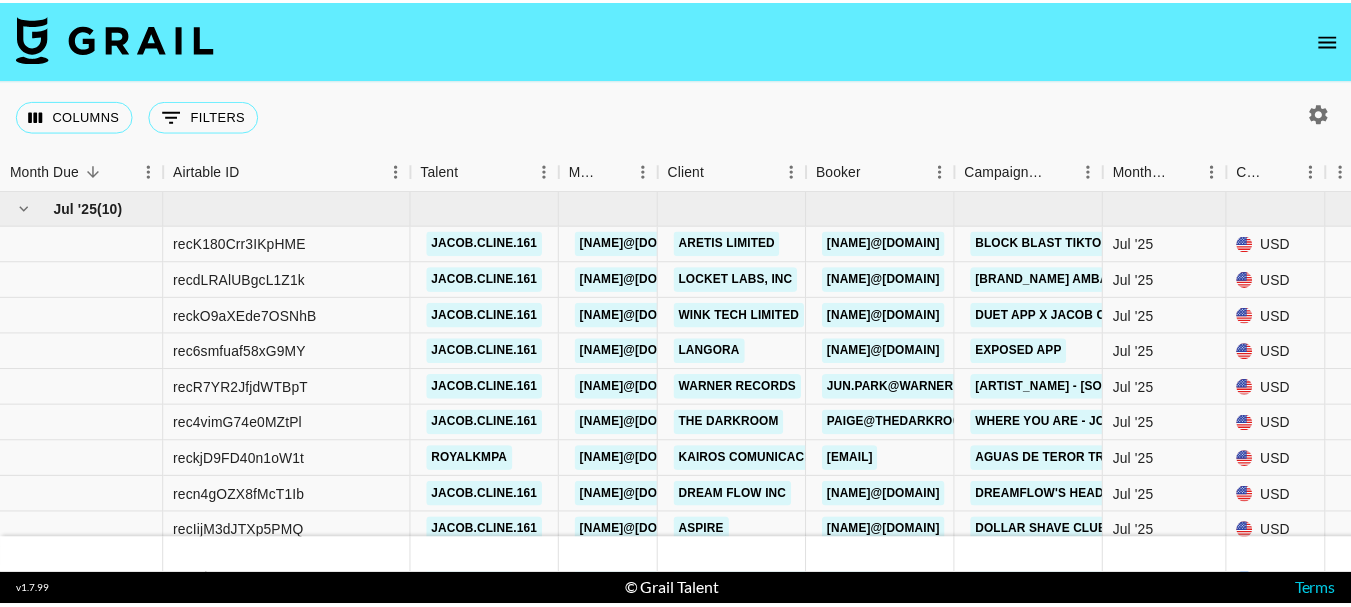 scroll, scrollTop: 0, scrollLeft: 0, axis: both 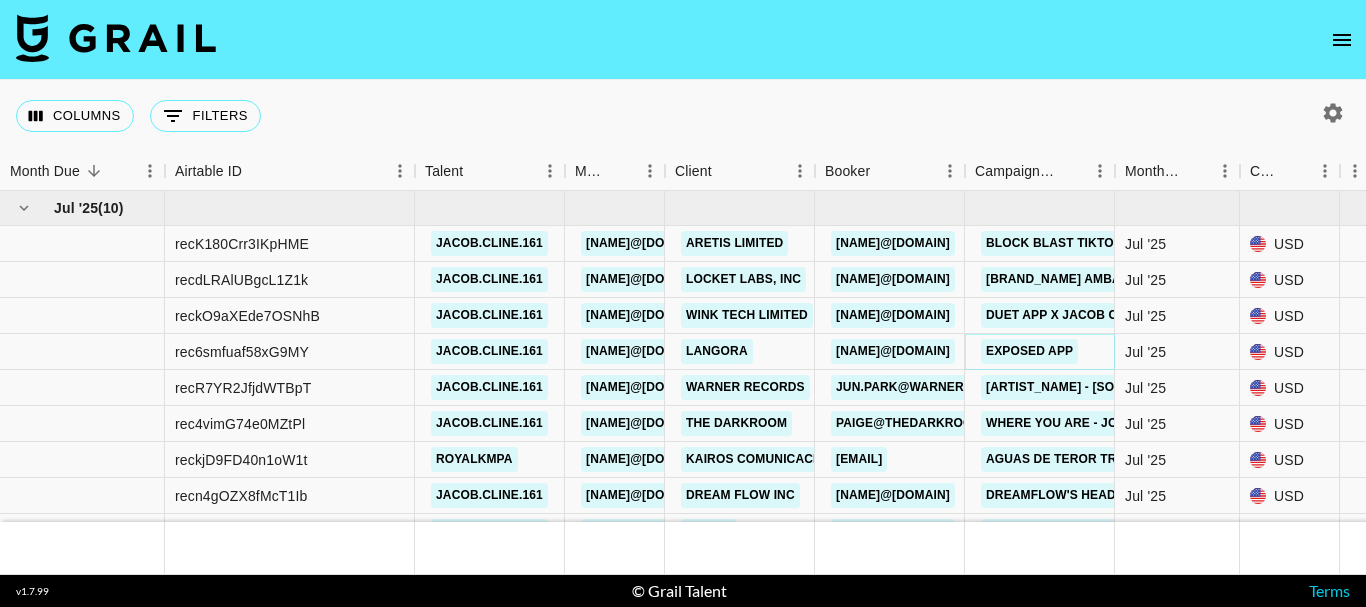 click on "Exposed app" at bounding box center (1029, 351) 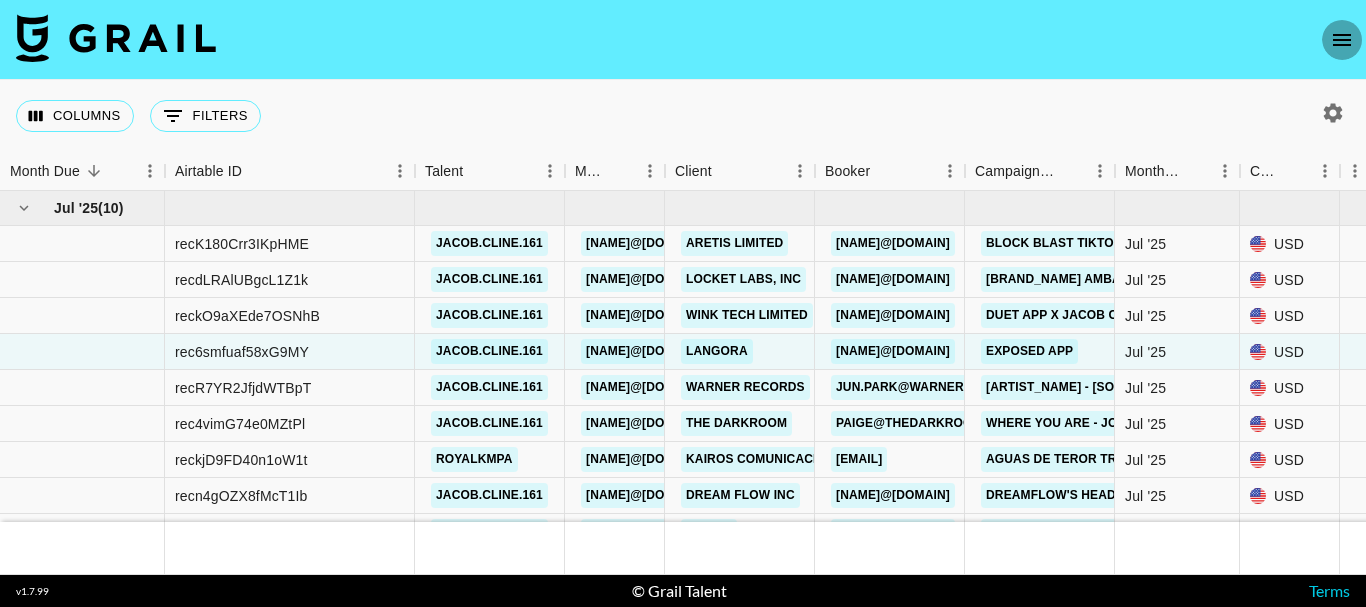 click 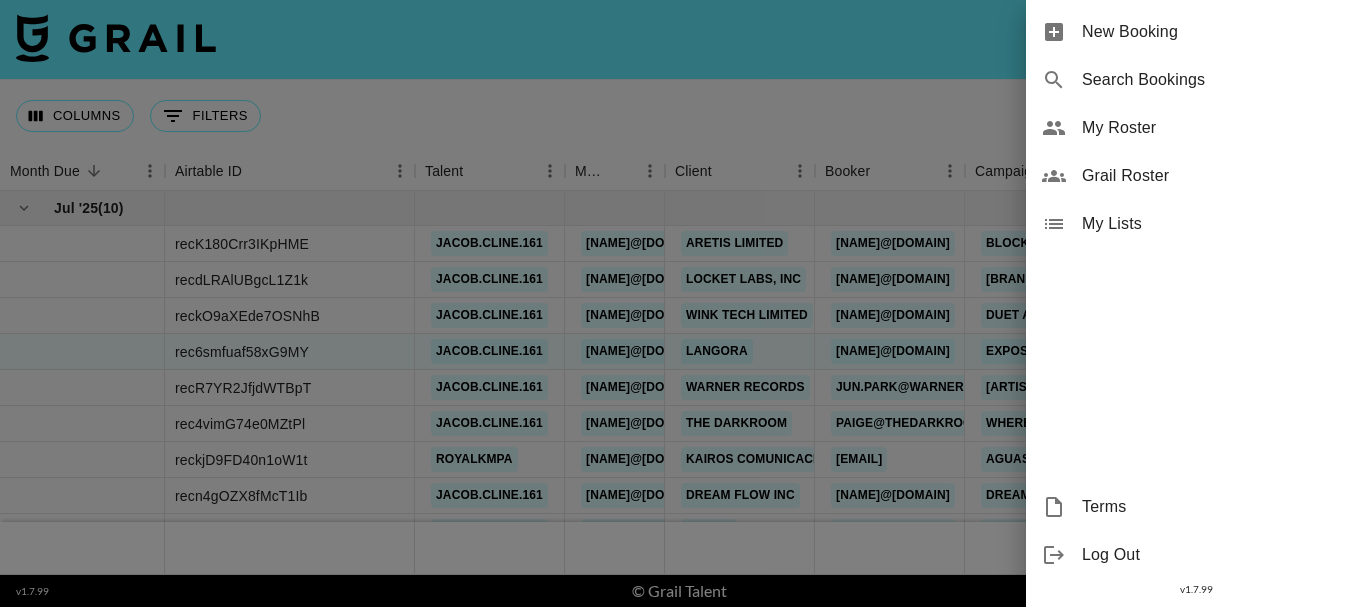 click on "My Roster" at bounding box center [1216, 128] 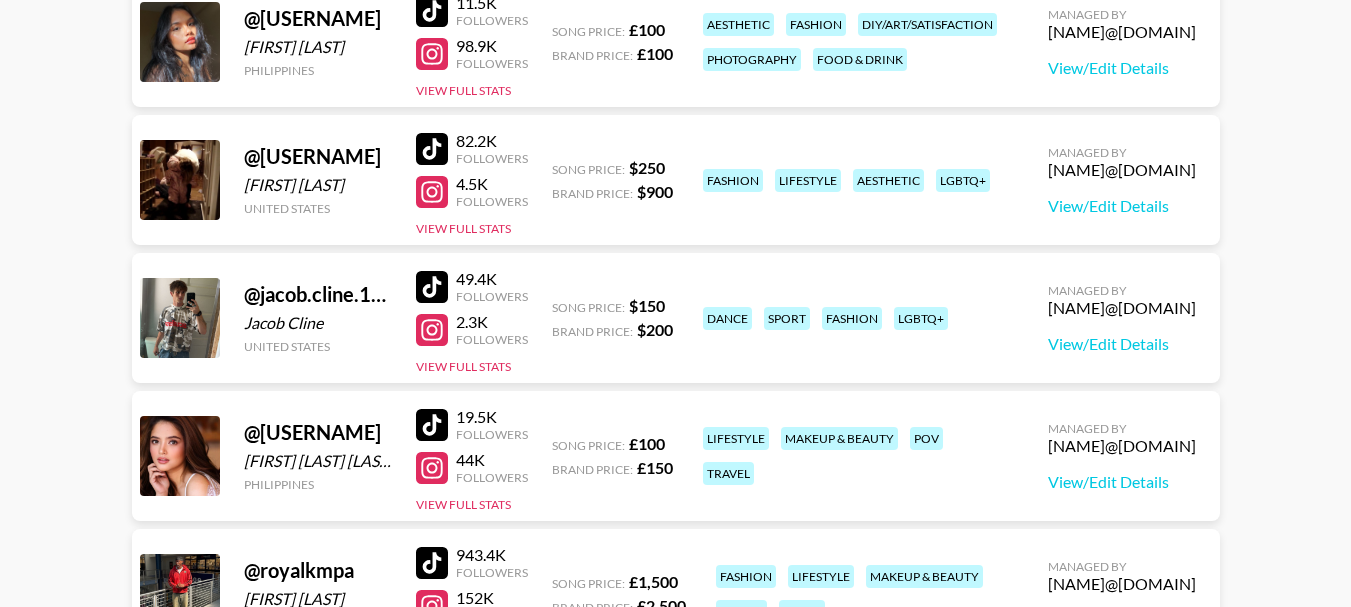 scroll, scrollTop: 191, scrollLeft: 0, axis: vertical 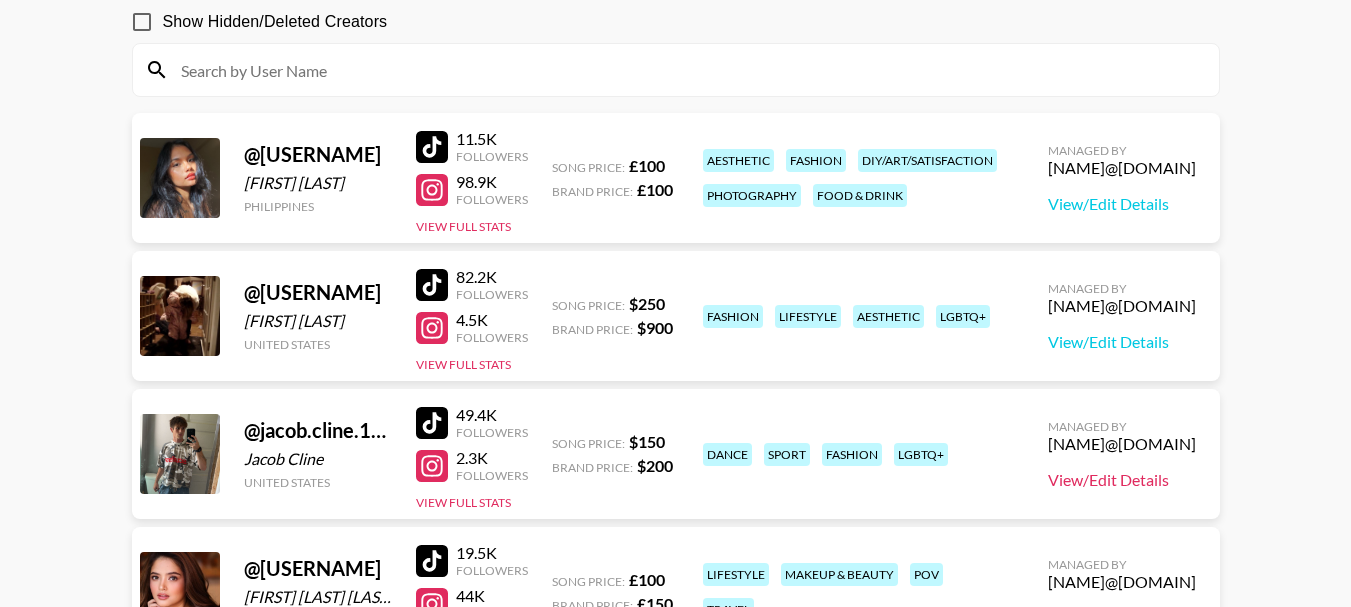 click on "View/Edit Details" at bounding box center (1122, 480) 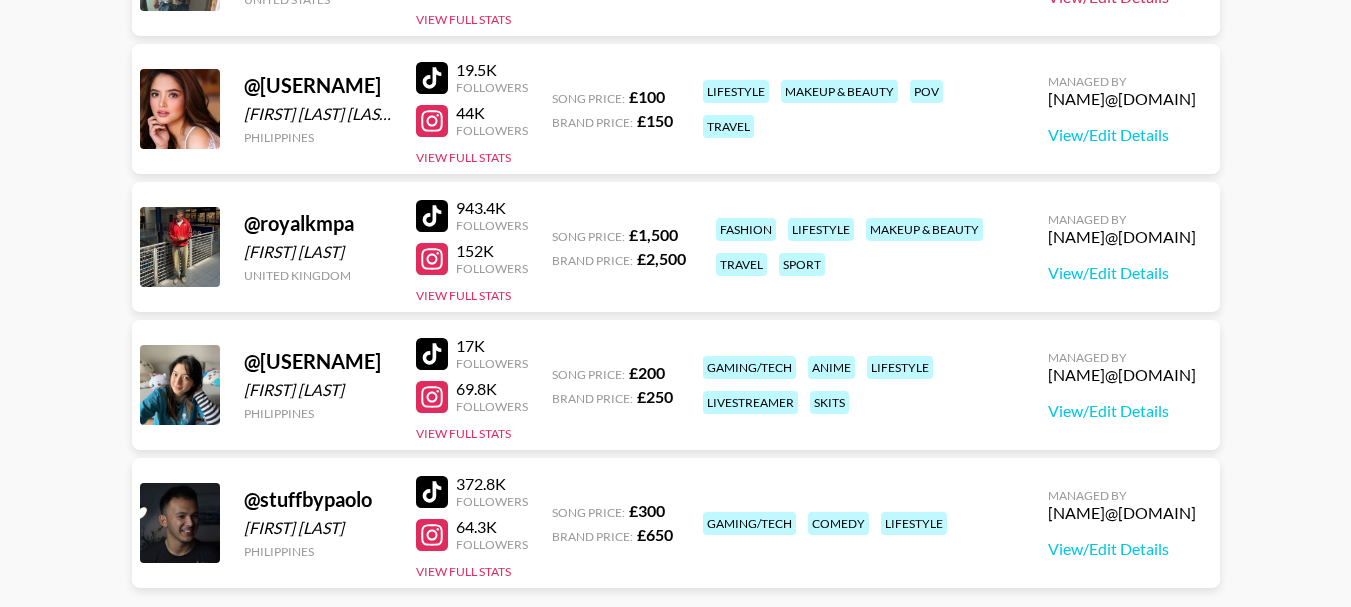 scroll, scrollTop: 691, scrollLeft: 0, axis: vertical 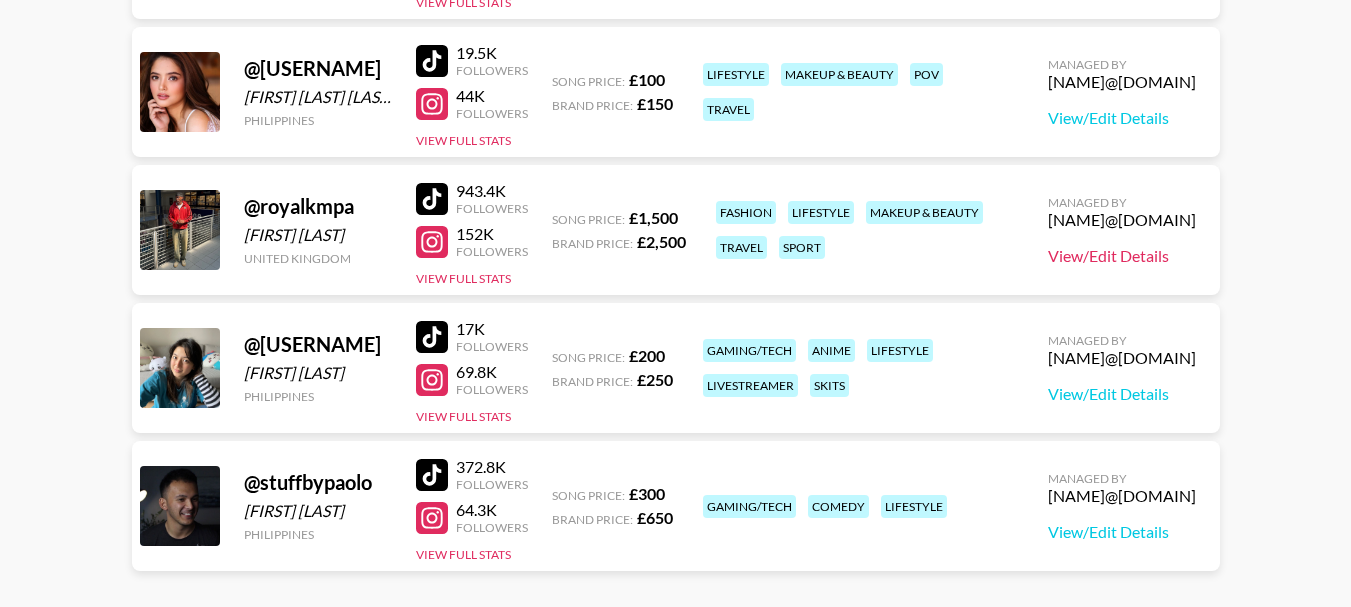click on "View/Edit Details" at bounding box center (1122, 256) 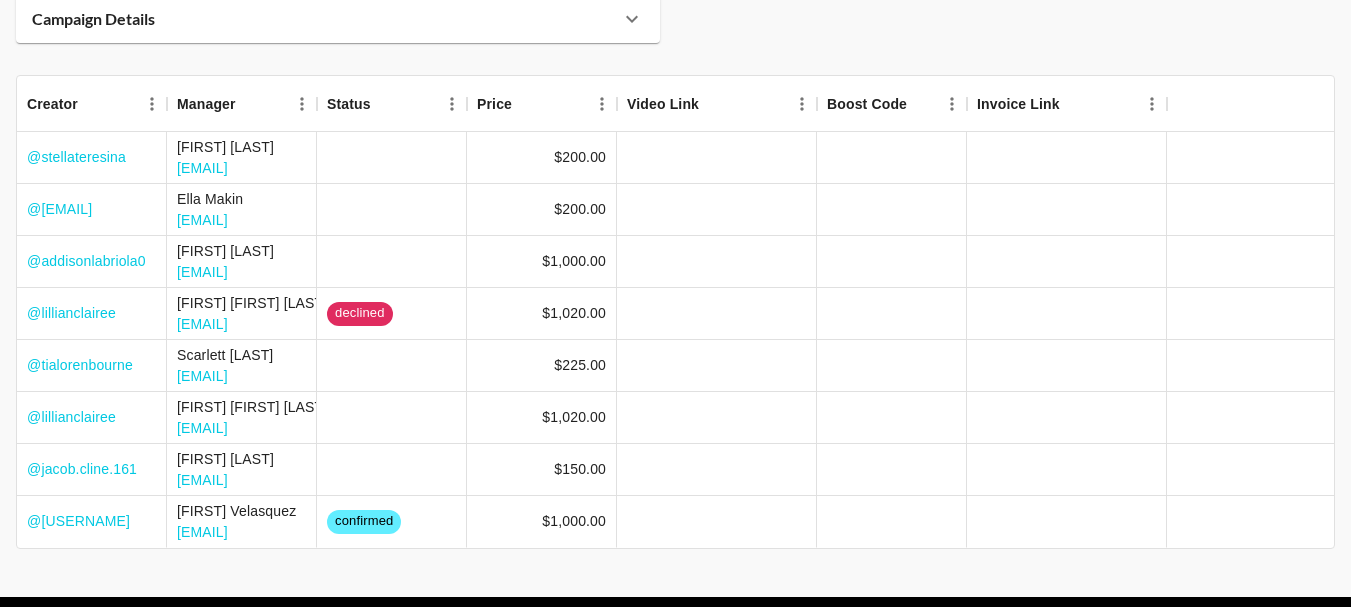 scroll, scrollTop: 200, scrollLeft: 0, axis: vertical 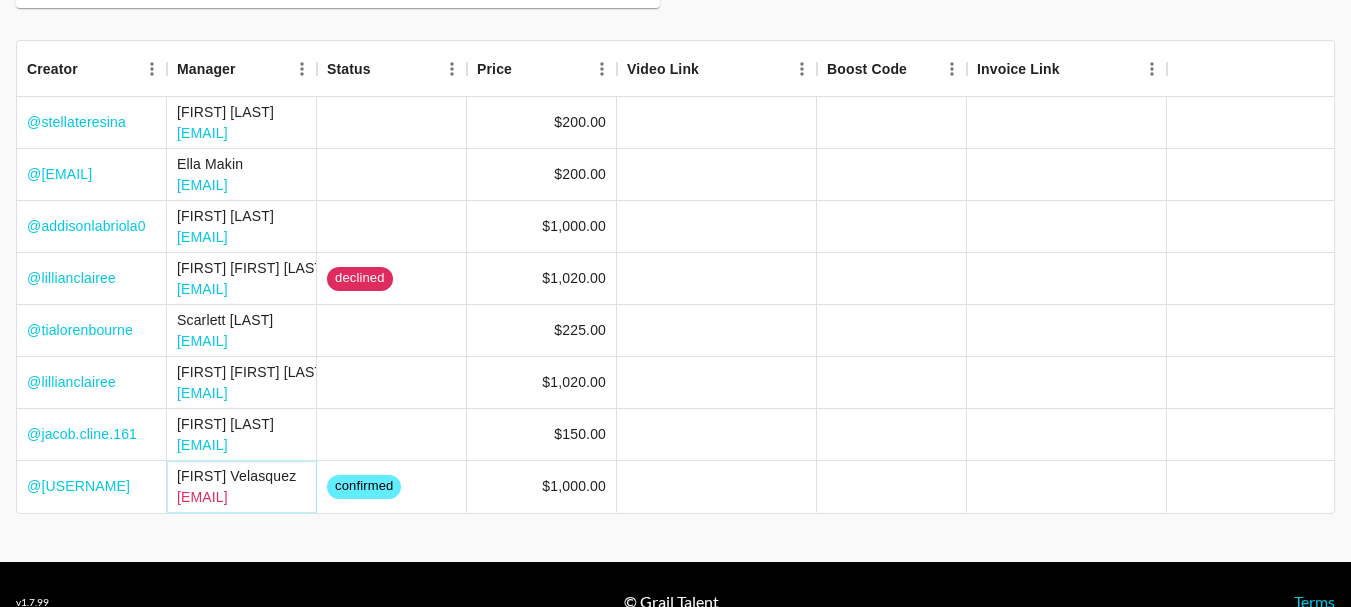 click on "[EMAIL]" at bounding box center (202, 497) 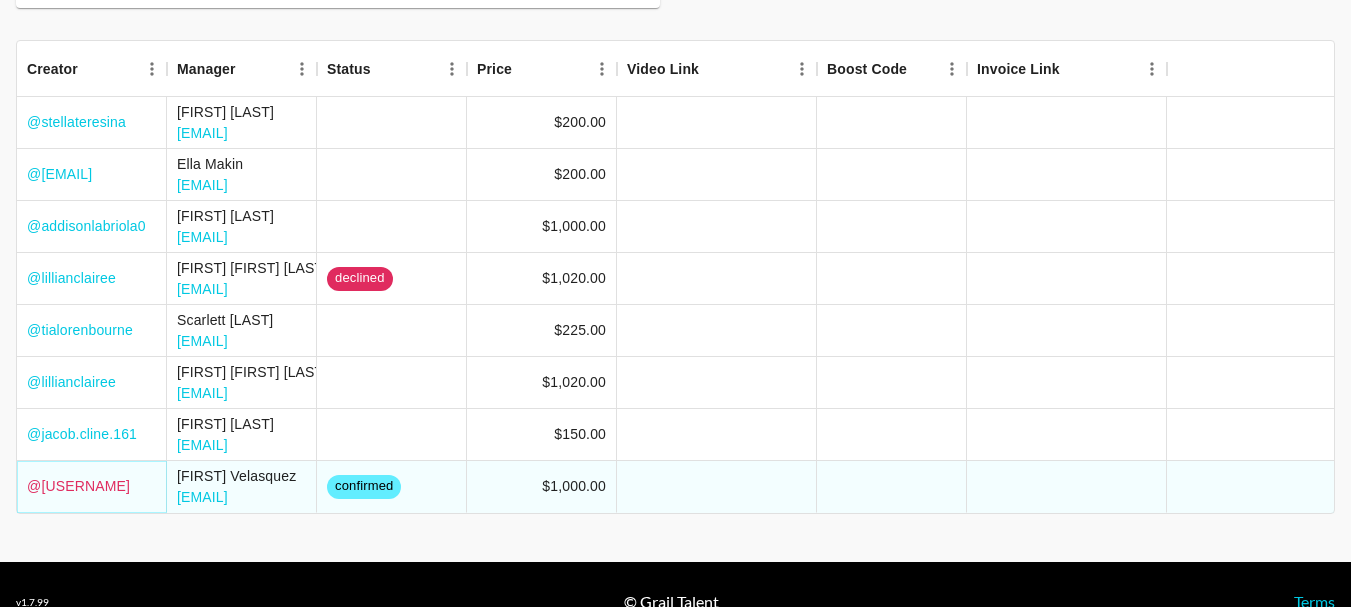 click on "[USERNAME]" at bounding box center [78, 486] 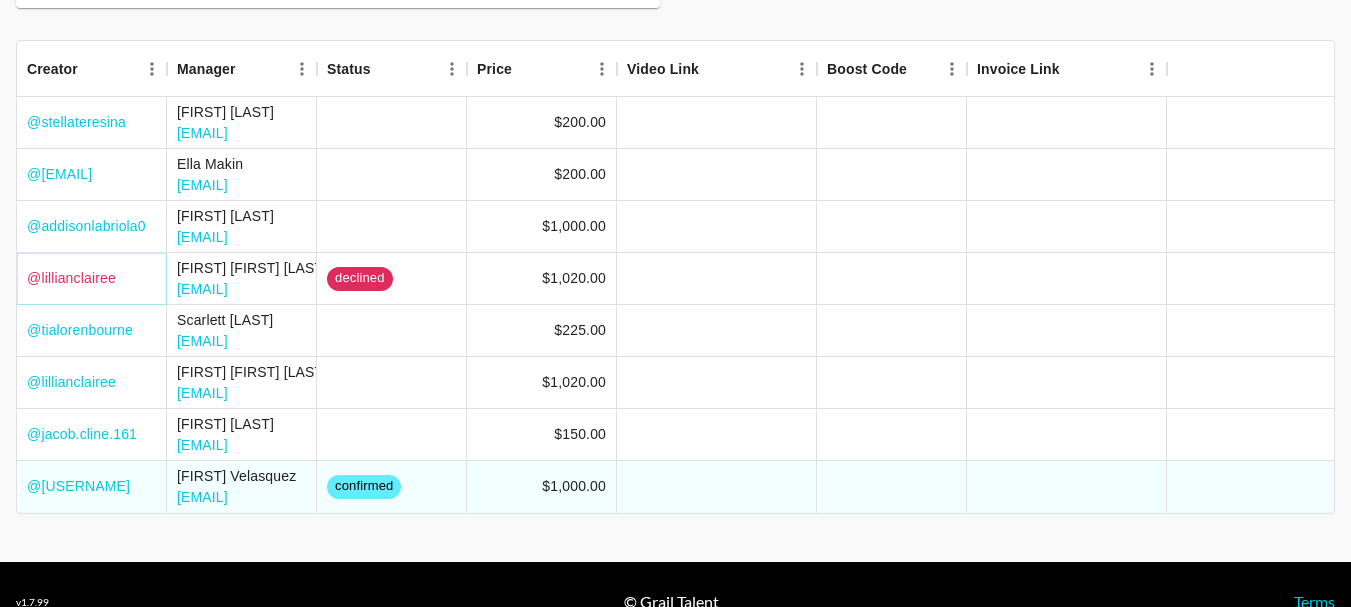 click on "[USERNAME]" at bounding box center (71, 278) 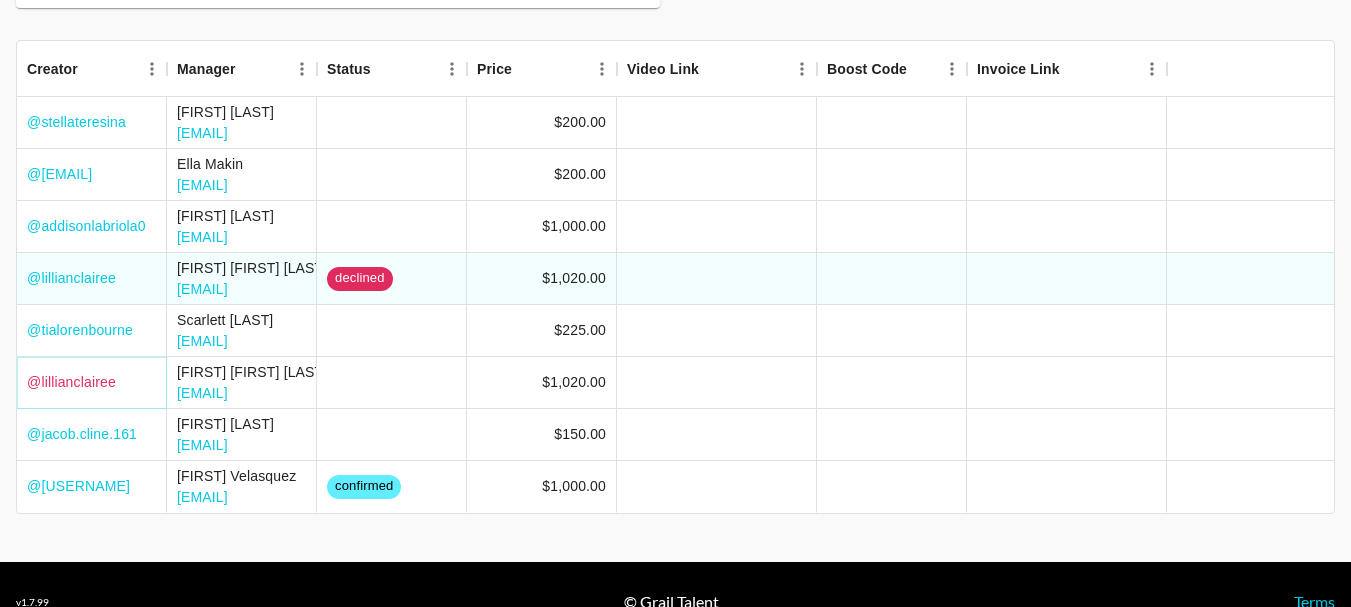 click on "[USERNAME]" at bounding box center (71, 382) 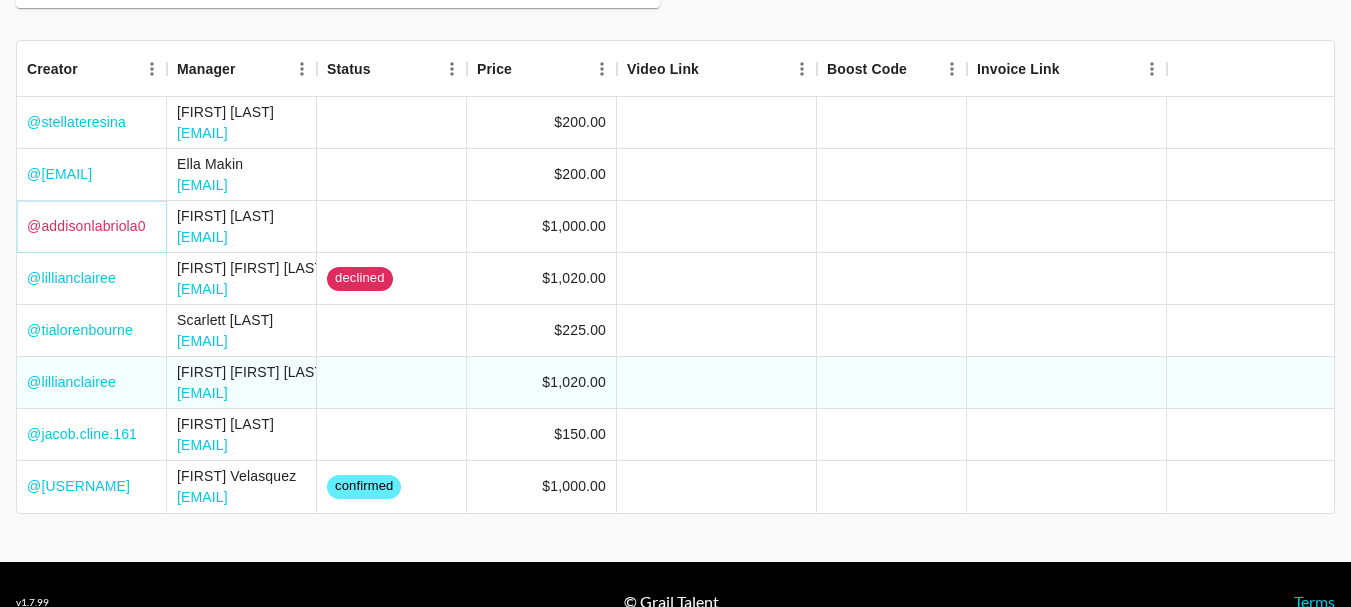 click on "[USERNAME]" at bounding box center [86, 226] 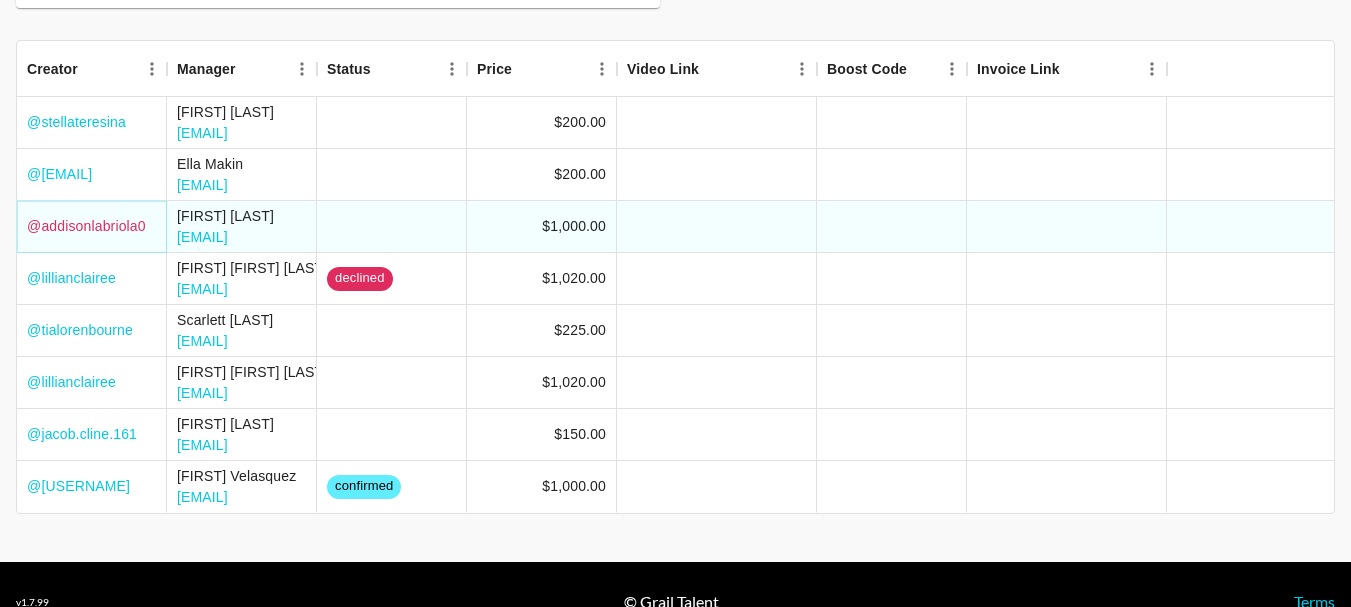scroll, scrollTop: 0, scrollLeft: 0, axis: both 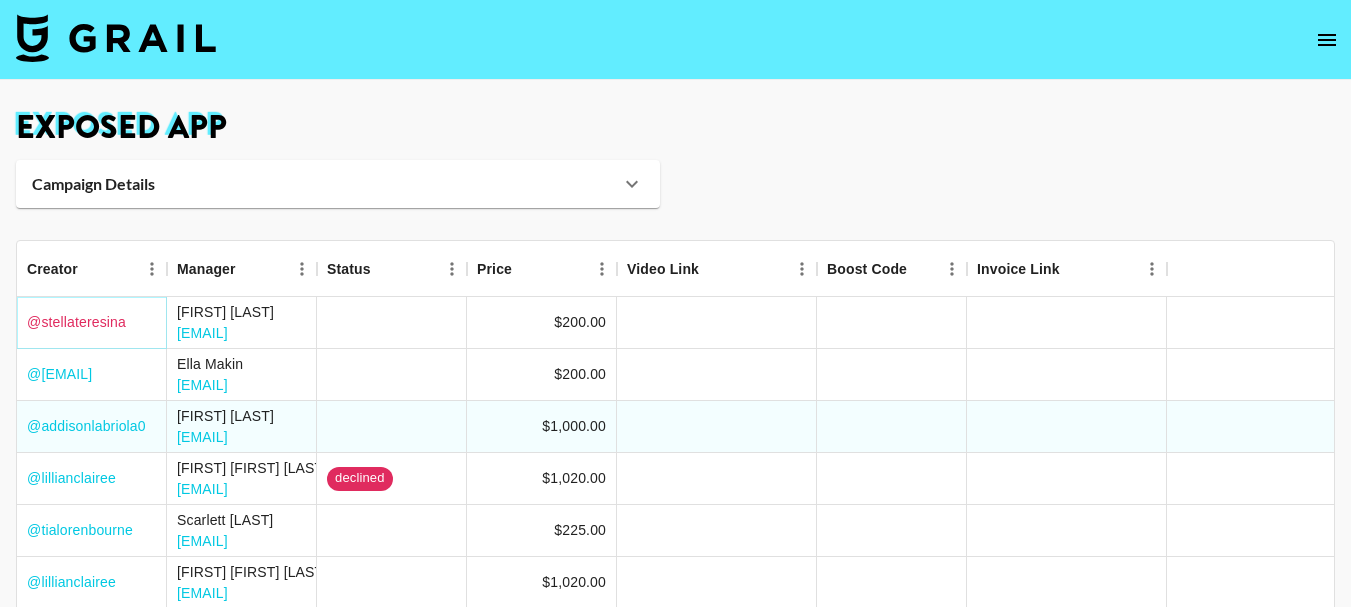 click on "@ stellateresina" at bounding box center (76, 322) 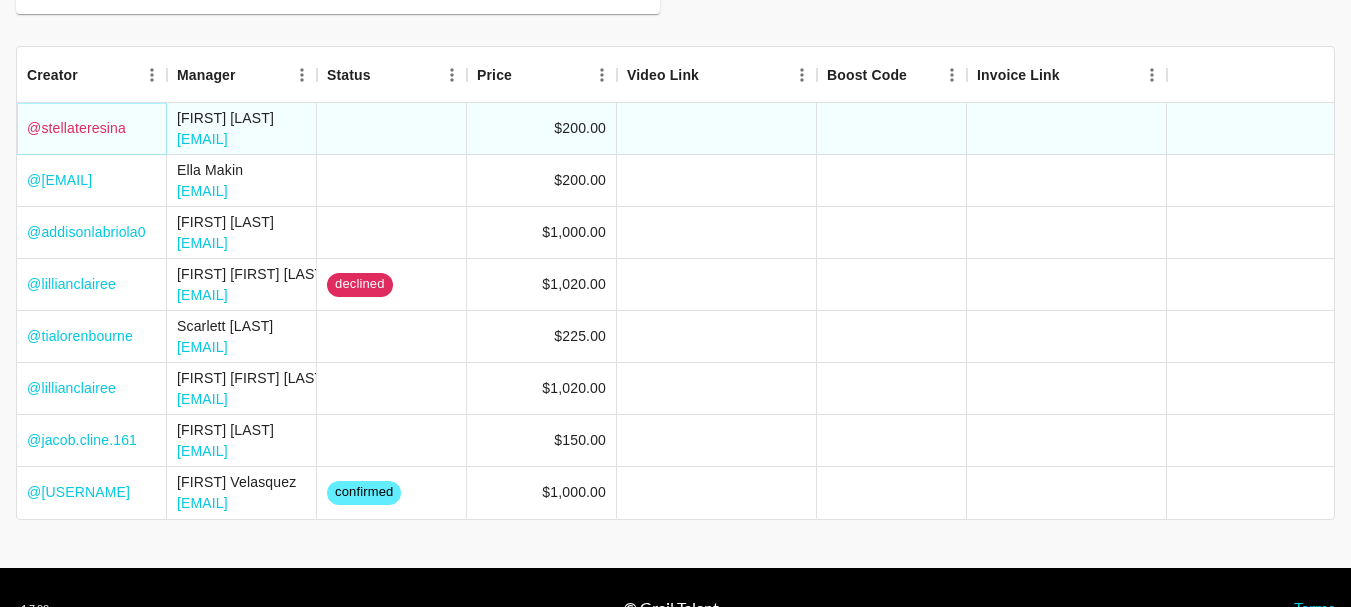 scroll, scrollTop: 200, scrollLeft: 0, axis: vertical 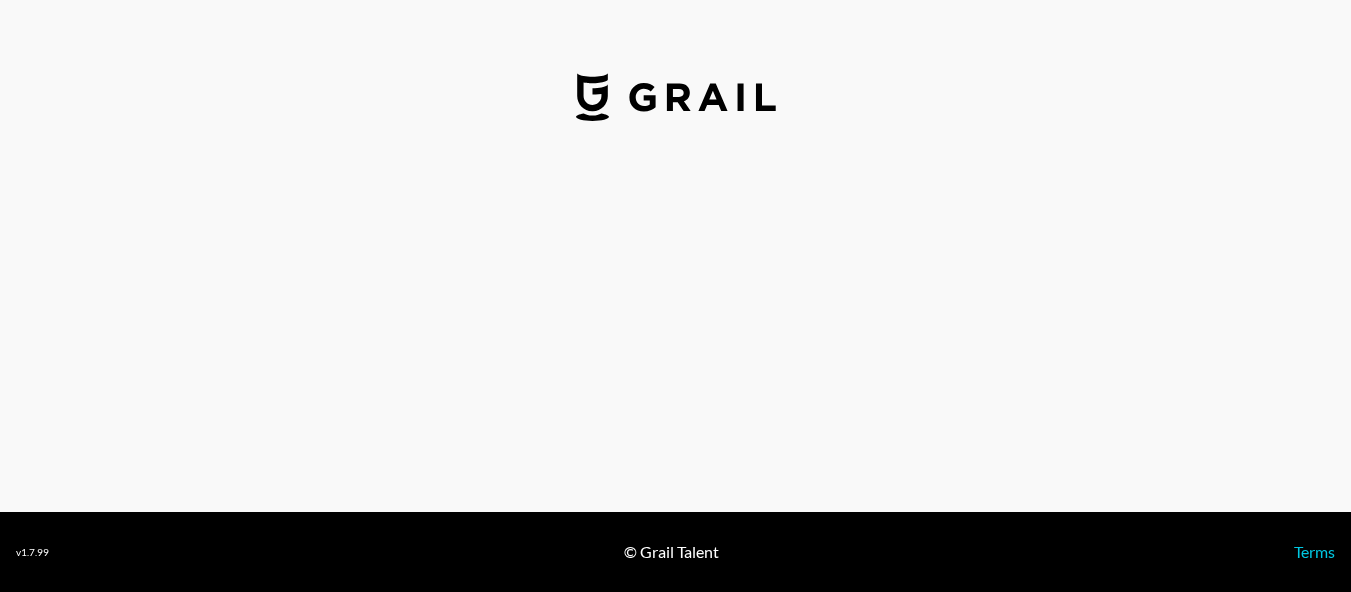 select on "USD" 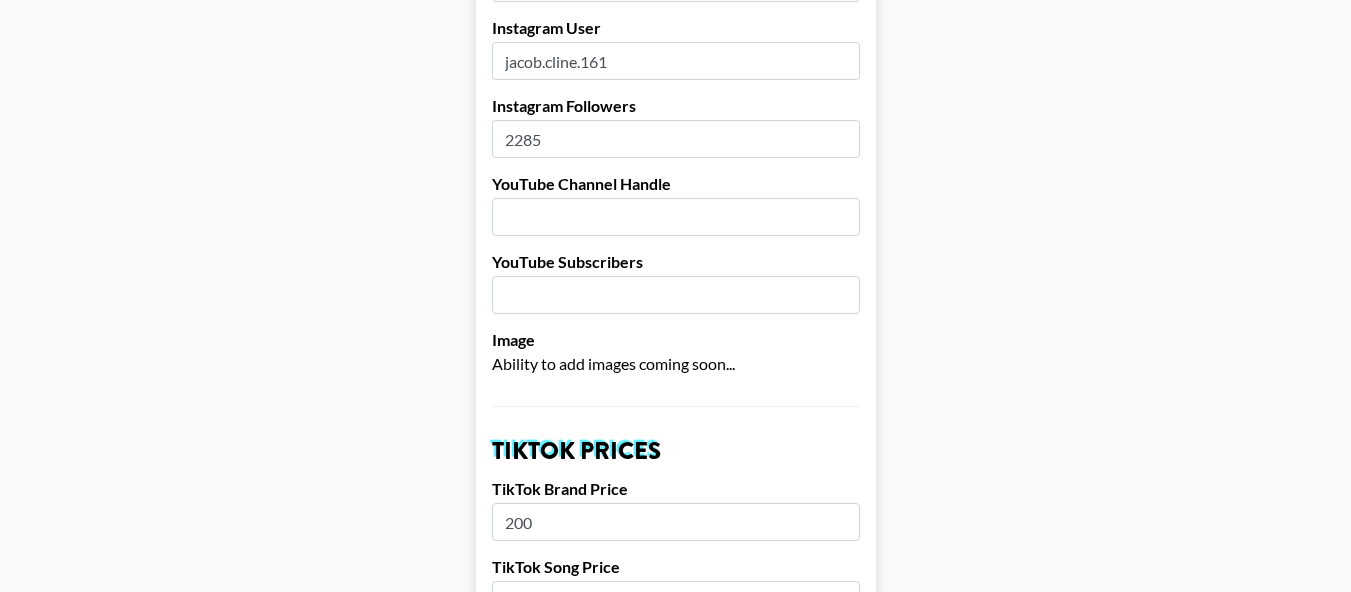 scroll, scrollTop: 300, scrollLeft: 0, axis: vertical 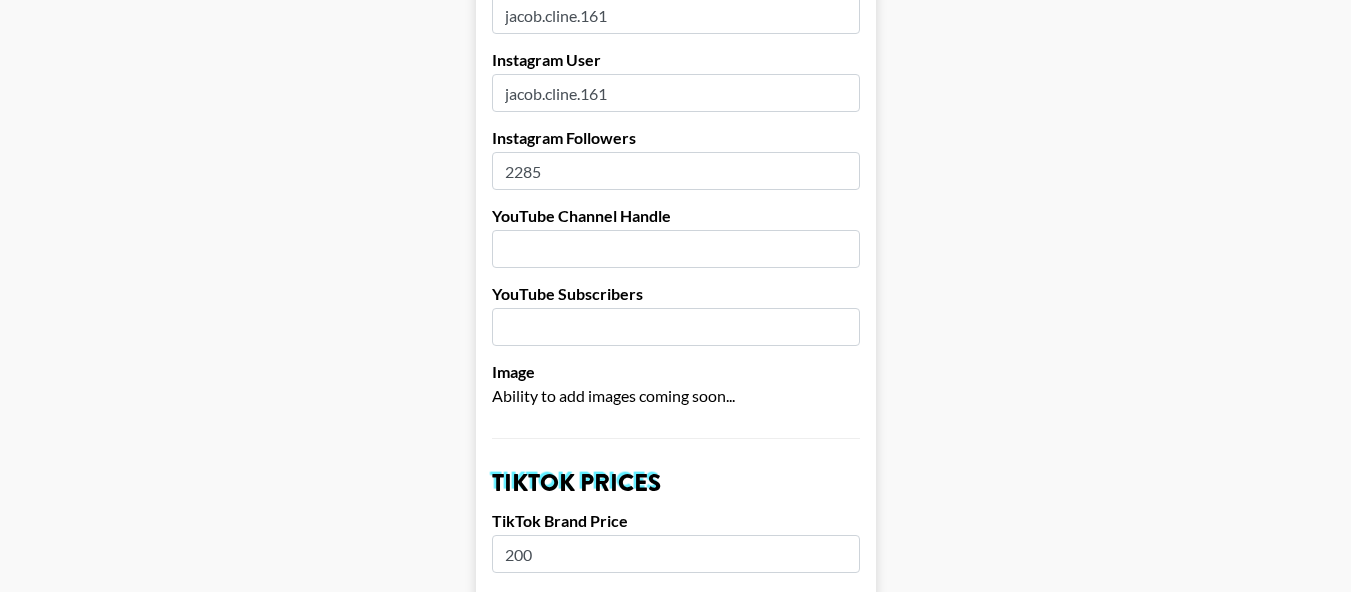 drag, startPoint x: 529, startPoint y: 141, endPoint x: 594, endPoint y: 162, distance: 68.30813 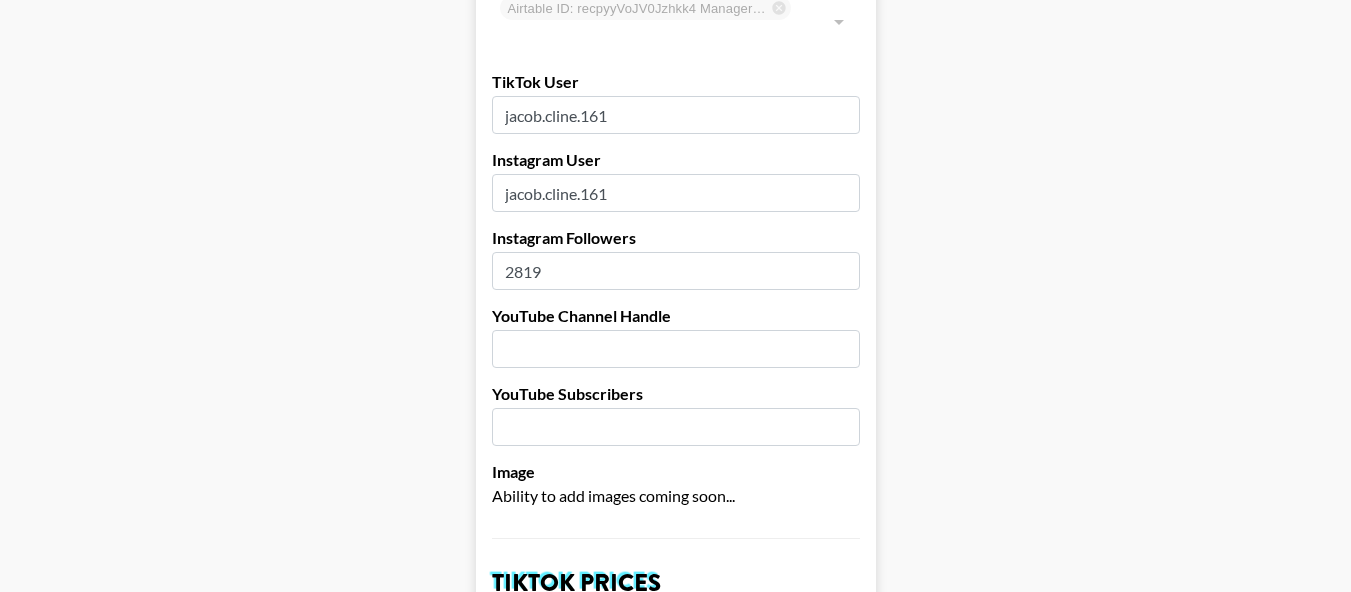 scroll, scrollTop: 600, scrollLeft: 0, axis: vertical 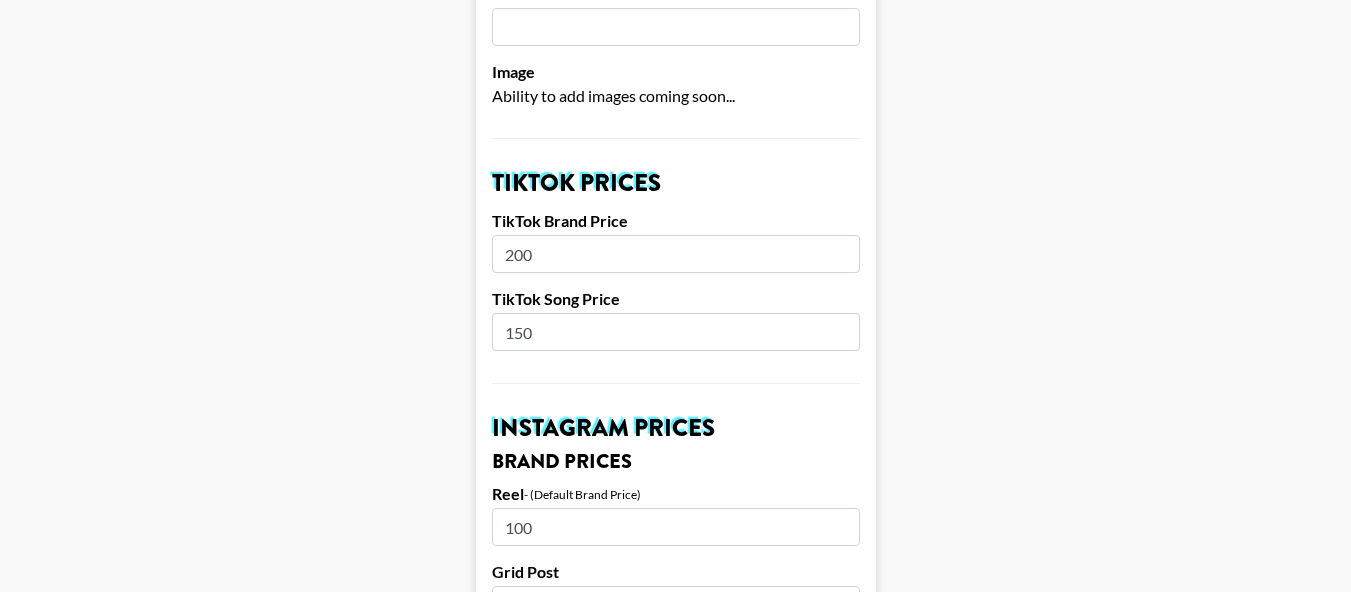 type on "2819" 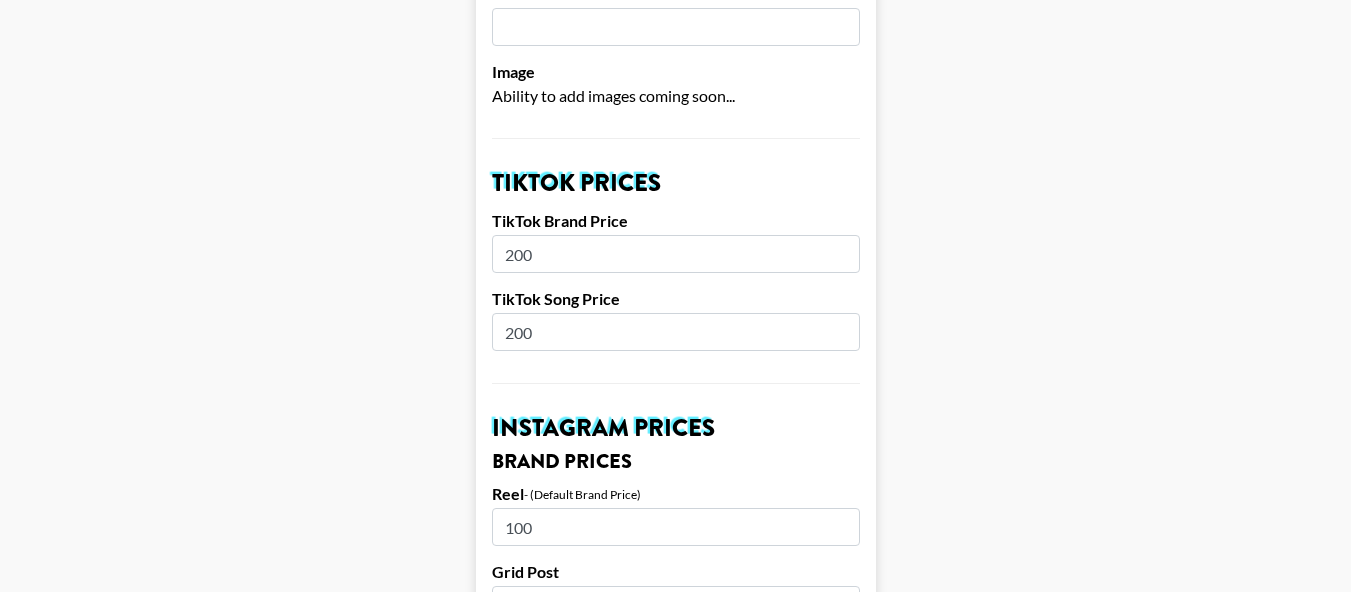 type on "200" 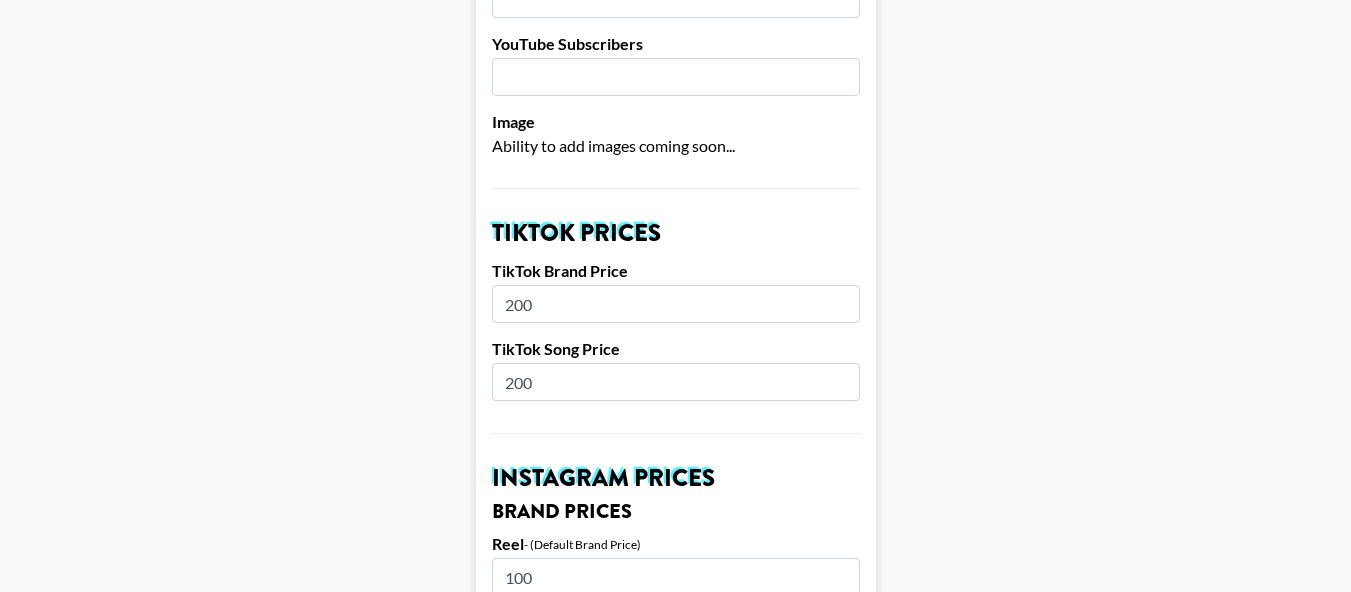 scroll, scrollTop: 600, scrollLeft: 0, axis: vertical 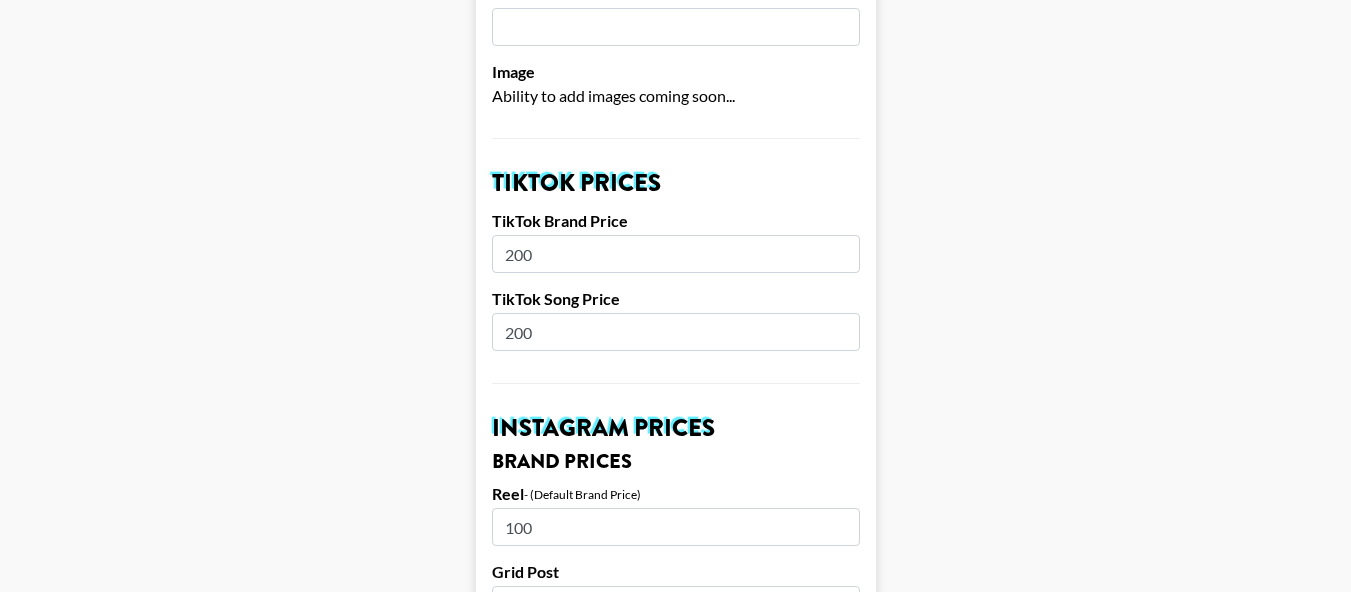 drag, startPoint x: 562, startPoint y: 222, endPoint x: 523, endPoint y: 219, distance: 39.115215 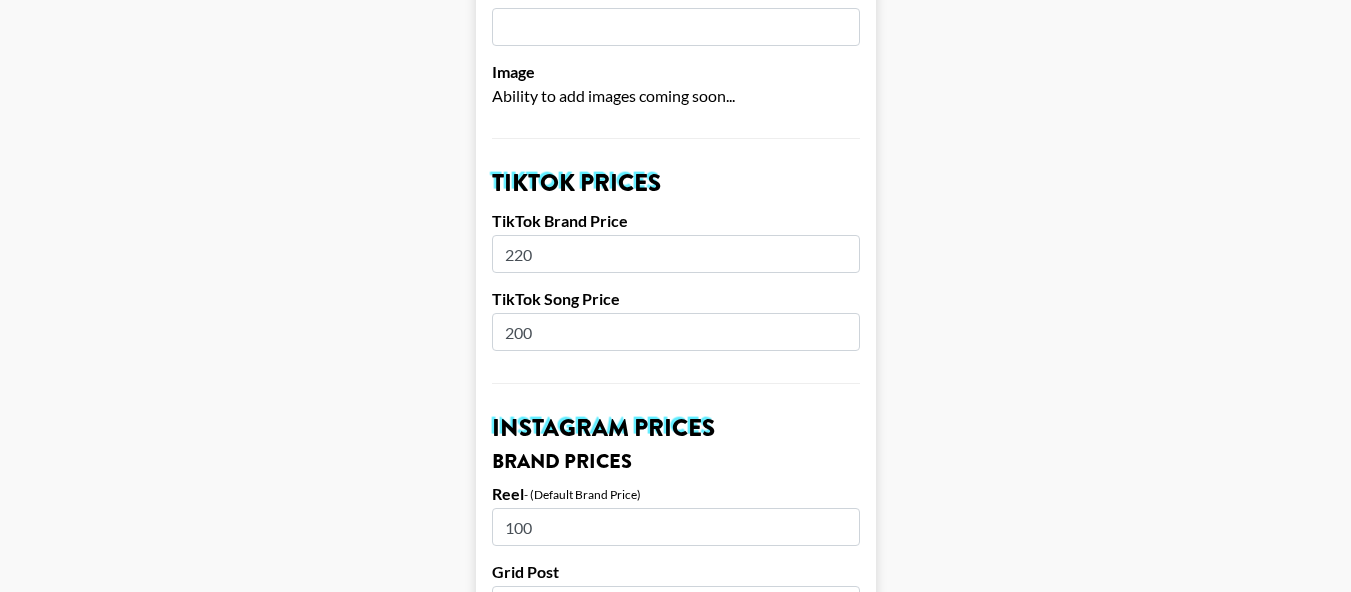 type on "220" 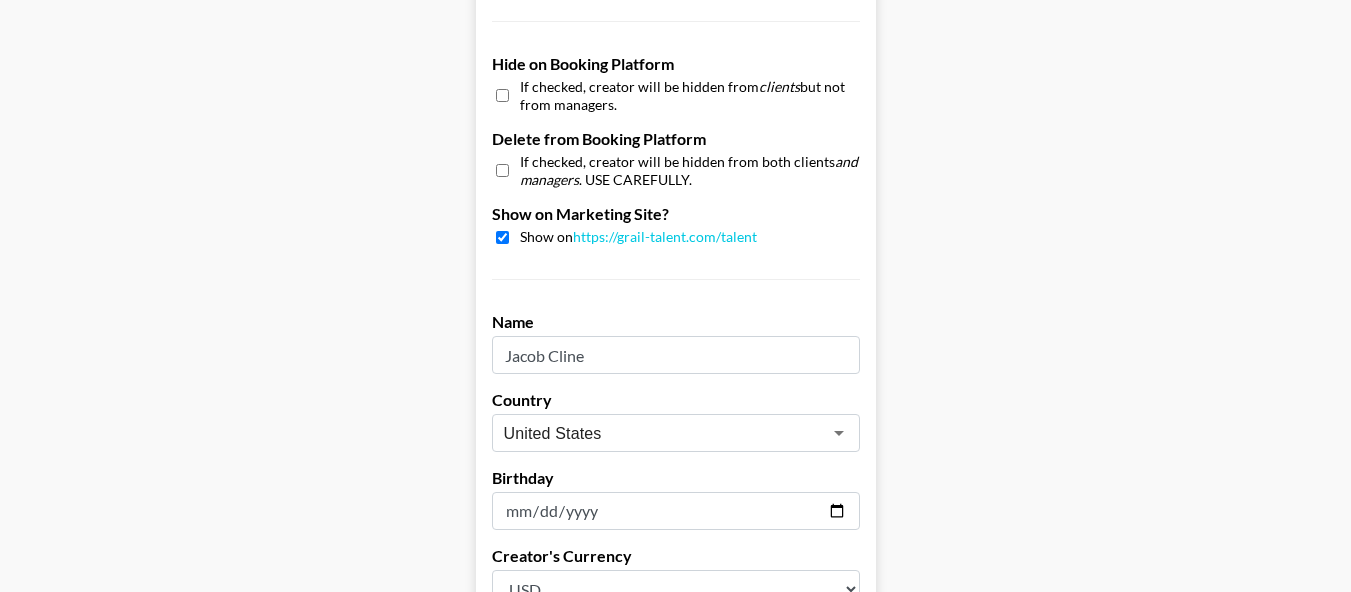 scroll, scrollTop: 2121, scrollLeft: 0, axis: vertical 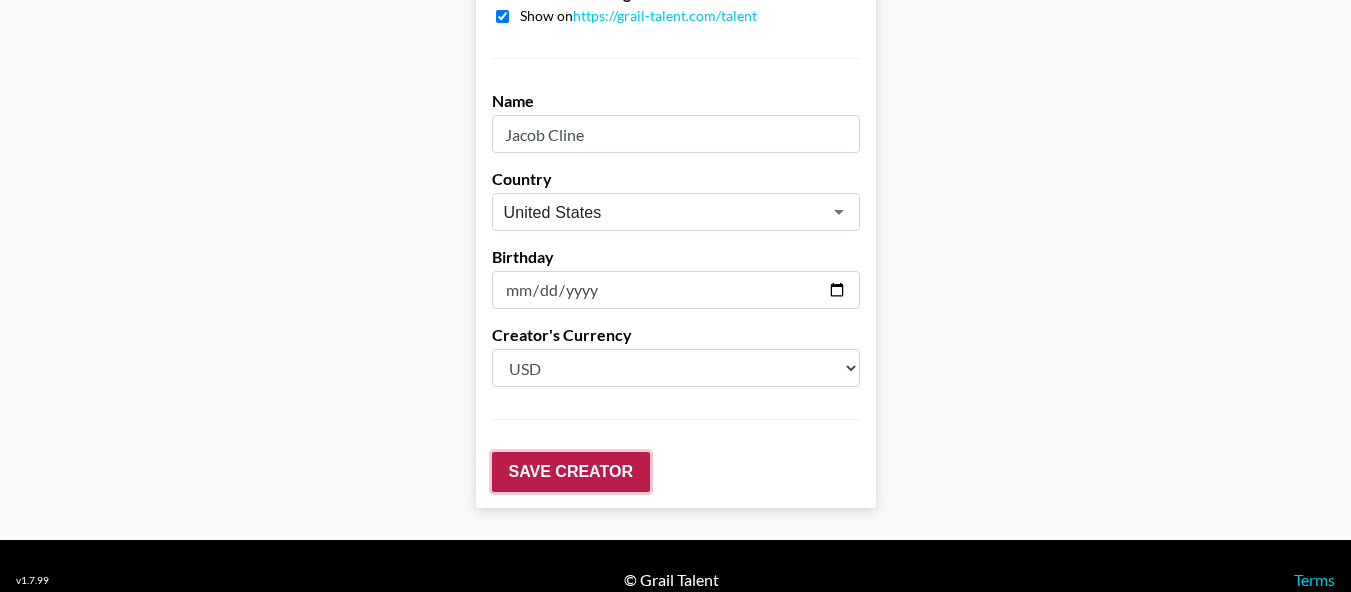 click on "Save Creator" at bounding box center (571, 472) 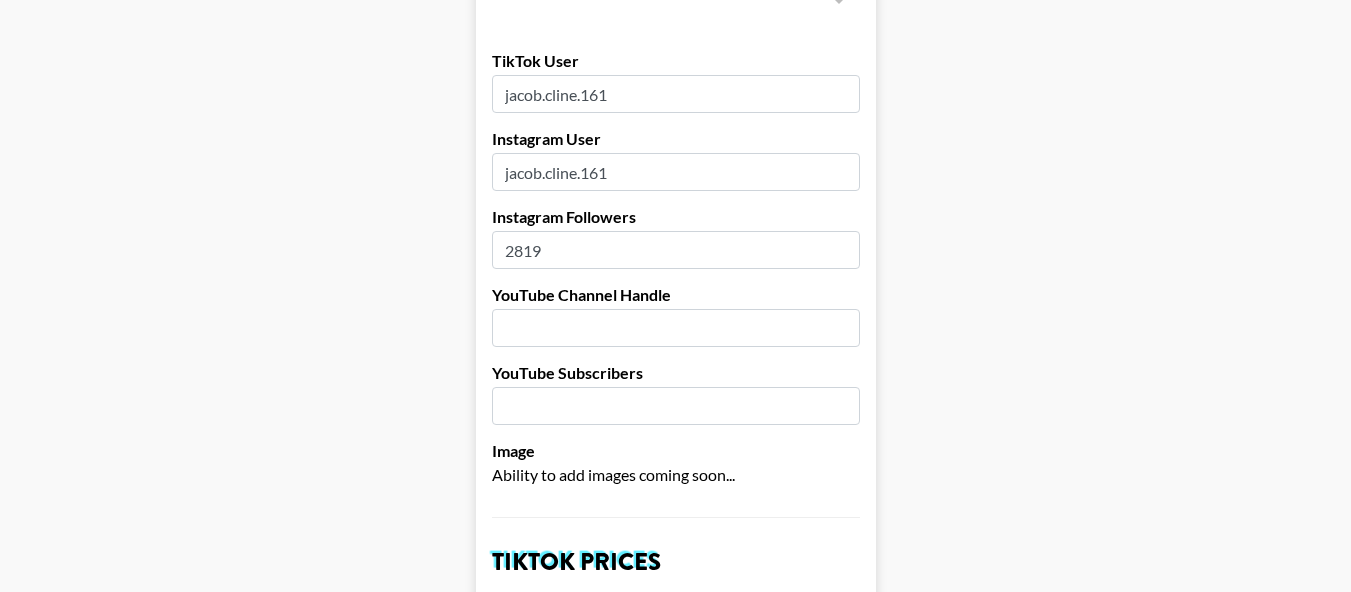 scroll, scrollTop: 0, scrollLeft: 0, axis: both 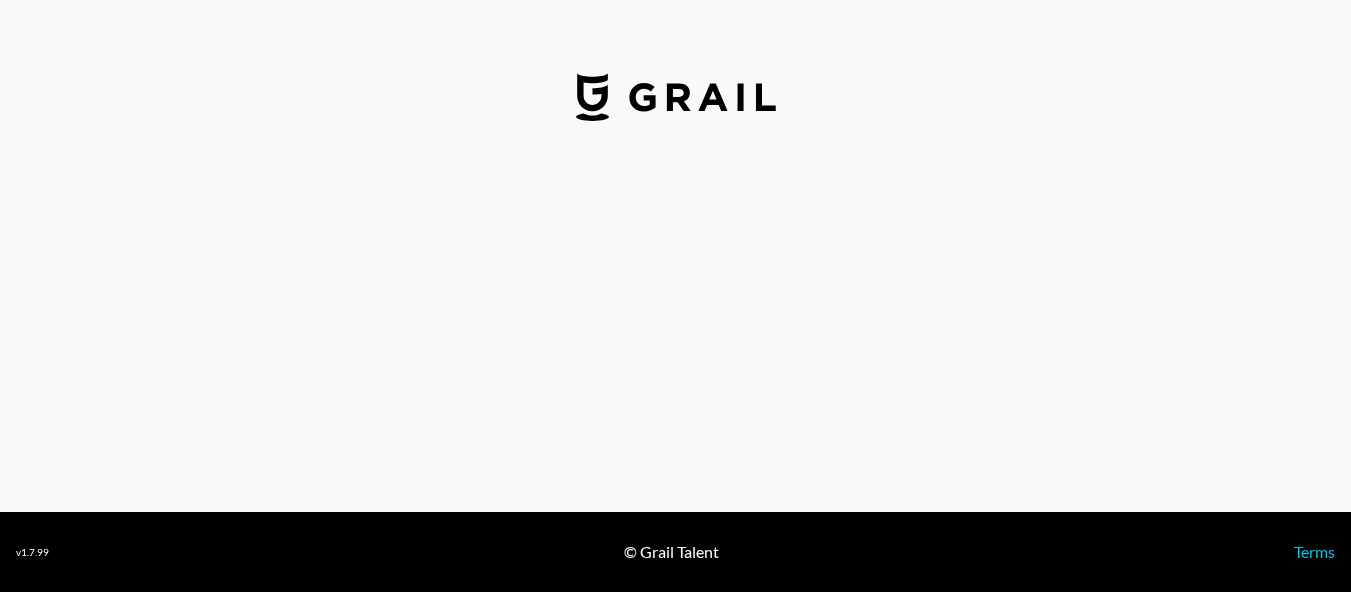 select on "GBP" 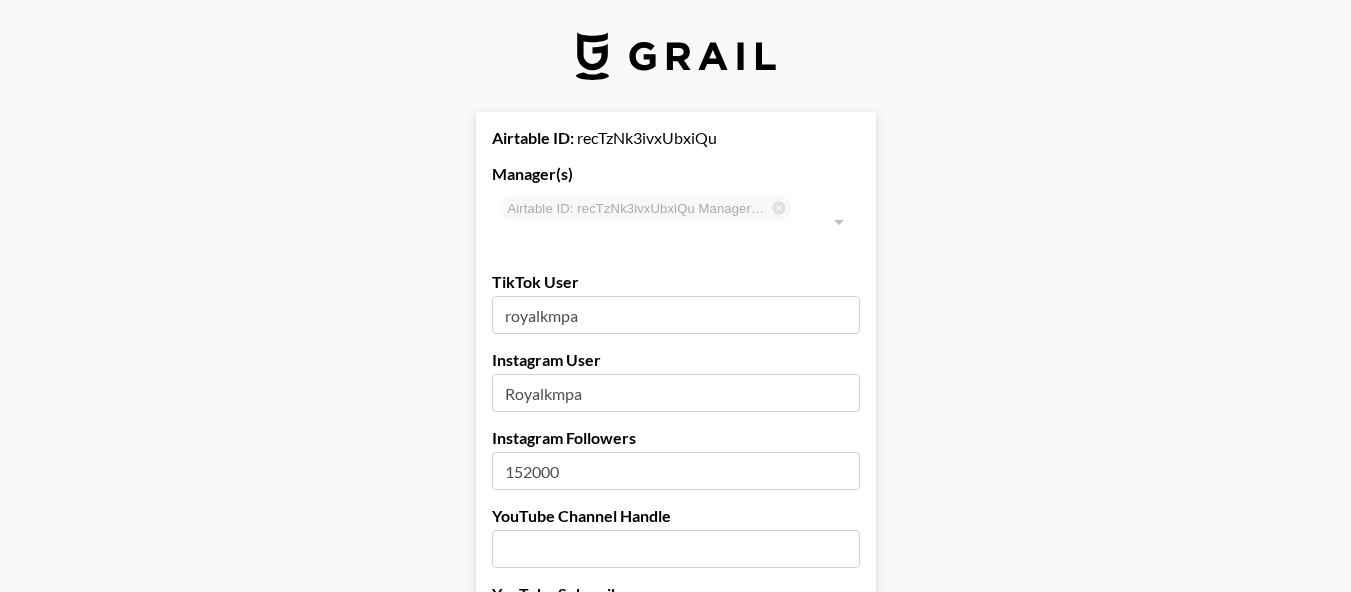 scroll, scrollTop: 200, scrollLeft: 0, axis: vertical 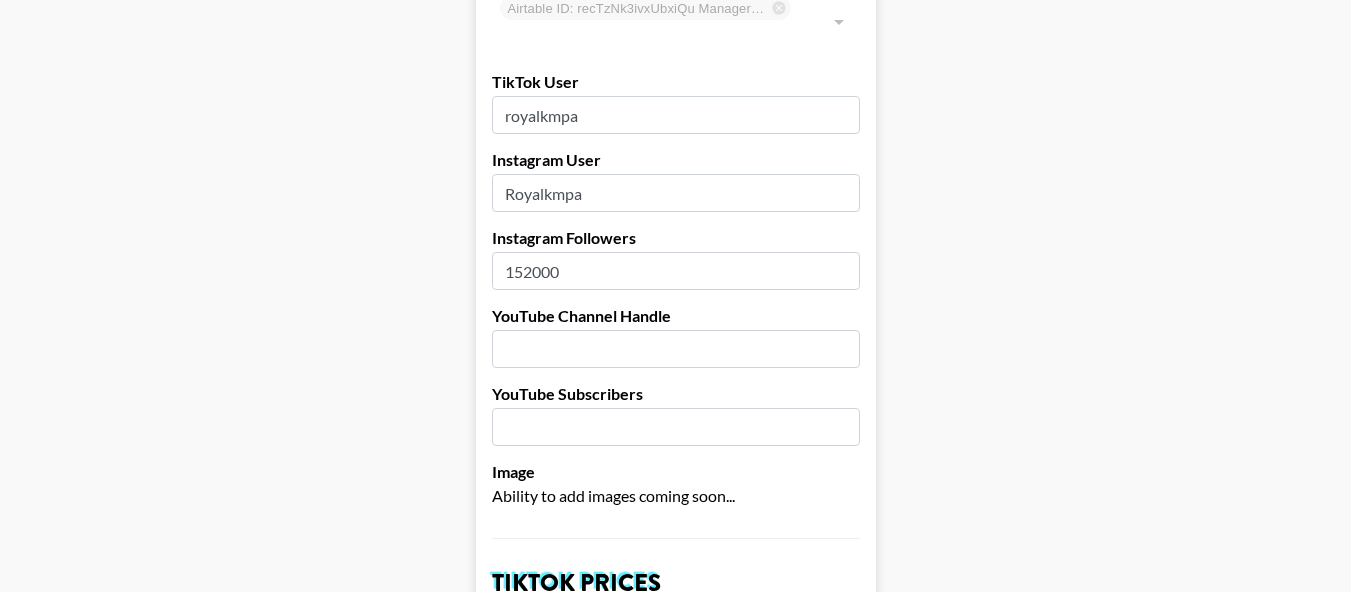 drag, startPoint x: 533, startPoint y: 237, endPoint x: 632, endPoint y: 266, distance: 103.16007 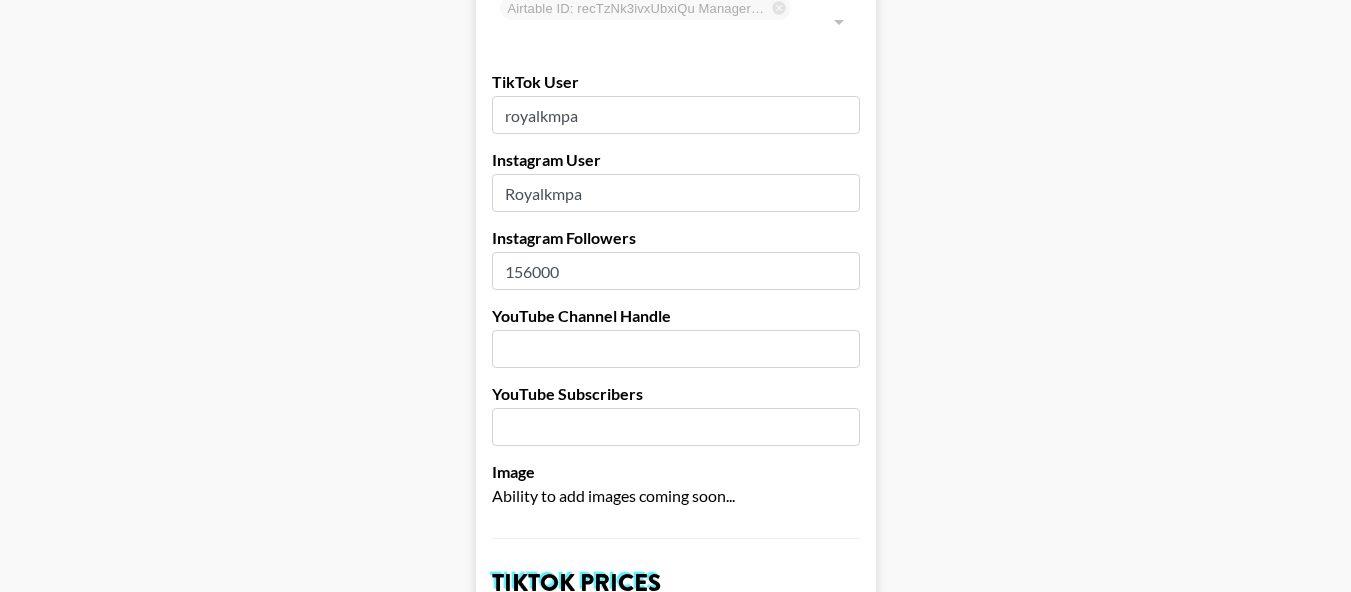 type on "156000" 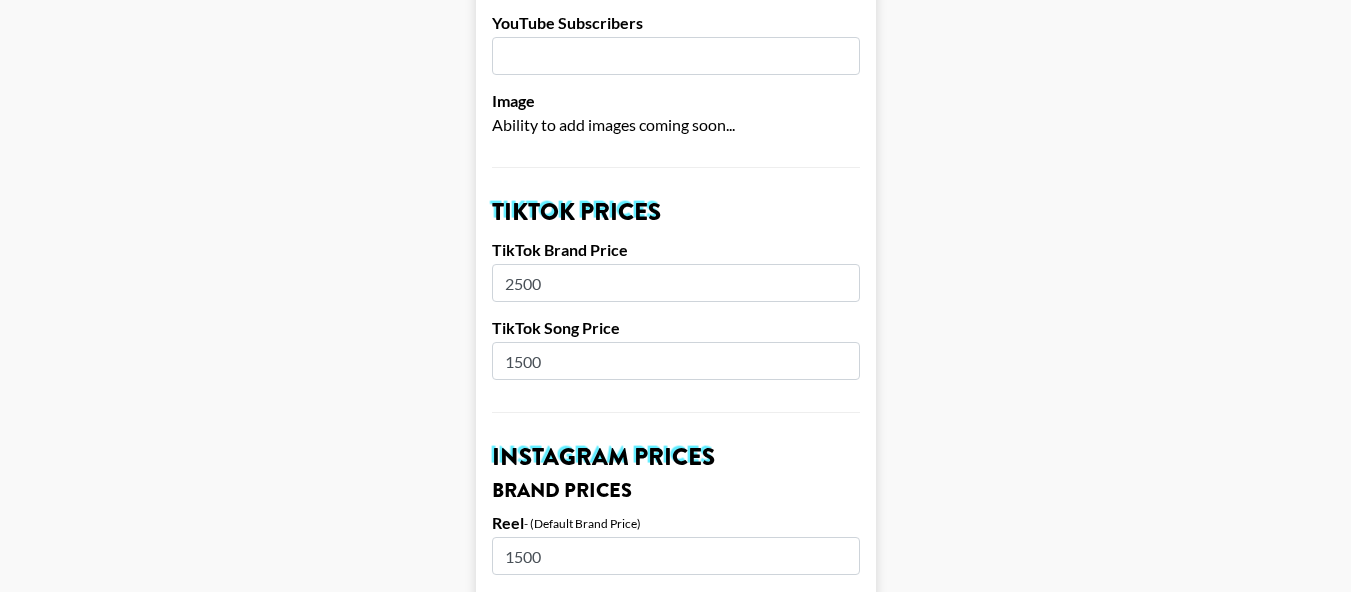 scroll, scrollTop: 600, scrollLeft: 0, axis: vertical 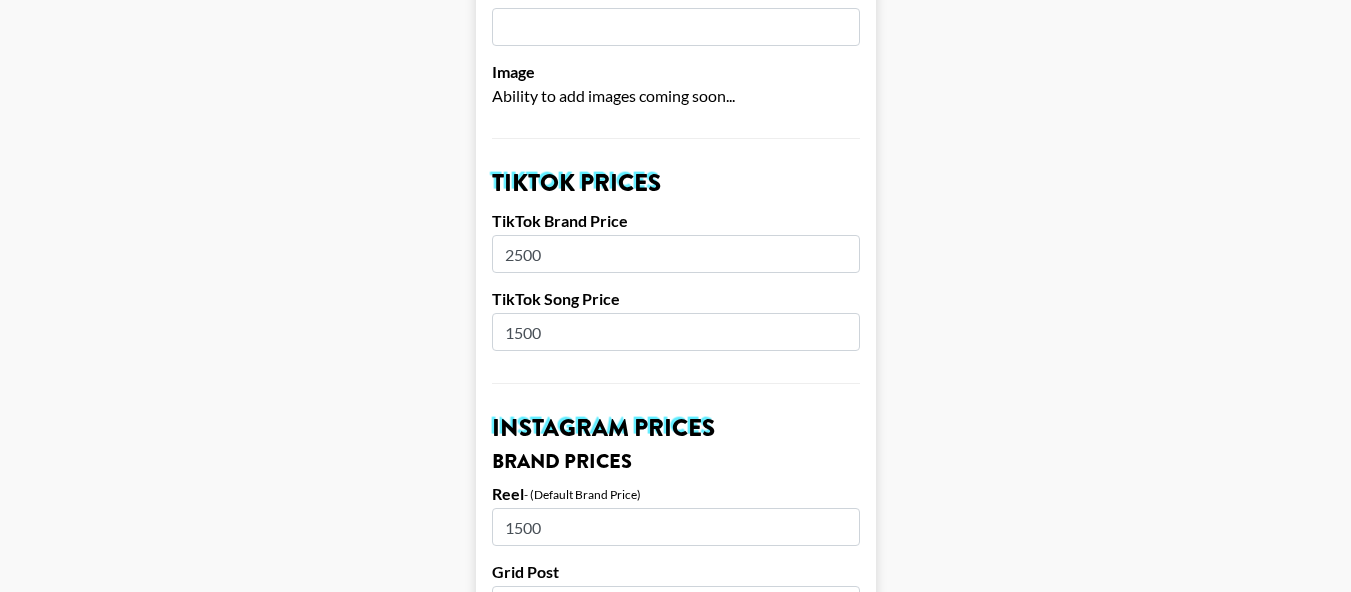 click on "2500" at bounding box center [676, 254] 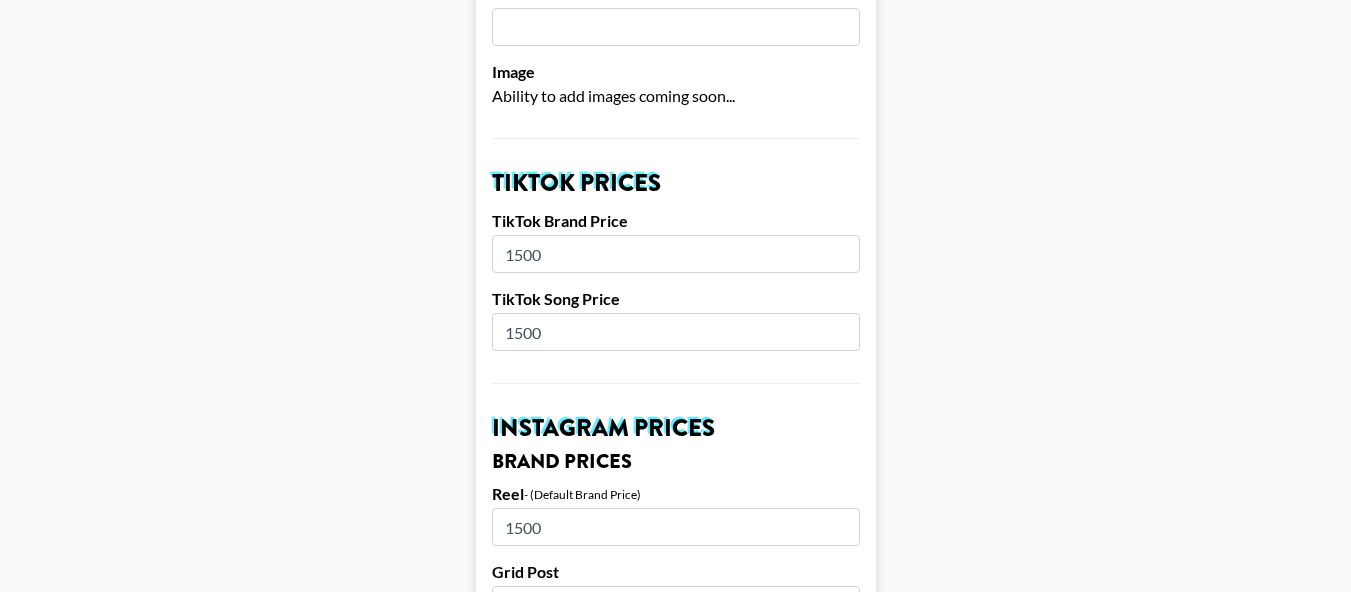 type on "1500" 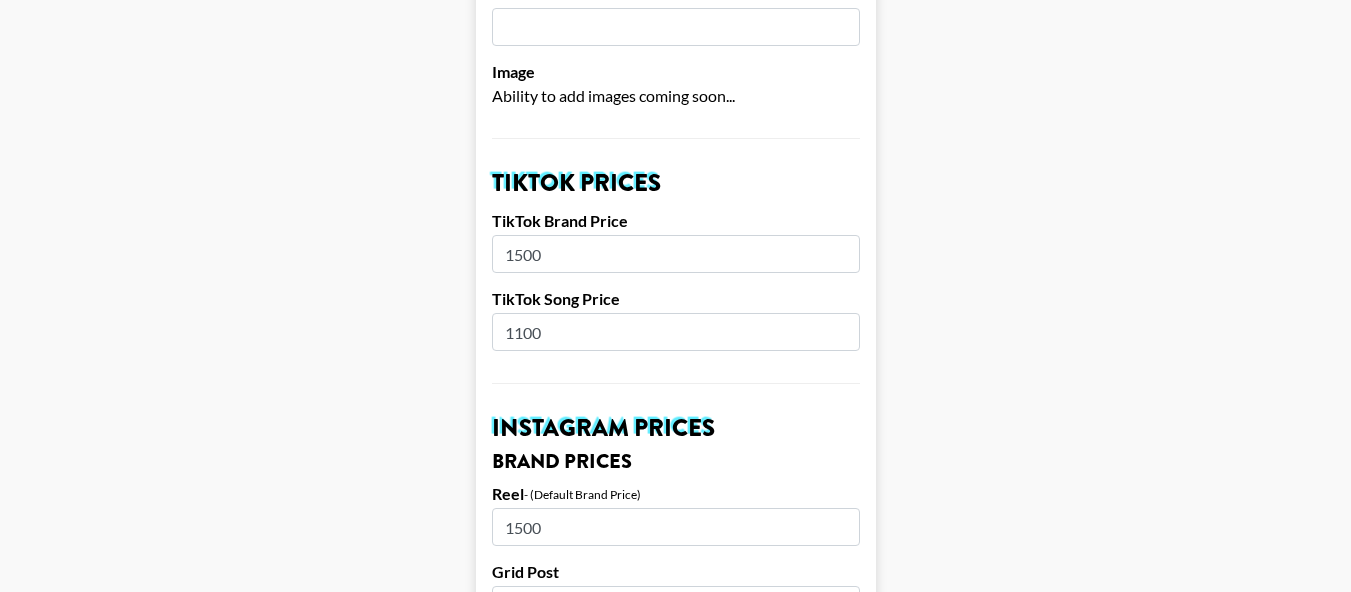 type on "1100" 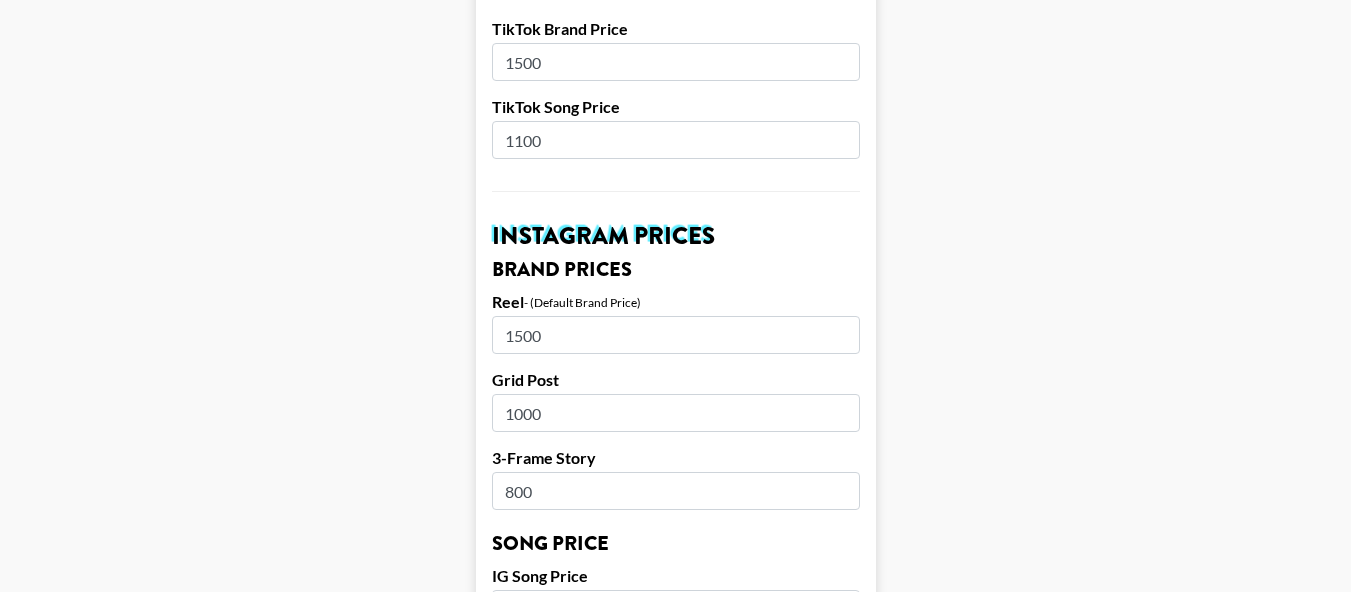 scroll, scrollTop: 800, scrollLeft: 0, axis: vertical 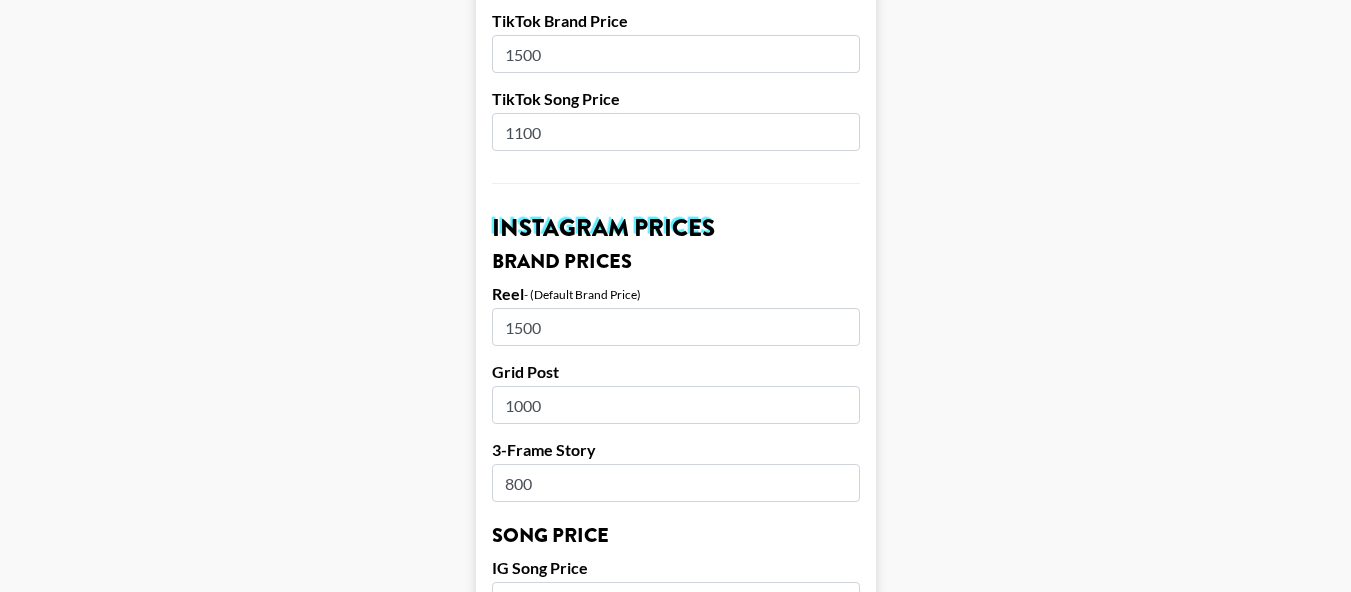 drag, startPoint x: 565, startPoint y: 305, endPoint x: 385, endPoint y: 317, distance: 180.39955 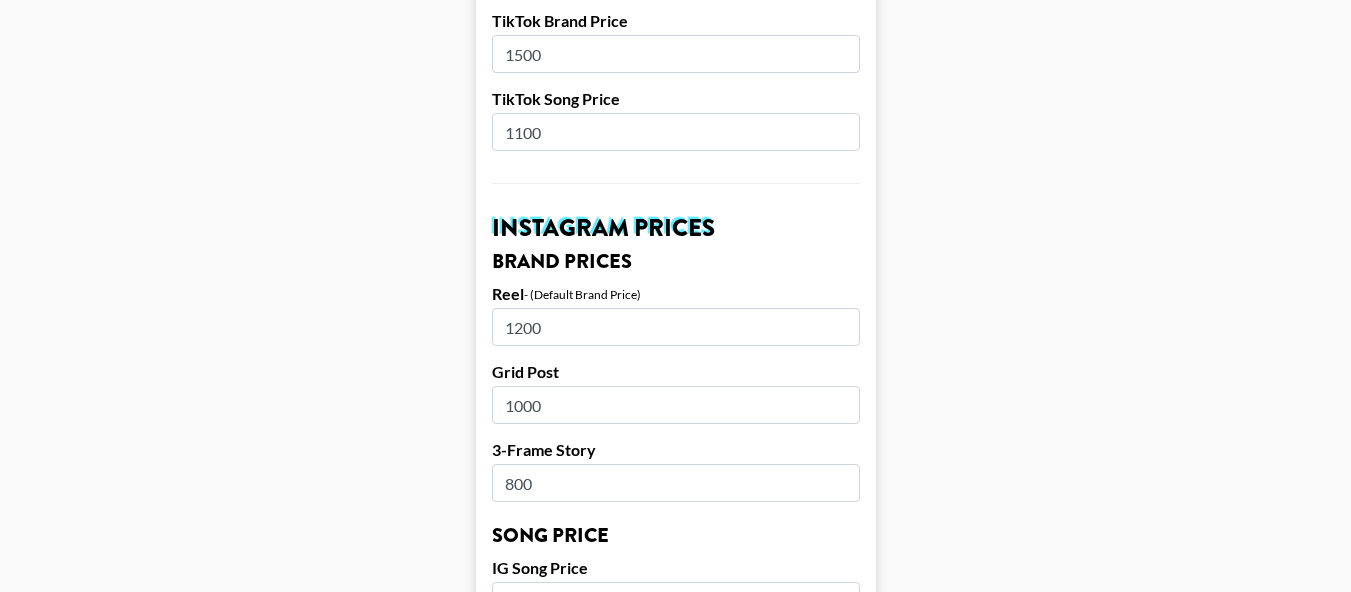 type on "1200" 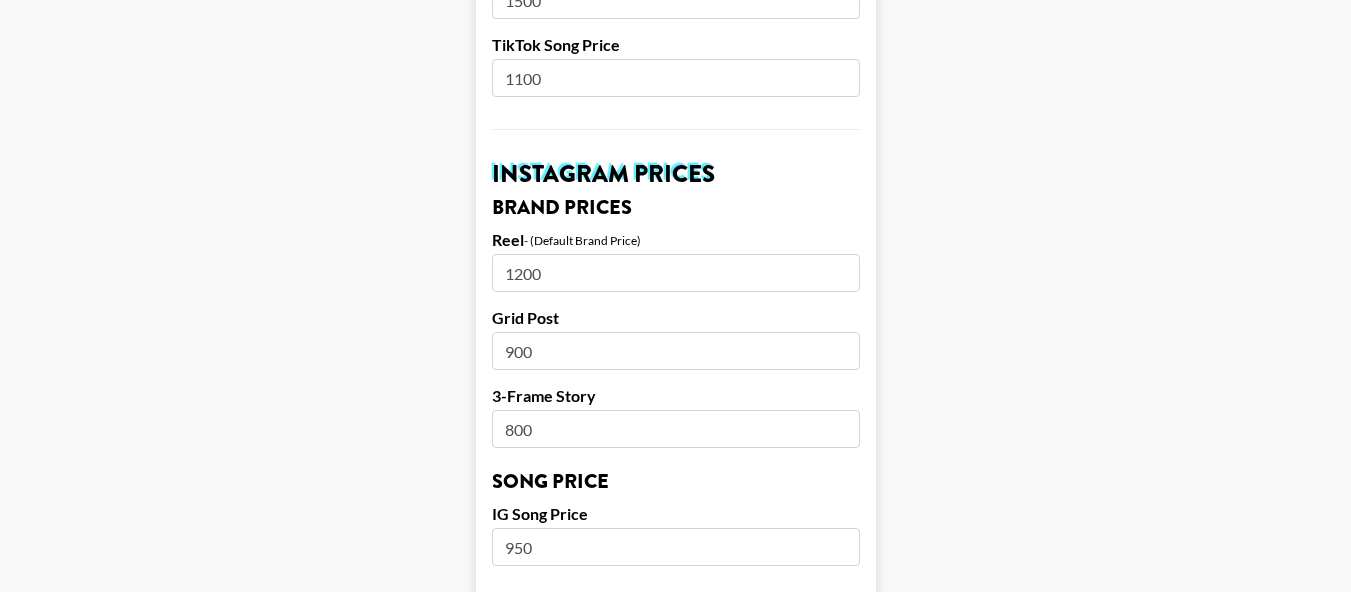scroll, scrollTop: 900, scrollLeft: 0, axis: vertical 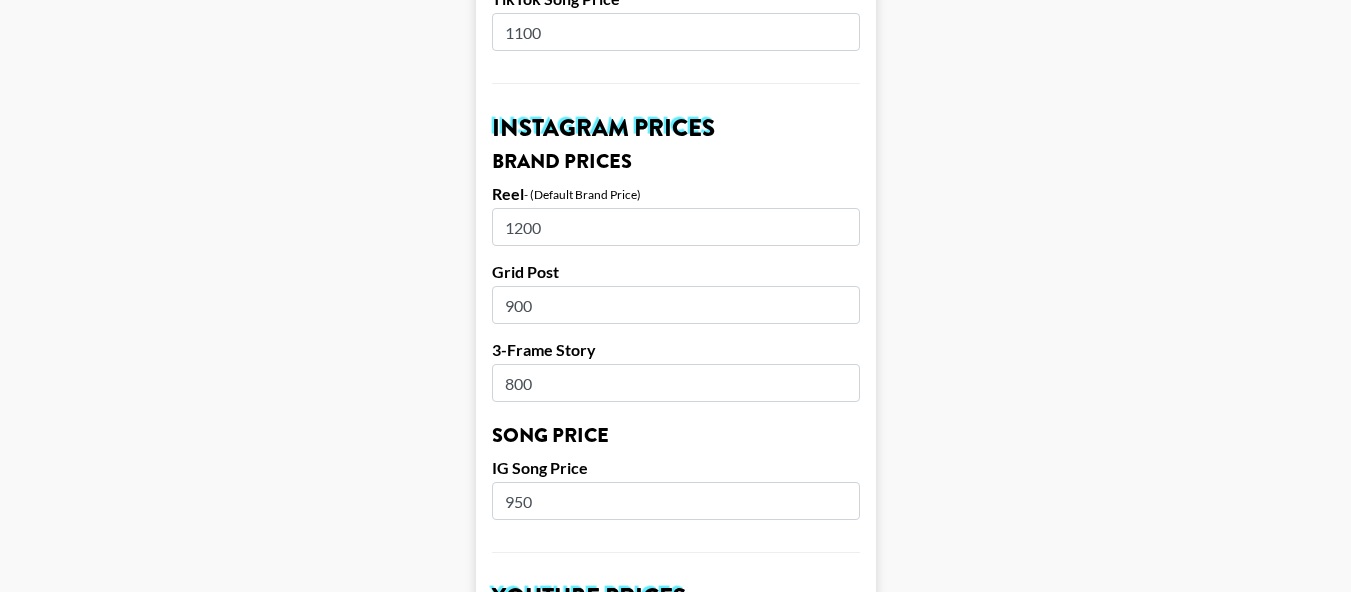 type on "900" 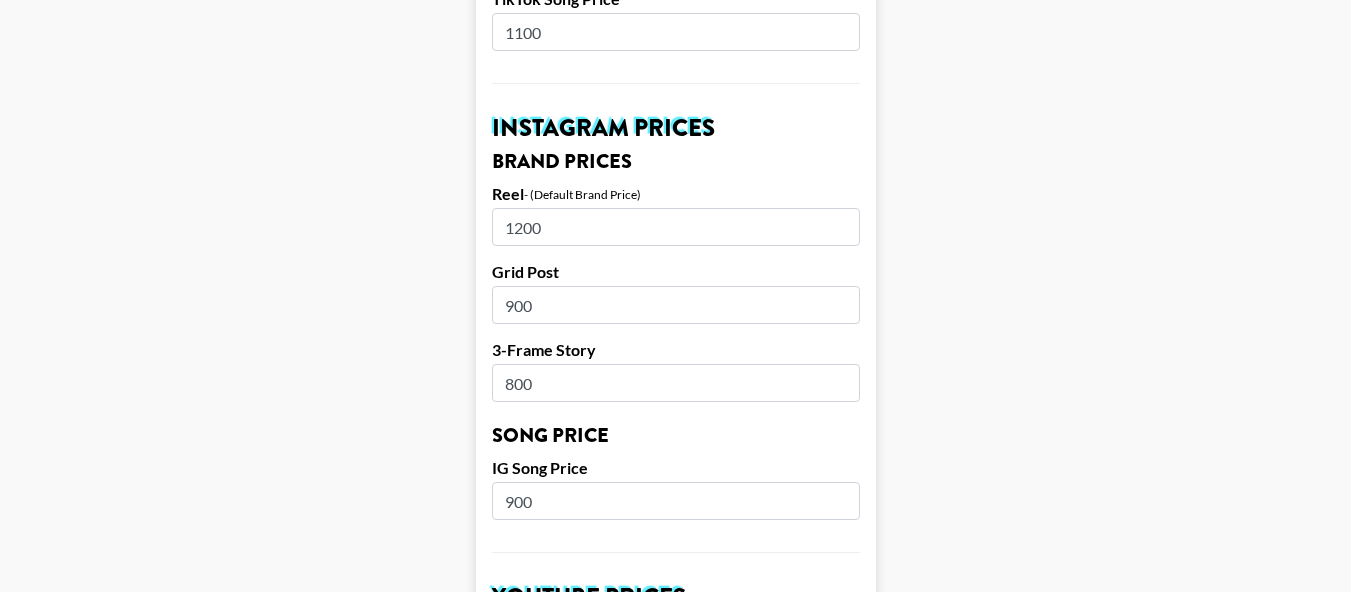 type on "900" 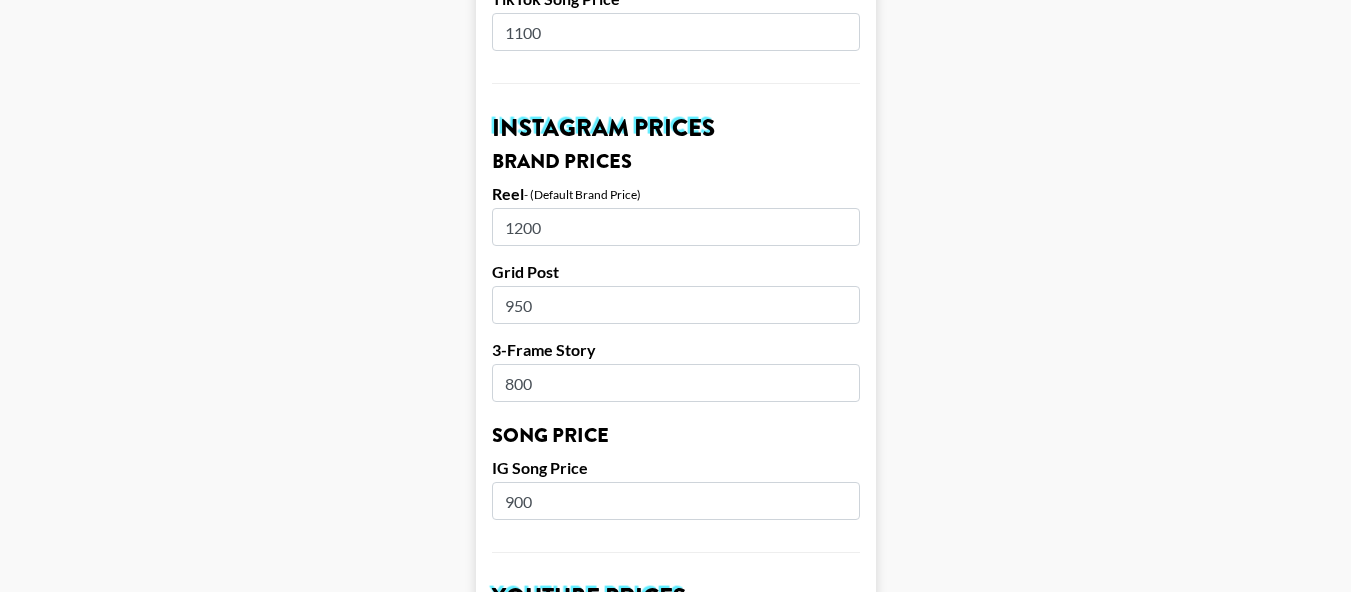type on "950" 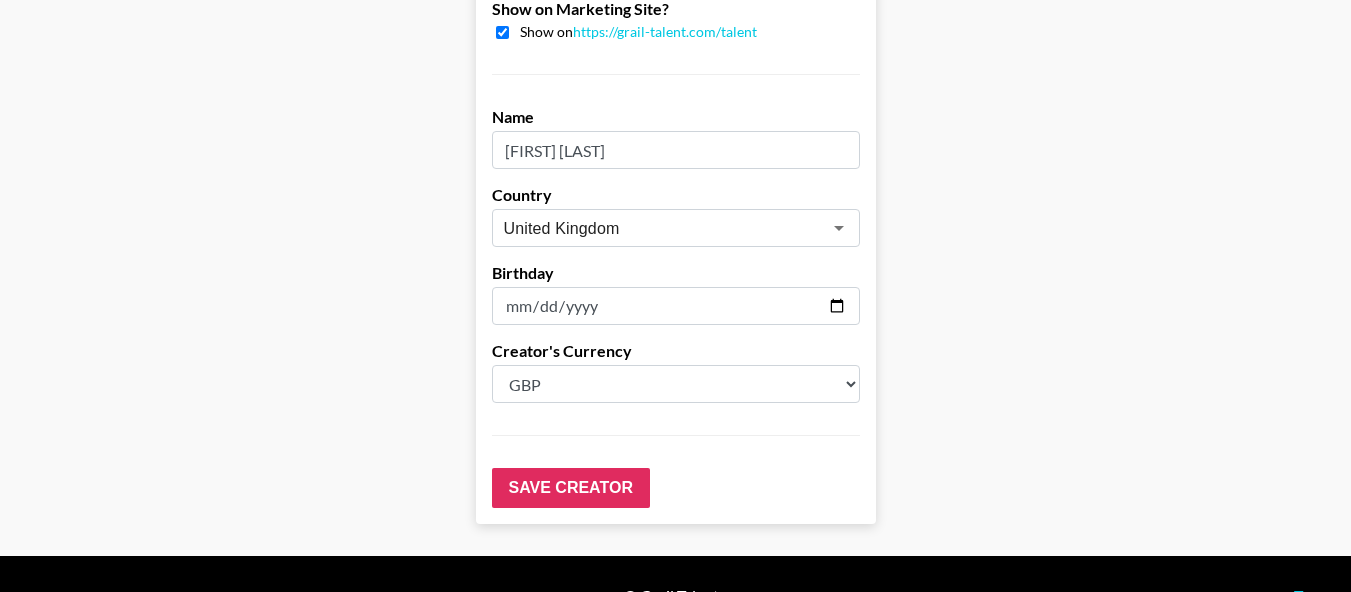 scroll, scrollTop: 2121, scrollLeft: 0, axis: vertical 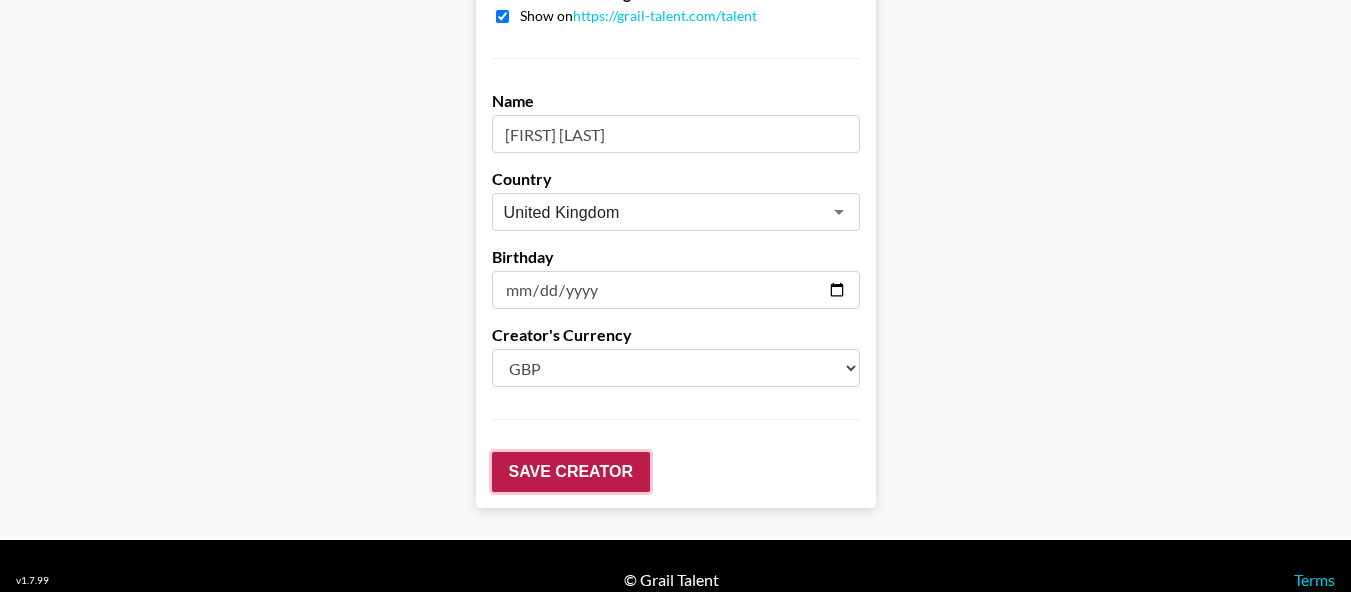 click on "Save Creator" at bounding box center [571, 472] 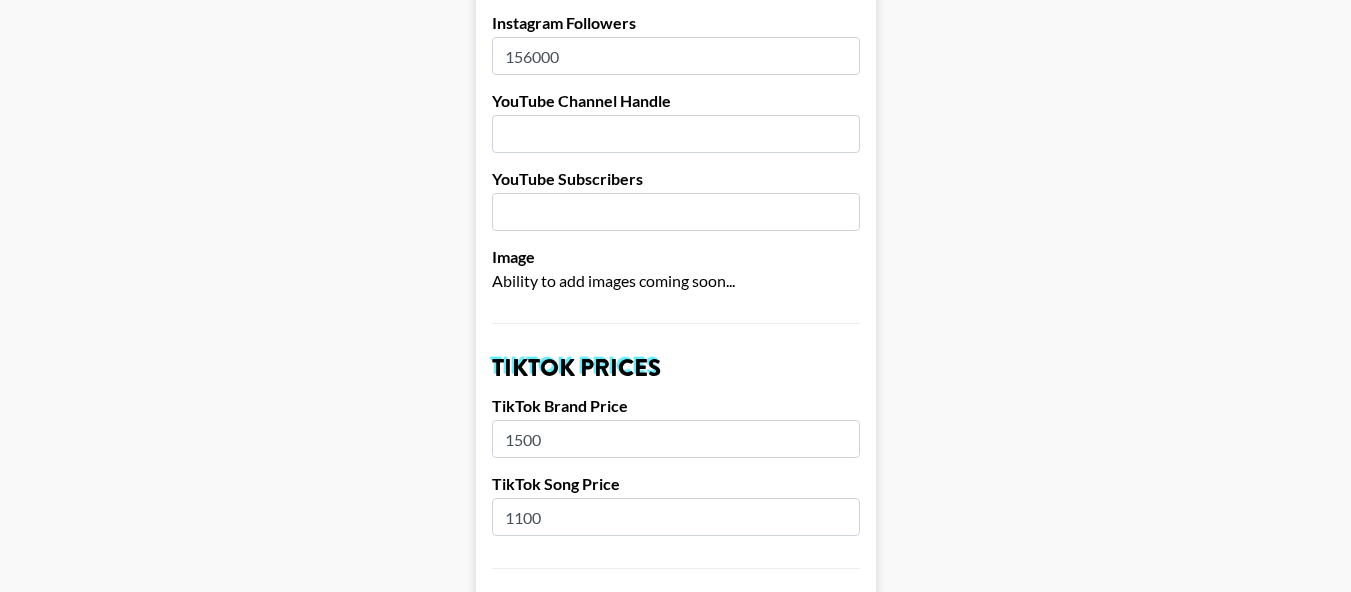 scroll, scrollTop: 0, scrollLeft: 0, axis: both 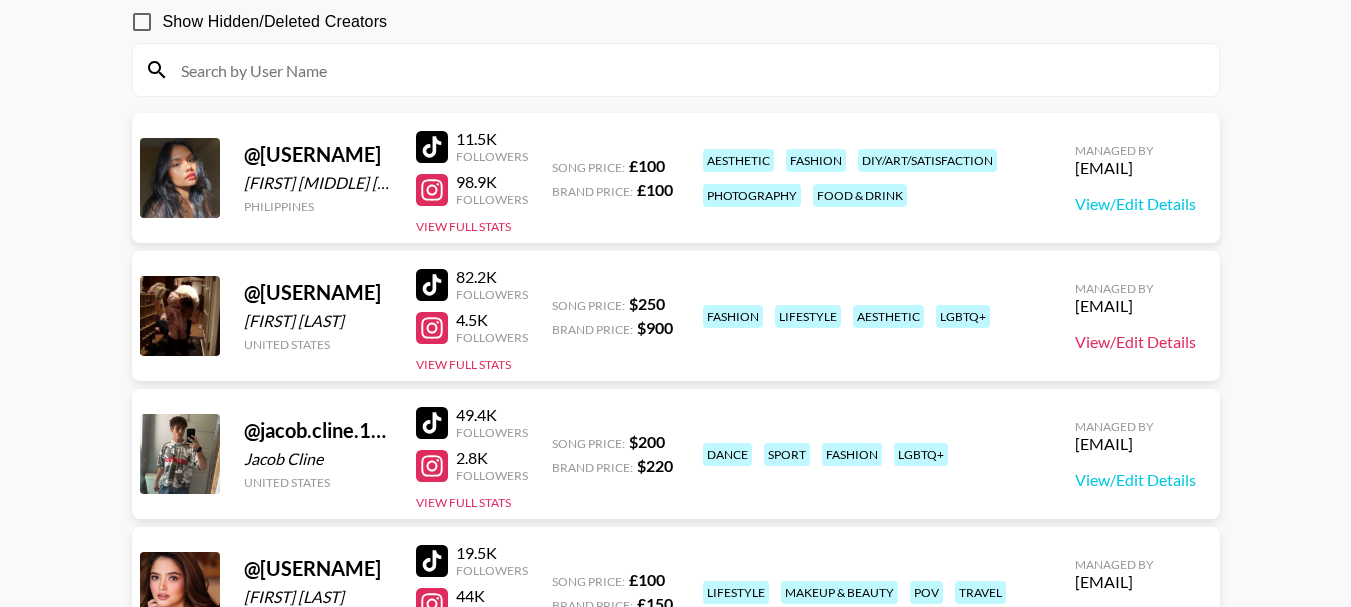 click on "View/Edit Details" at bounding box center [1135, 342] 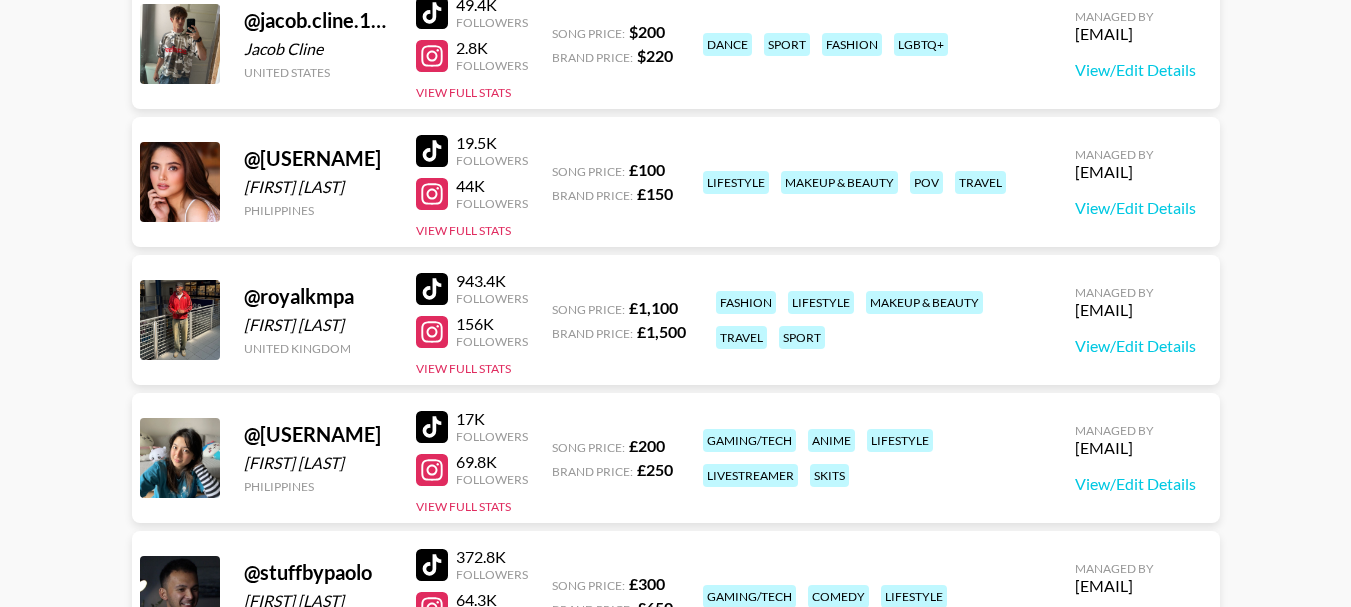 scroll, scrollTop: 791, scrollLeft: 0, axis: vertical 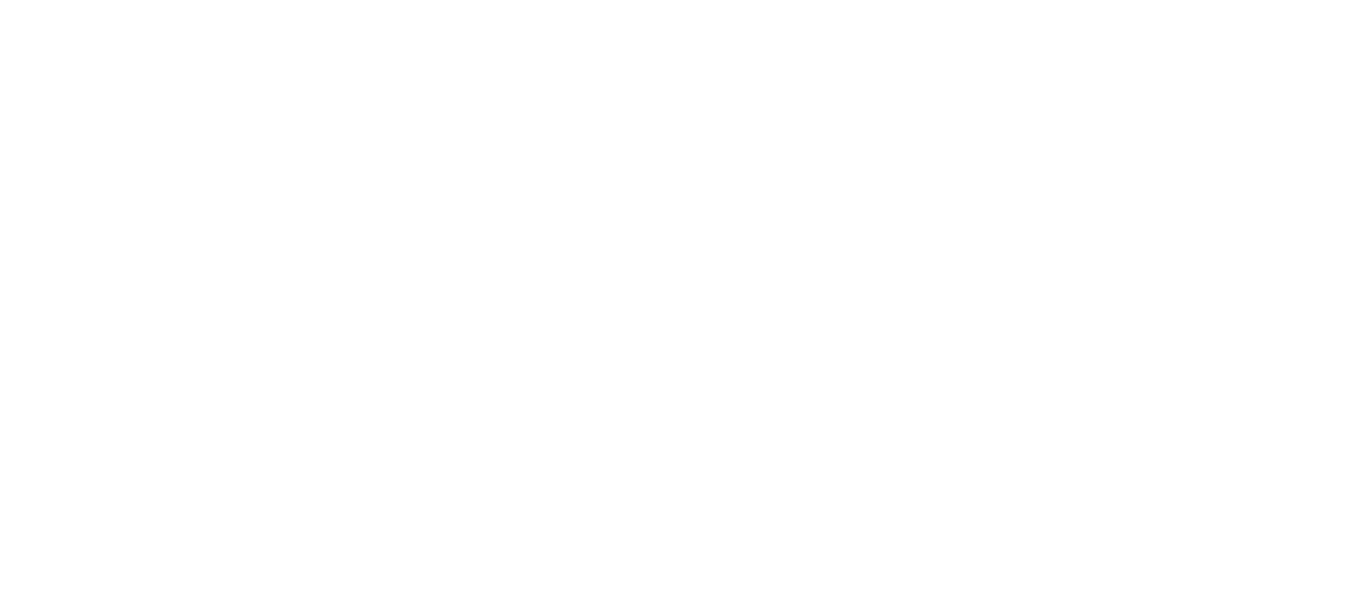 select on "USD" 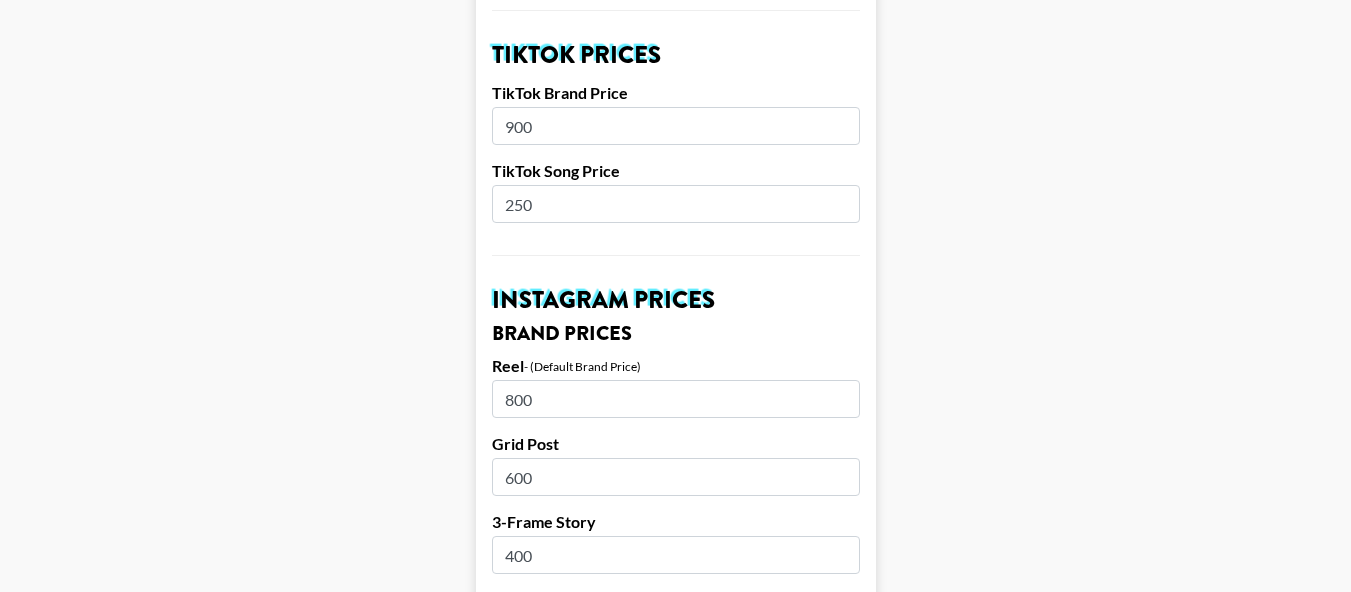 scroll, scrollTop: 600, scrollLeft: 0, axis: vertical 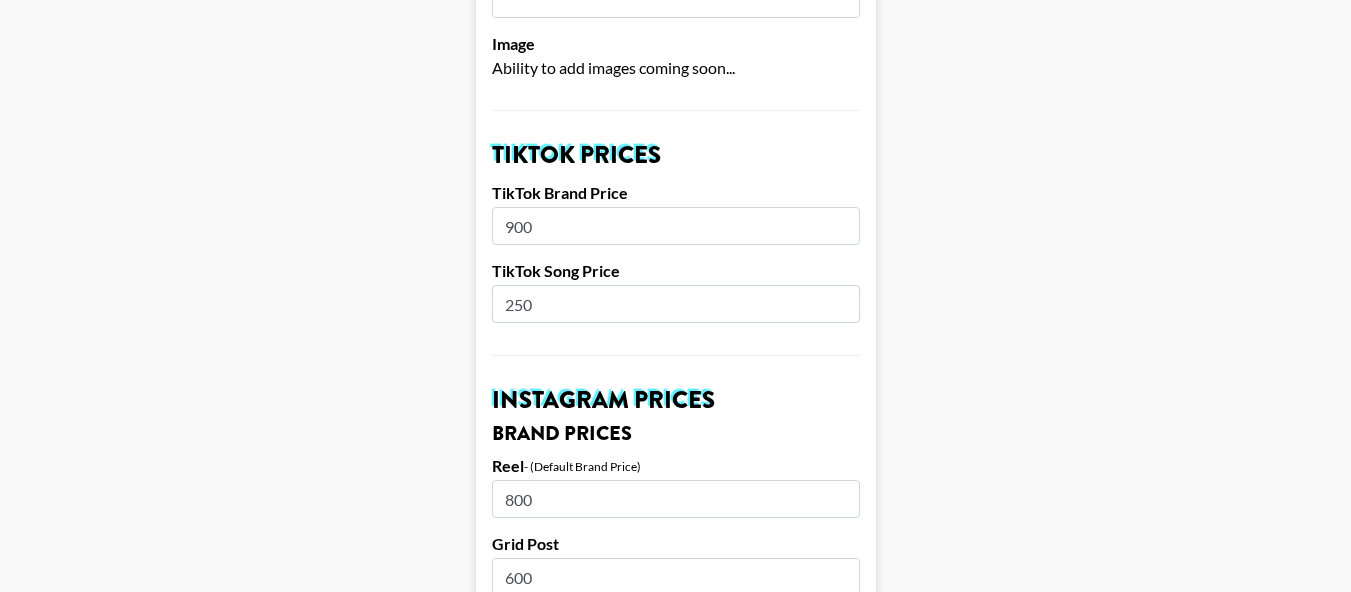 drag, startPoint x: 590, startPoint y: 225, endPoint x: 421, endPoint y: 244, distance: 170.0647 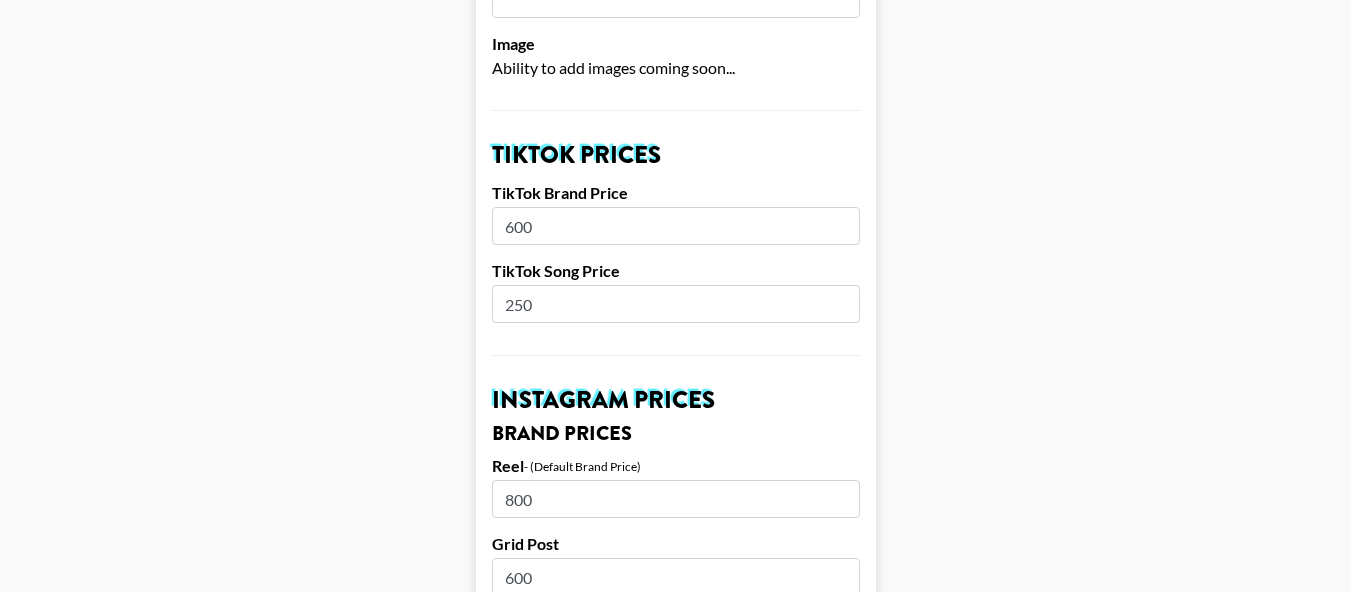 drag, startPoint x: 546, startPoint y: 225, endPoint x: 460, endPoint y: 243, distance: 87.86353 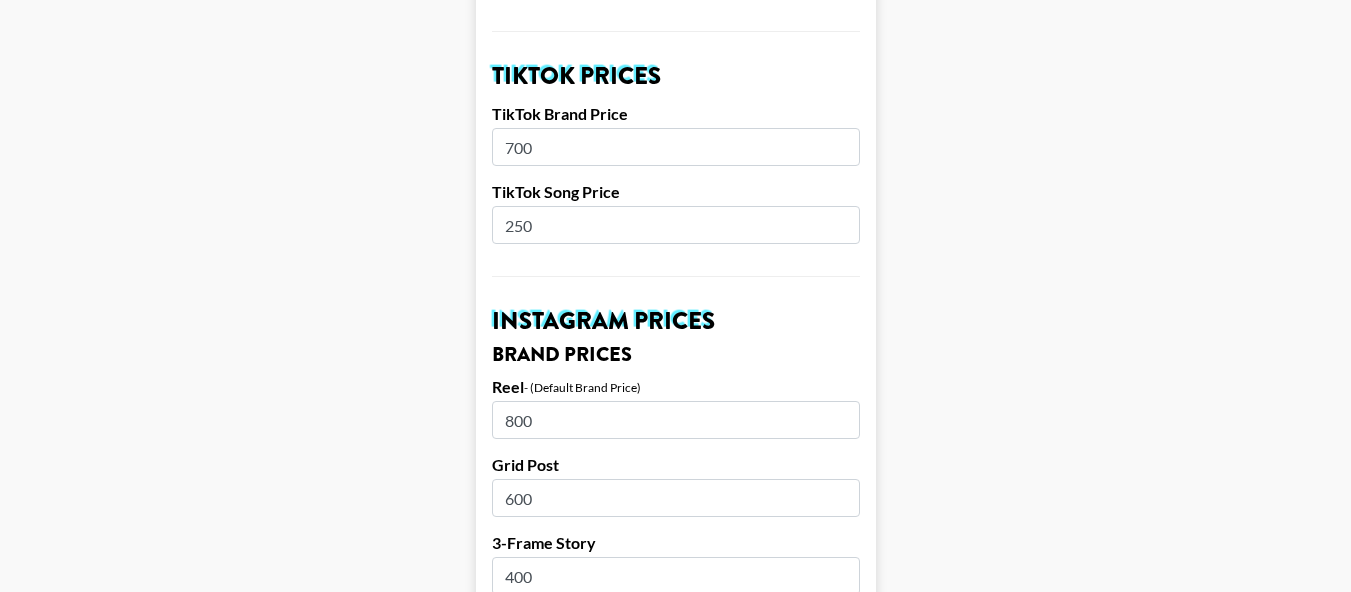scroll, scrollTop: 700, scrollLeft: 0, axis: vertical 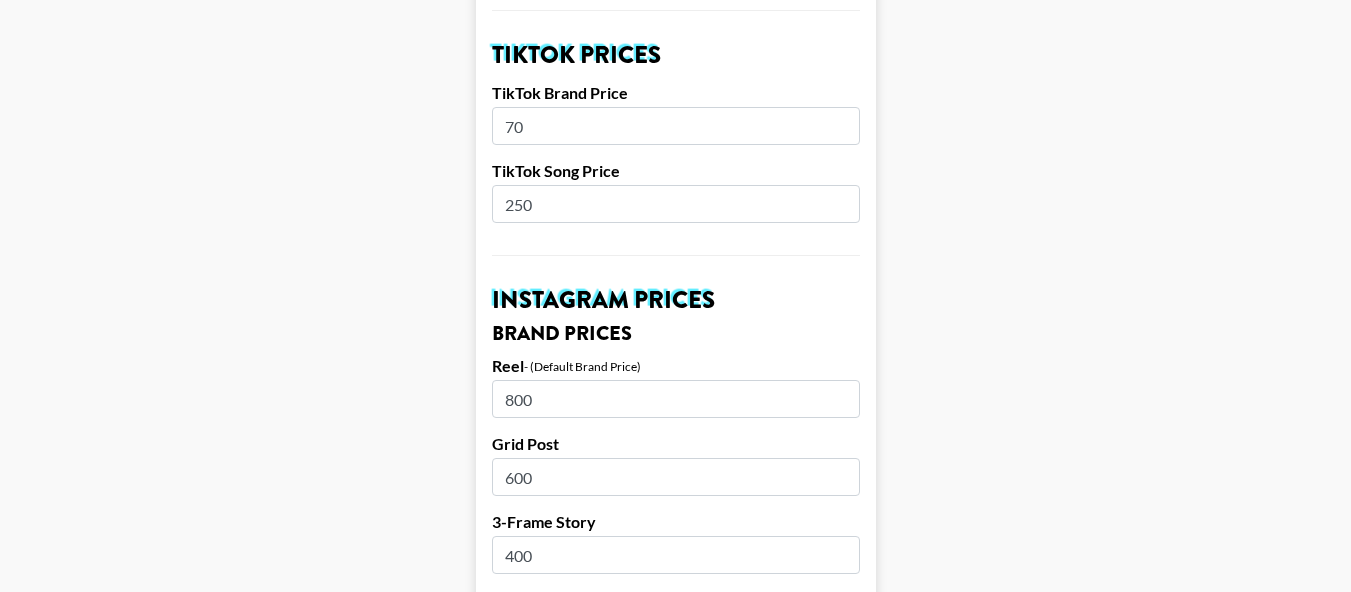 type on "7" 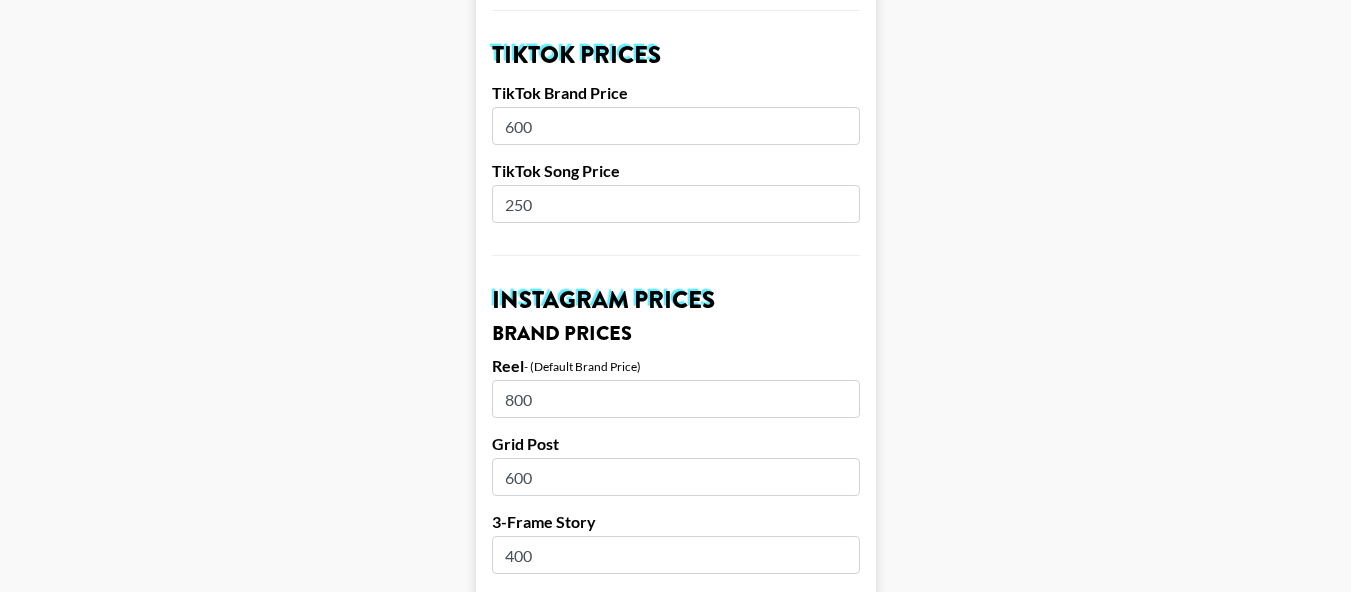 click on "Airtable ID:   reckSfjpZzQzNl39p Manager(s) [EMAIL] ​ TikTok User inlovewithurmom58 Instagram User Amelianelson_ Instagram Followers 4450 YouTube Channel Handle YouTube Subscribers Image Ability to add images coming soon... TikTok Prices TikTok Brand Price 600 TikTok Song Price 250 Instagram Prices Brand Prices Reel  - (Default Brand Price) 800 Grid Post 600 3-Frame Story 400 Song Price IG Song Price 100 YouTube Prices Brand Prices 60-90s Integration  - (Default Brand Price) 1200 Pre-Roll 1200 YouTube Short 1200 Song Price YT Song Price 100 Hide on Booking Platform If checked, creator will be hidden from  clients  but not from managers. Delete from Booking Platform If checked, creator will be hidden from both clients   and managers . USE CAREFULLY. Show on Marketing Site? Show on  https://grail-talent.com/talent Name [FIRST] [LAST] Country [COUNTRY] ​ Birthday [DATE] Creator's Currency Select a Currency USD GBP Save Creator" at bounding box center (675, 656) 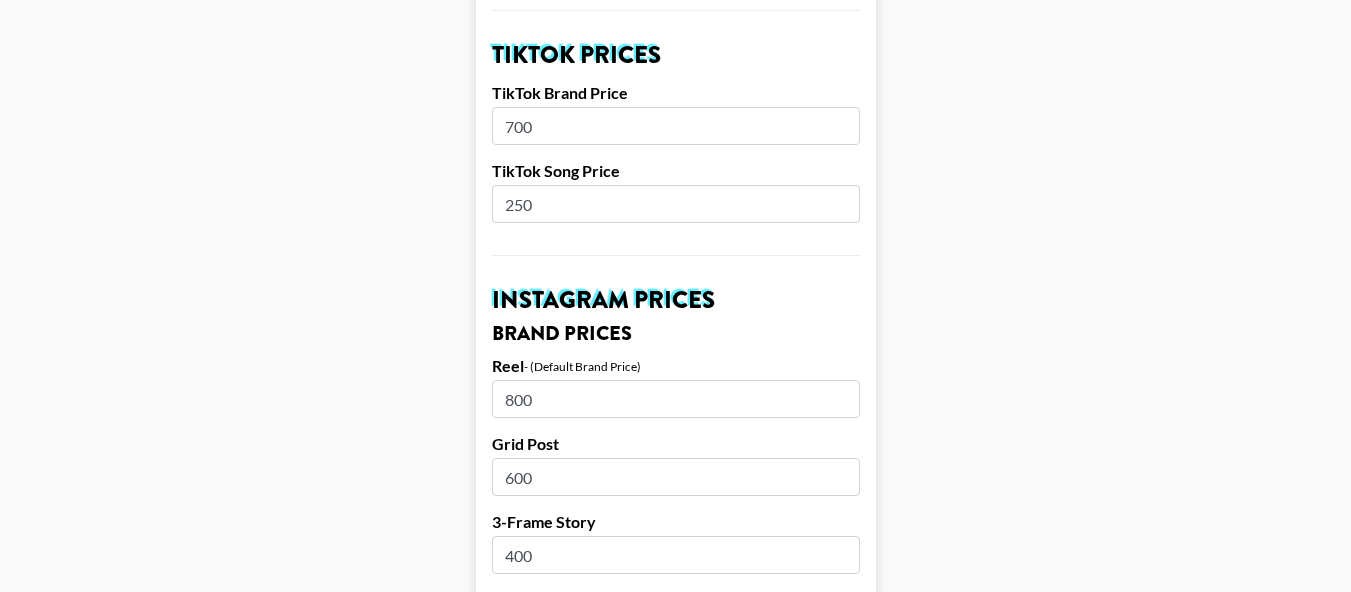 type on "700" 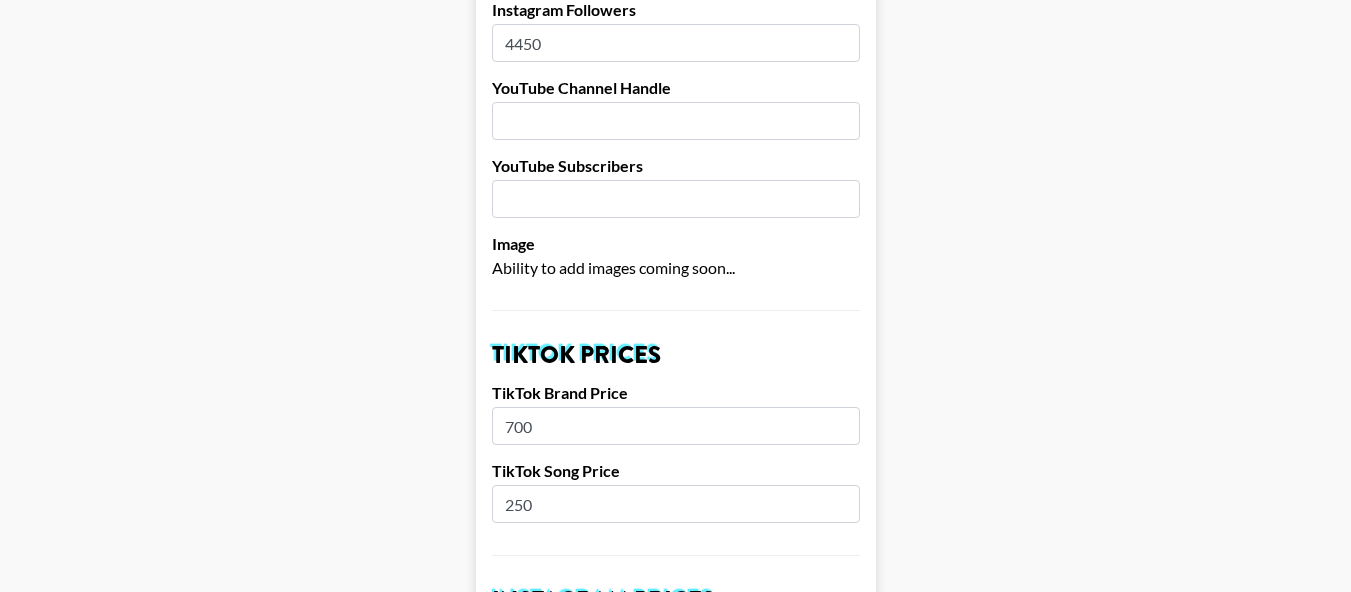 scroll, scrollTop: 300, scrollLeft: 0, axis: vertical 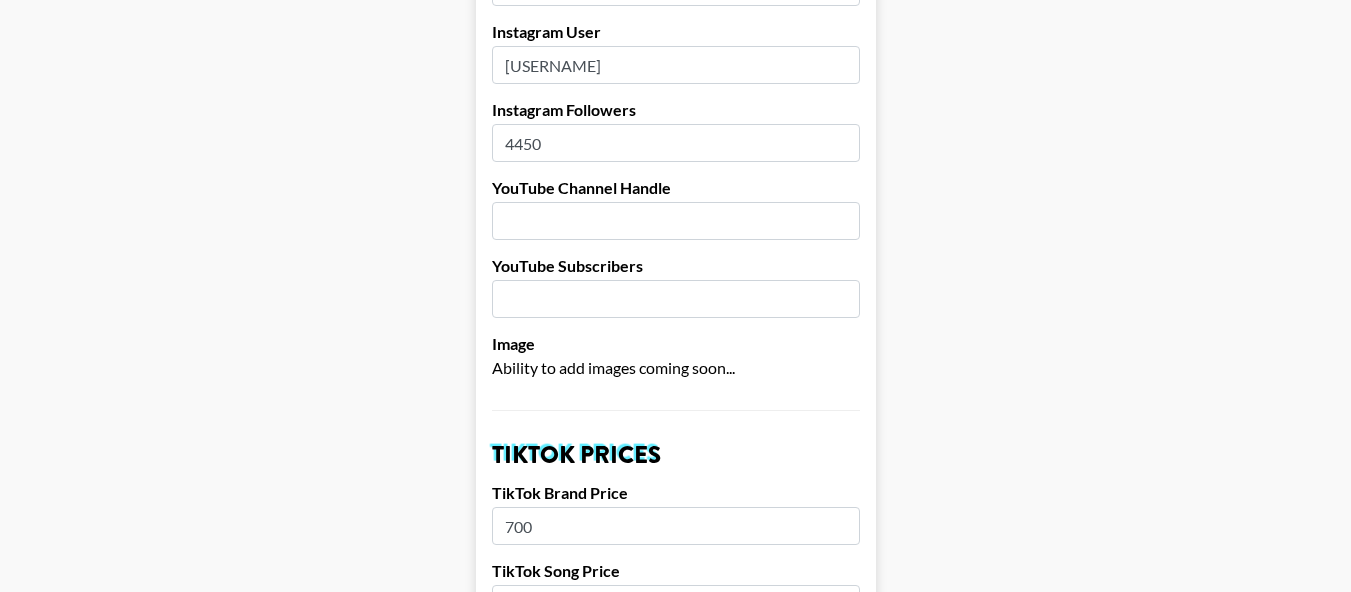 drag, startPoint x: 568, startPoint y: 140, endPoint x: 535, endPoint y: 139, distance: 33.01515 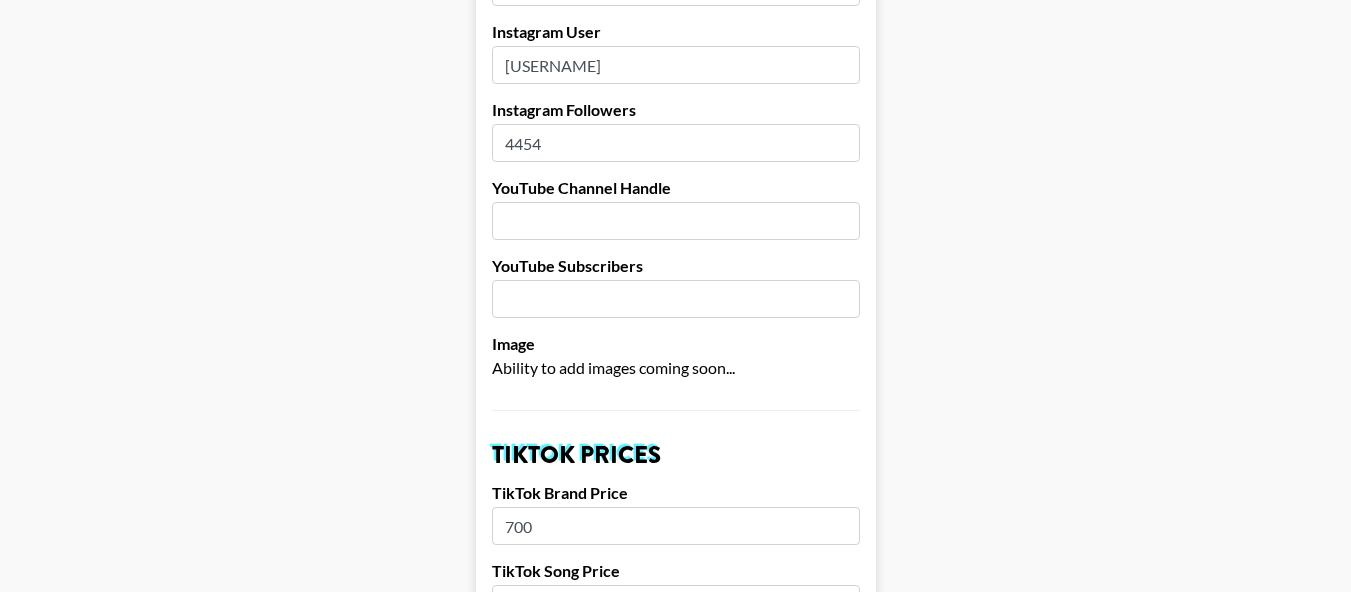 type on "4454" 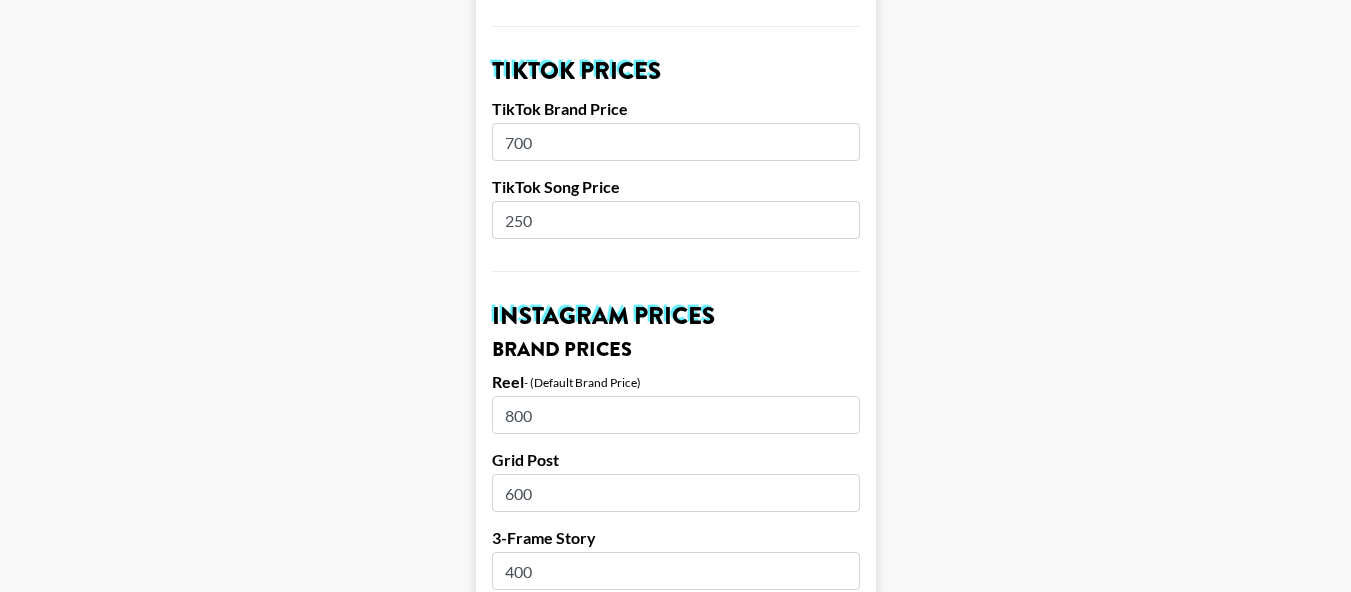 scroll, scrollTop: 800, scrollLeft: 0, axis: vertical 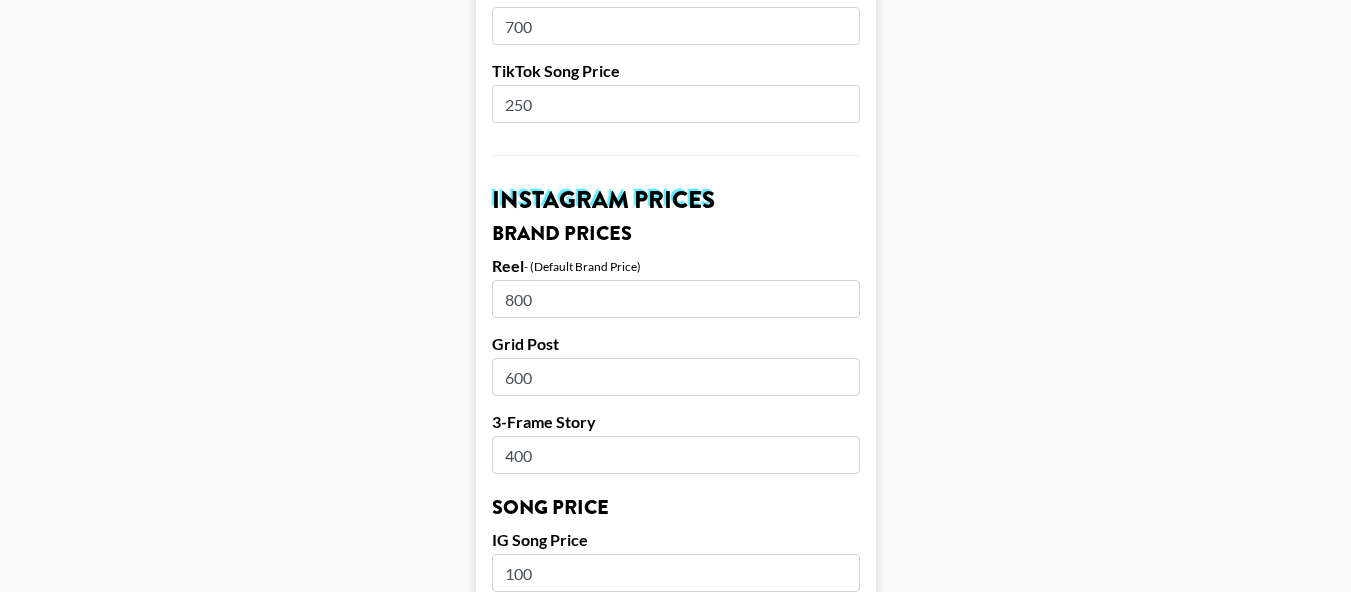 drag, startPoint x: 576, startPoint y: 304, endPoint x: 484, endPoint y: 297, distance: 92.26592 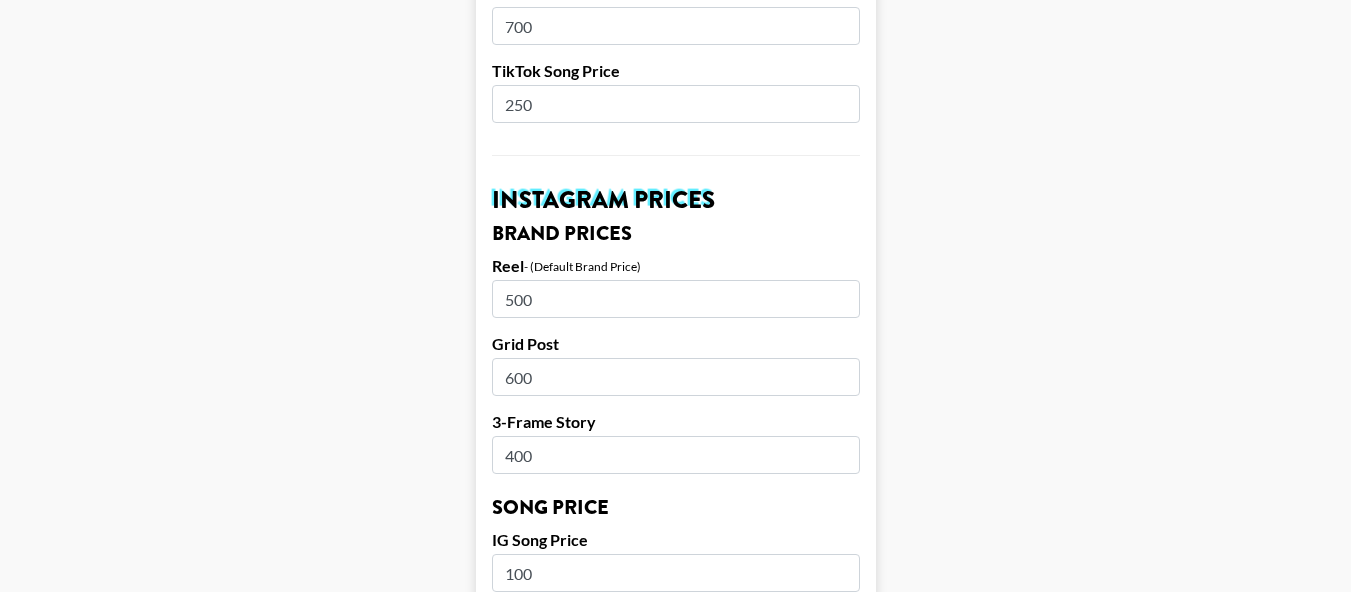 type on "500" 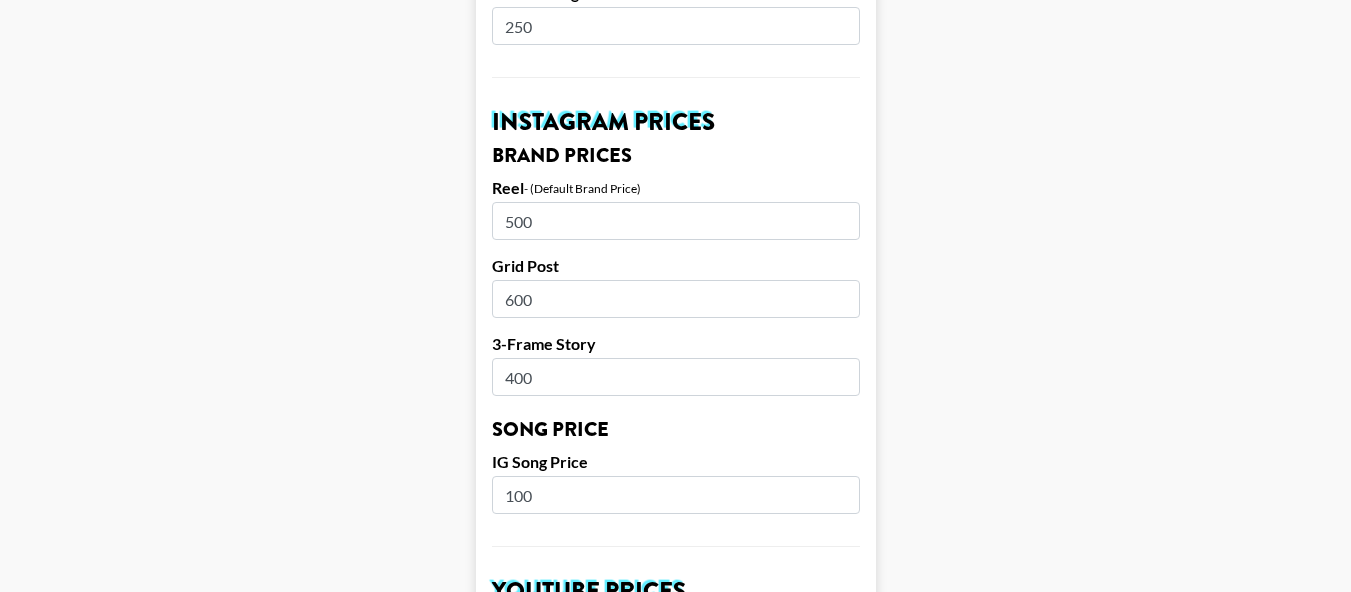 scroll, scrollTop: 900, scrollLeft: 0, axis: vertical 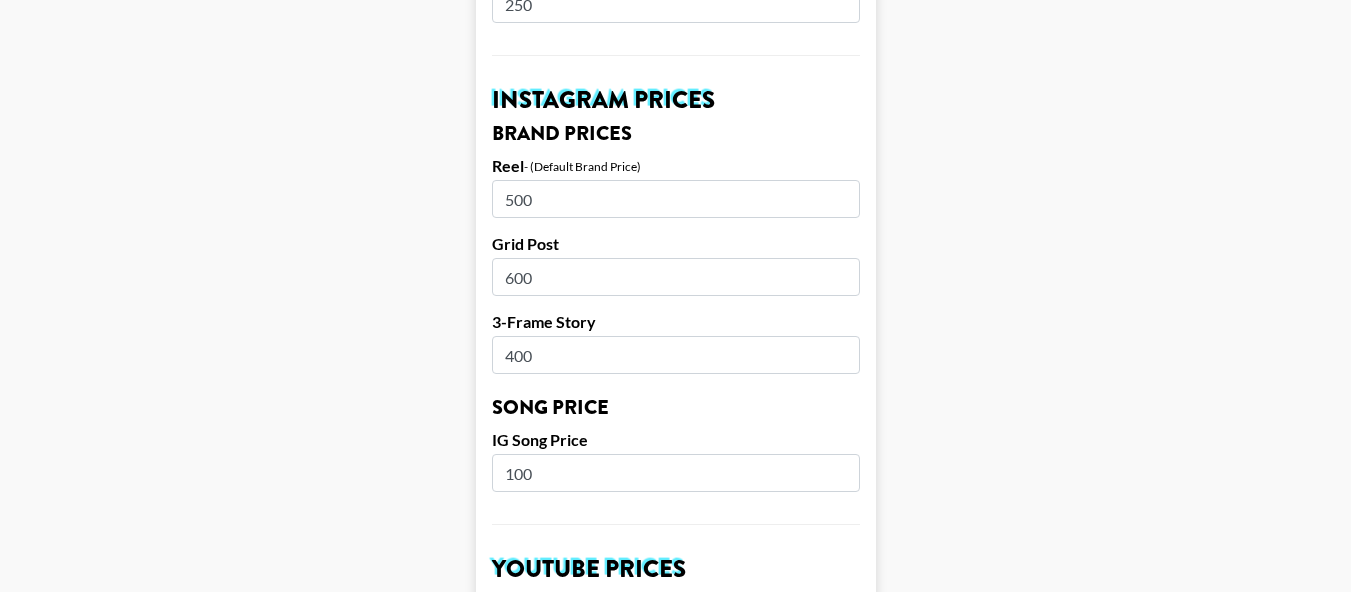 drag, startPoint x: 574, startPoint y: 277, endPoint x: 456, endPoint y: 275, distance: 118.016945 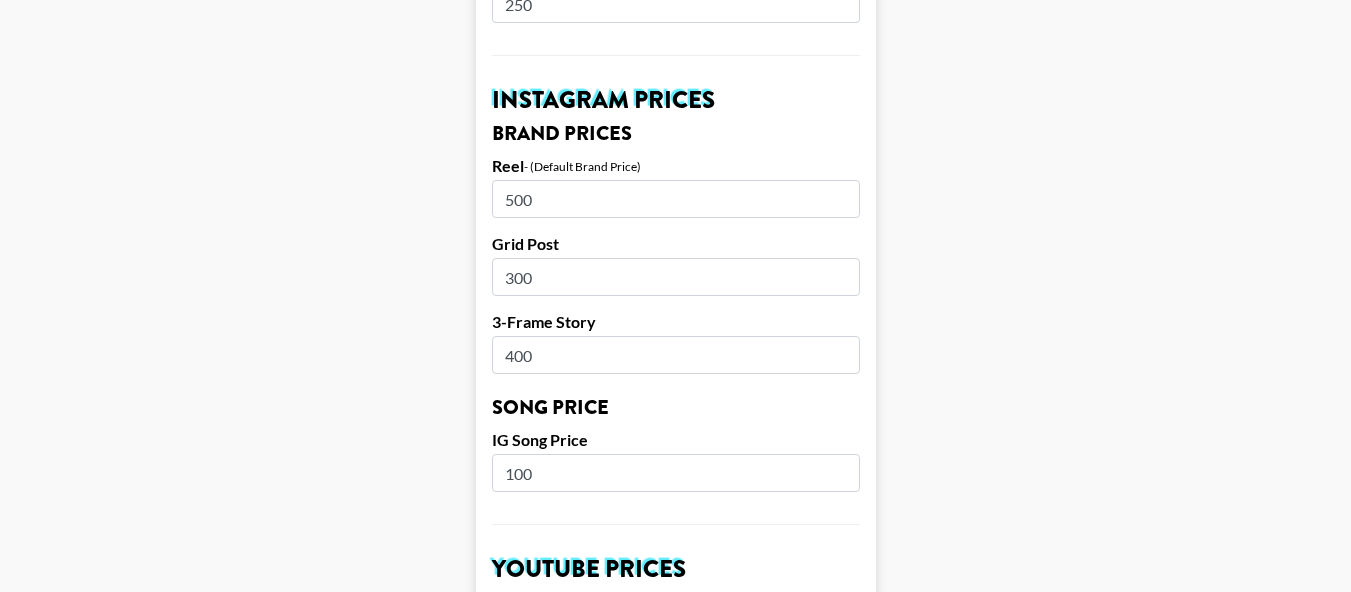 type on "300" 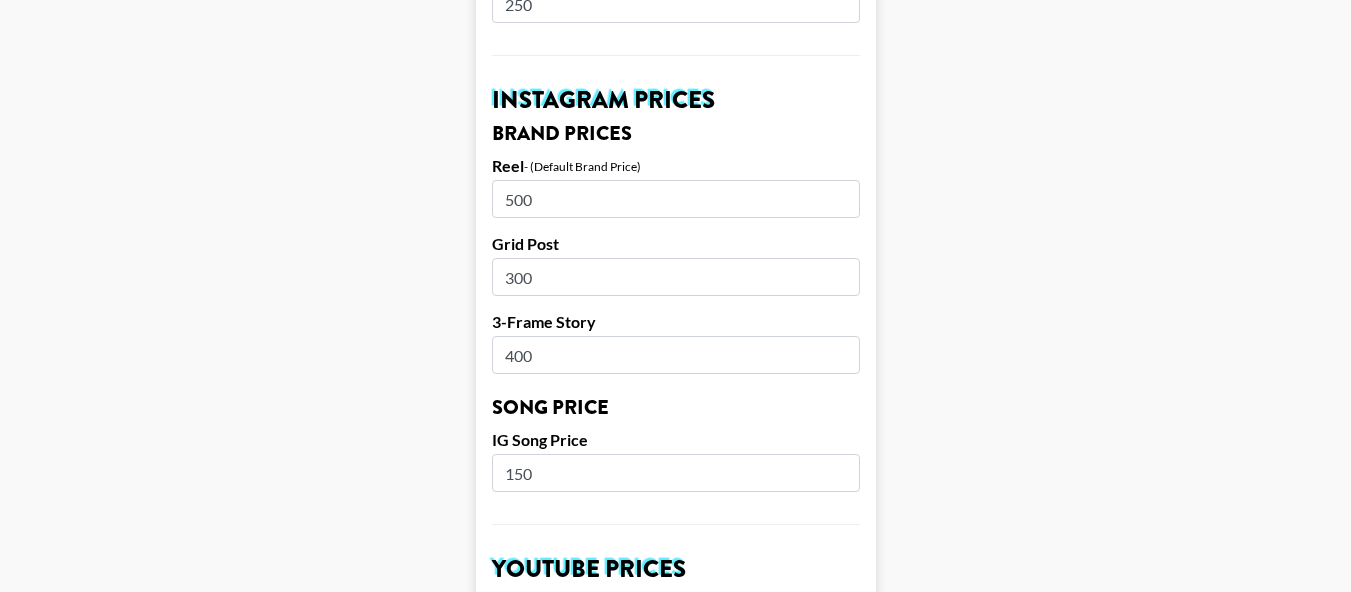 type on "150" 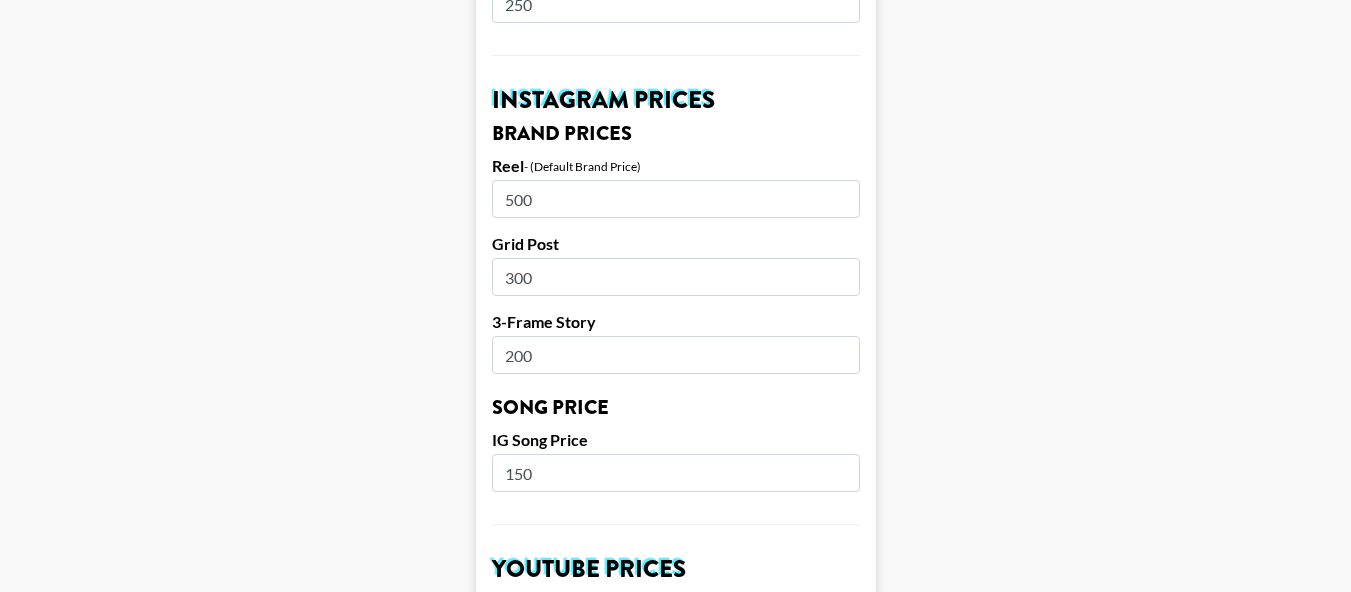 type on "200" 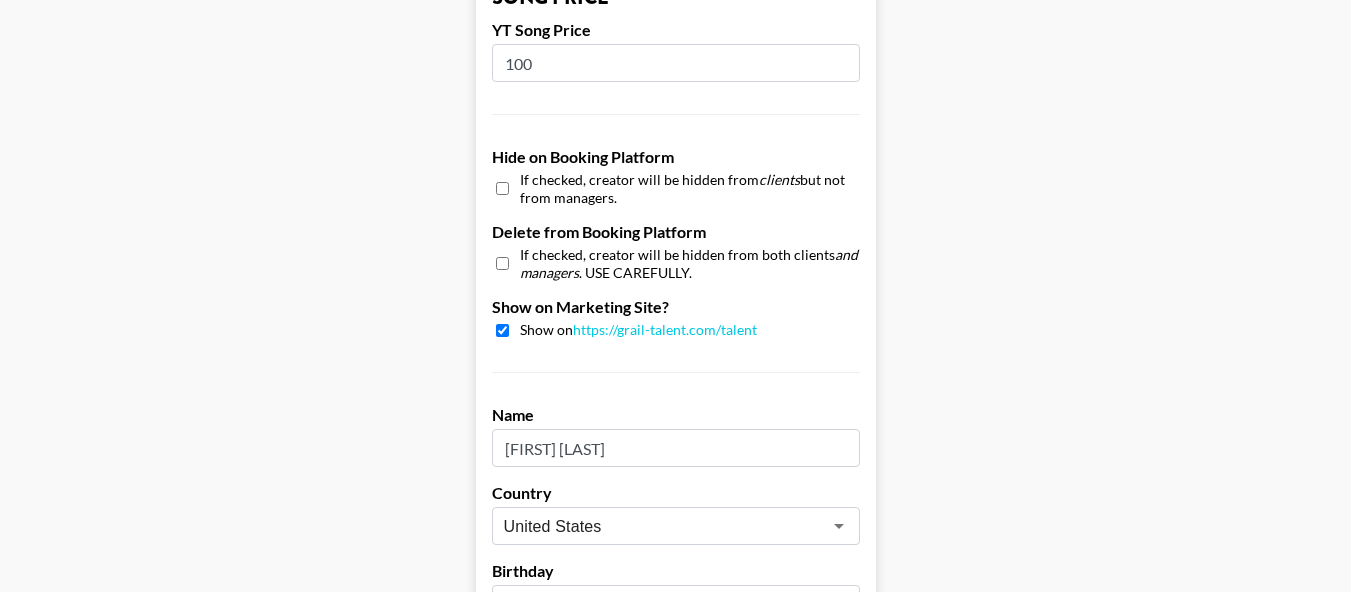 scroll, scrollTop: 1621, scrollLeft: 0, axis: vertical 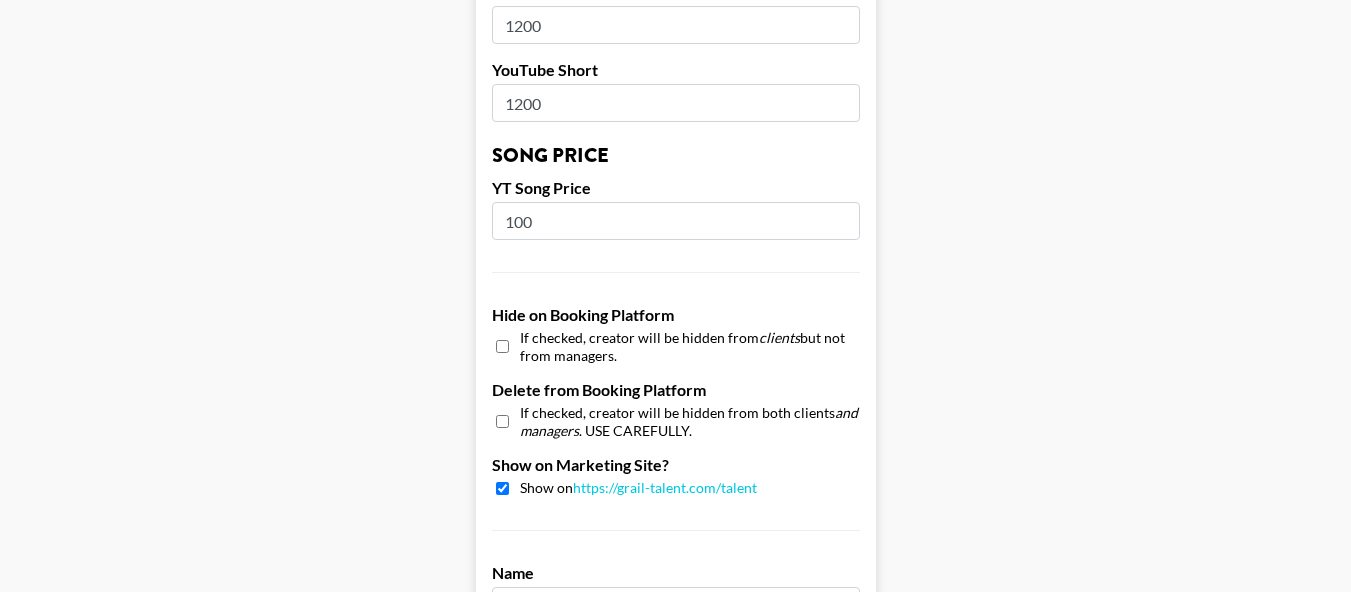 click at bounding box center [502, 488] 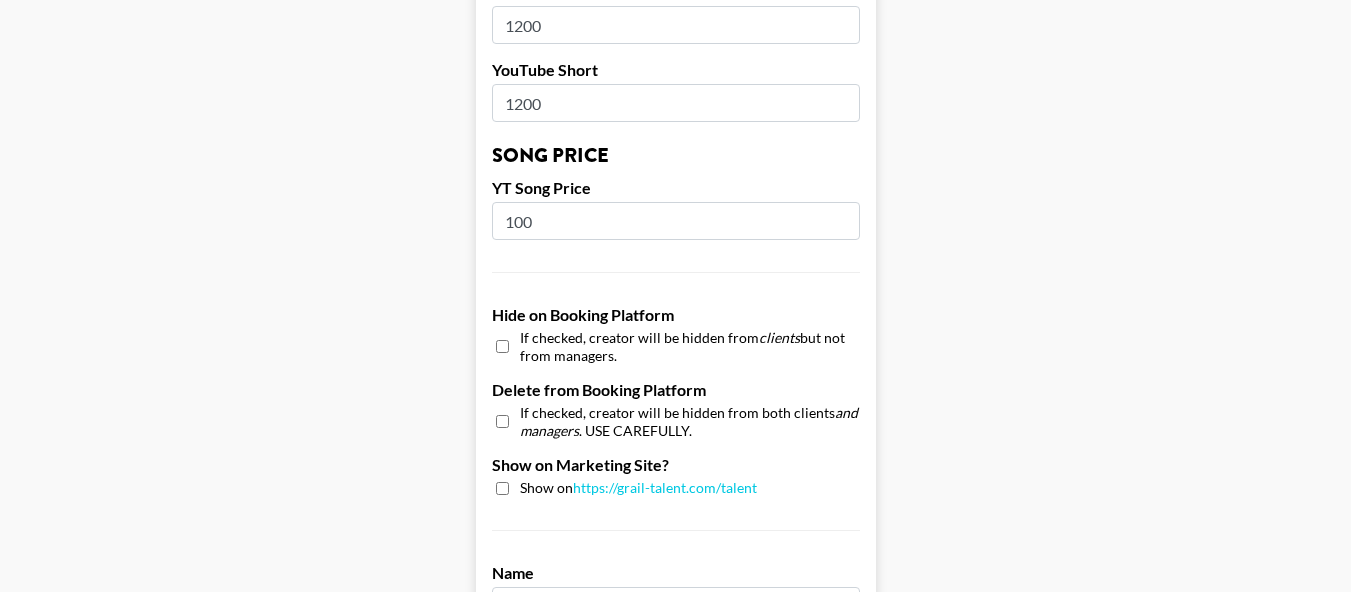 click at bounding box center (502, 488) 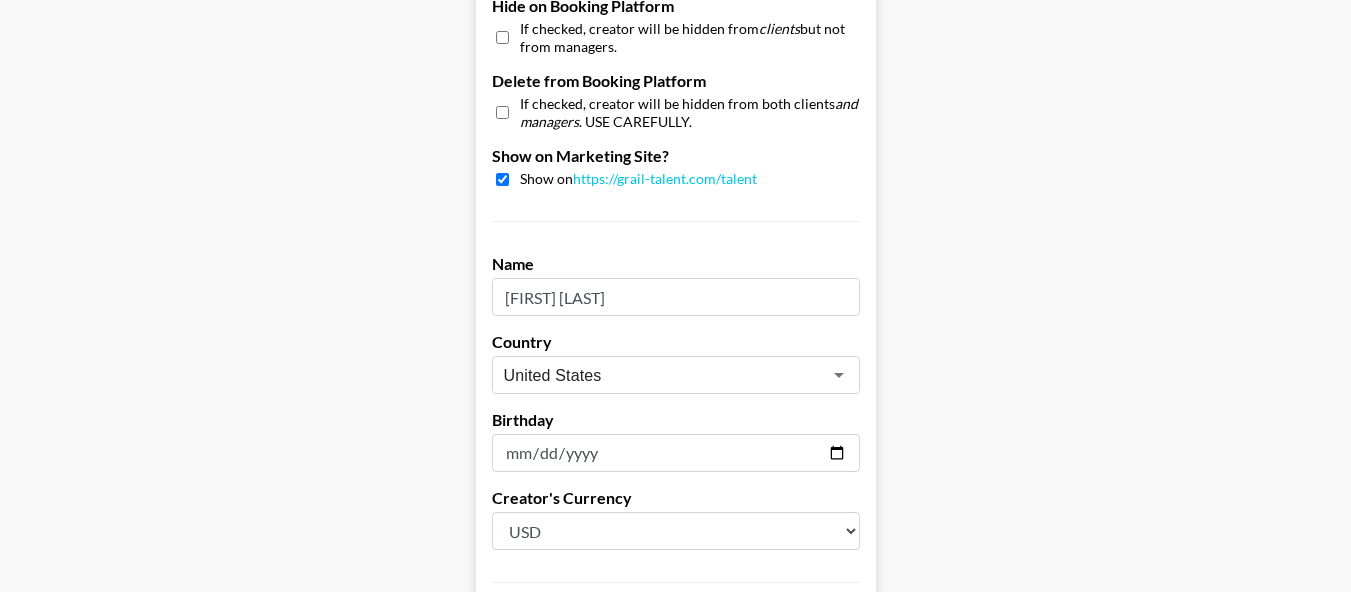 scroll, scrollTop: 2121, scrollLeft: 0, axis: vertical 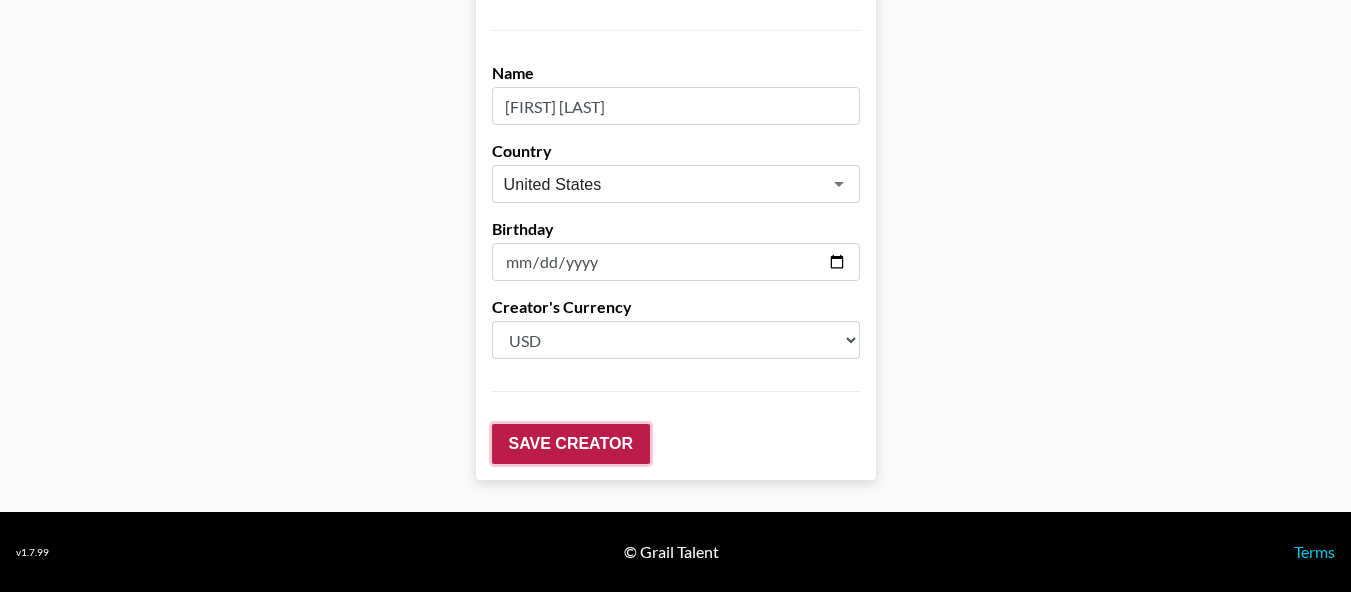 click on "Save Creator" at bounding box center (571, 444) 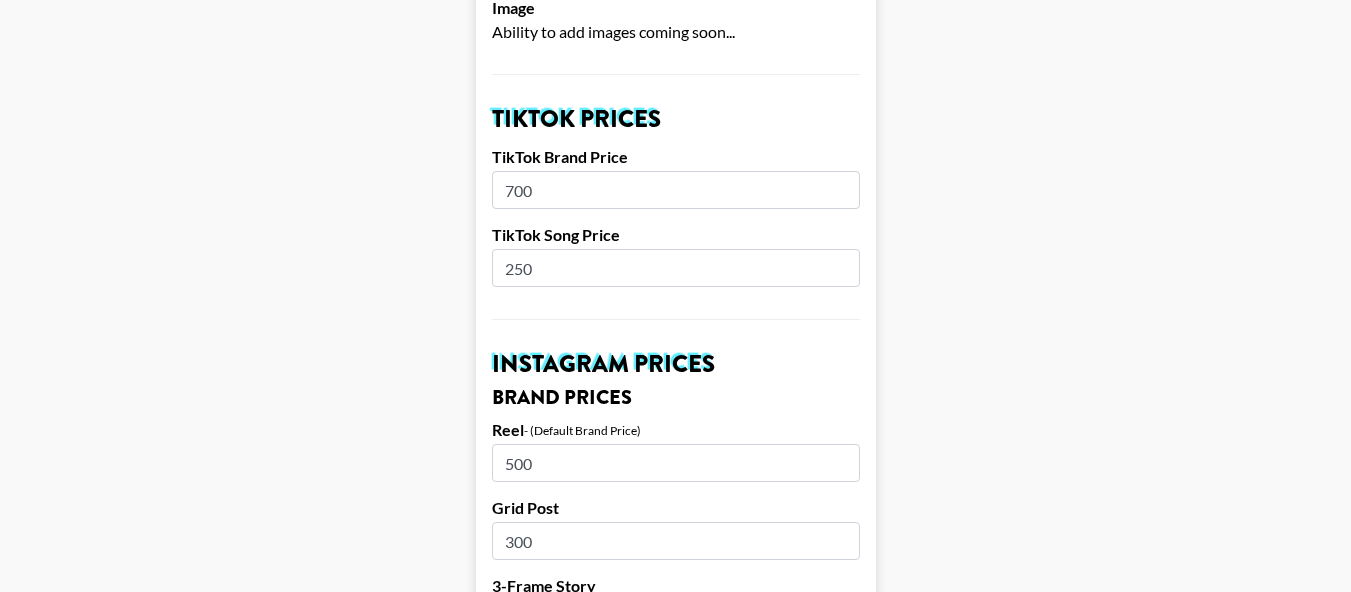 scroll, scrollTop: 800, scrollLeft: 0, axis: vertical 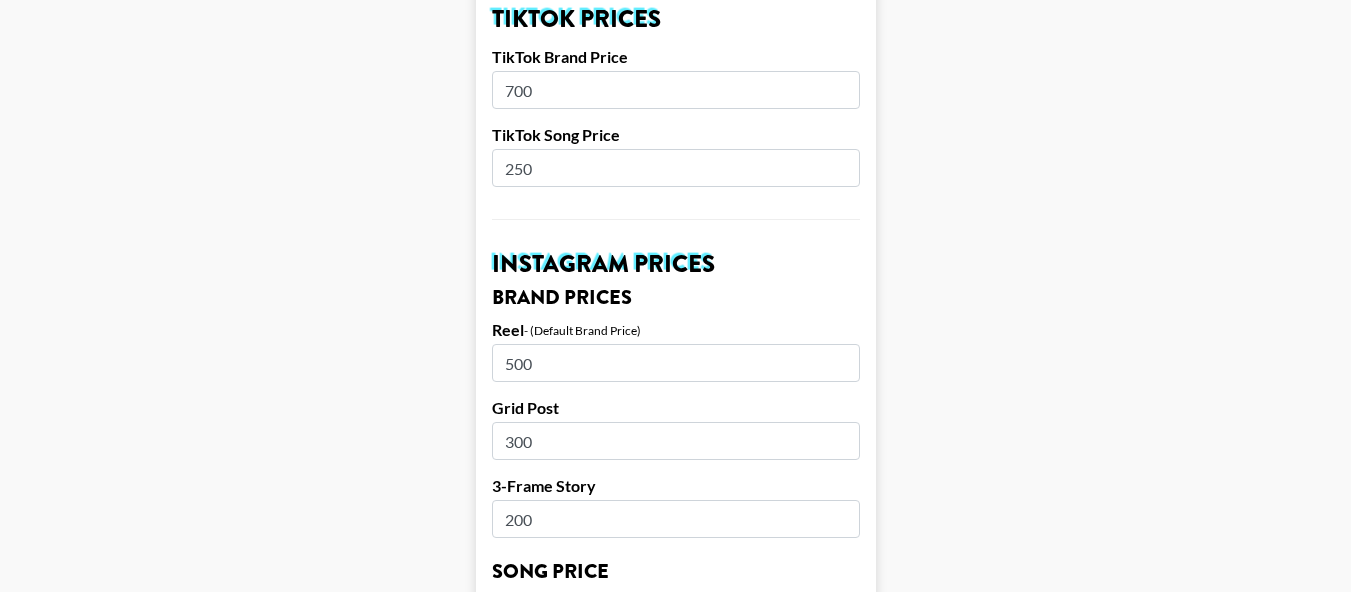 drag, startPoint x: 514, startPoint y: 371, endPoint x: 478, endPoint y: 364, distance: 36.67424 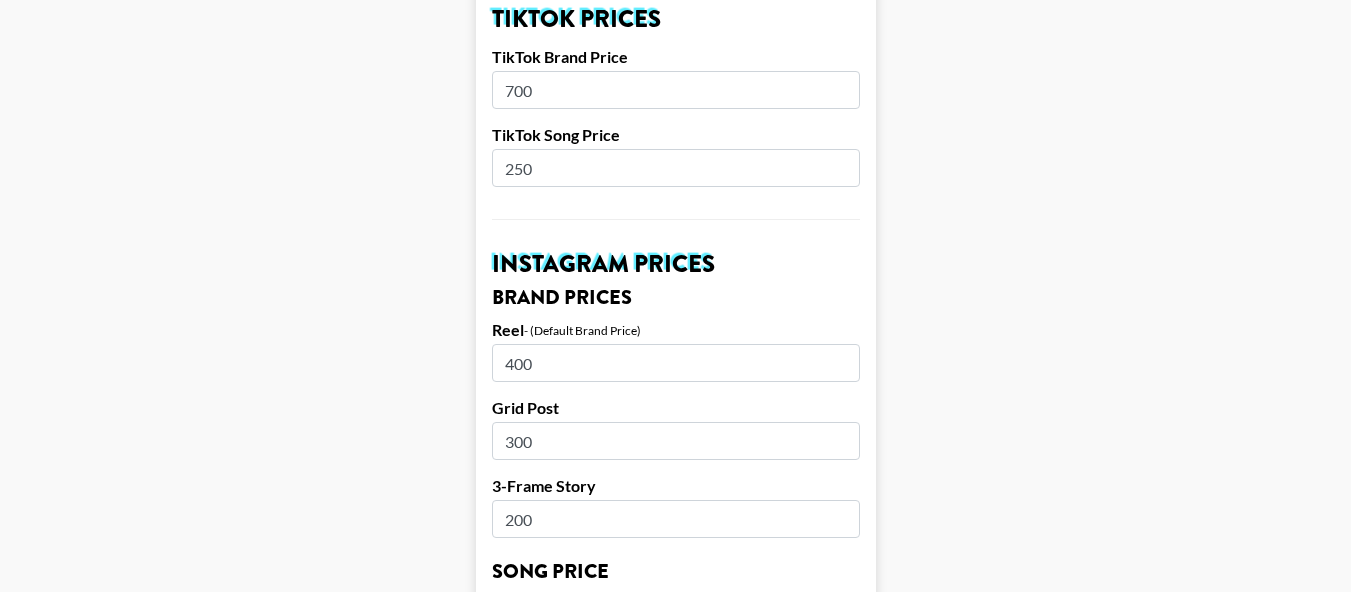 click on "Your changes have been saved! Airtable ID:   reckSfjpZzQzNl39p Manager(s) diane.salazar@grail-talent.com ​ TikTok User inlovewithurmom58 Instagram User Amelianelson_ Instagram Followers 4454 YouTube Channel Handle YouTube Subscribers Image Ability to add images coming soon... TikTok Prices TikTok Brand Price 700 TikTok Song Price 250 Instagram Prices Brand Prices Reel  - (Default Brand Price) 400 Grid Post 300 3-Frame Story 200 Song Price IG Song Price 150 YouTube Prices Brand Prices 60-90s Integration  - (Default Brand Price) 1200 Pre-Roll 1200 YouTube Short 1200 Song Price YT Song Price 100 Hide on Booking Platform If checked, creator will be hidden from  clients  but not from managers. Delete from Booking Platform If checked, creator will be hidden from both clients   and managers . USE CAREFULLY. Show on Marketing Site? Show on  https://grail-talent.com/talent Name Amelia Nelson Country United States ​ Birthday 2004-06-16 Creator's Currency Select a Currency USD GBP Save Creator" at bounding box center [675, 588] 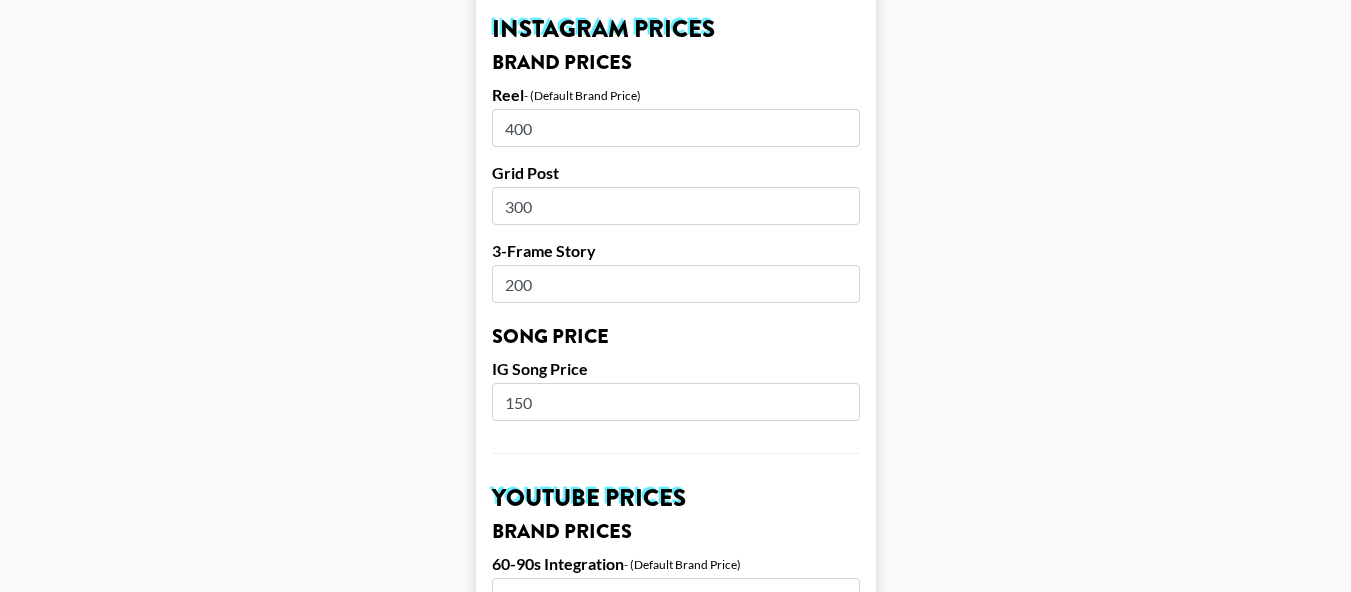 scroll, scrollTop: 1000, scrollLeft: 0, axis: vertical 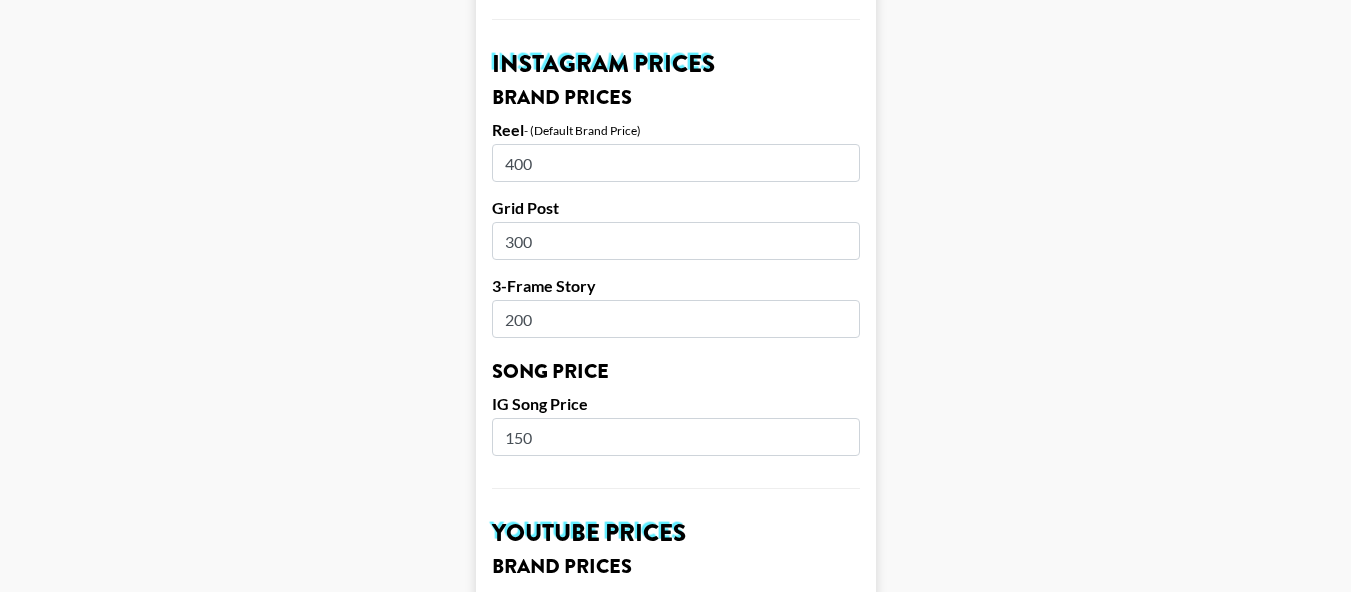 drag, startPoint x: 518, startPoint y: 167, endPoint x: 456, endPoint y: 141, distance: 67.23094 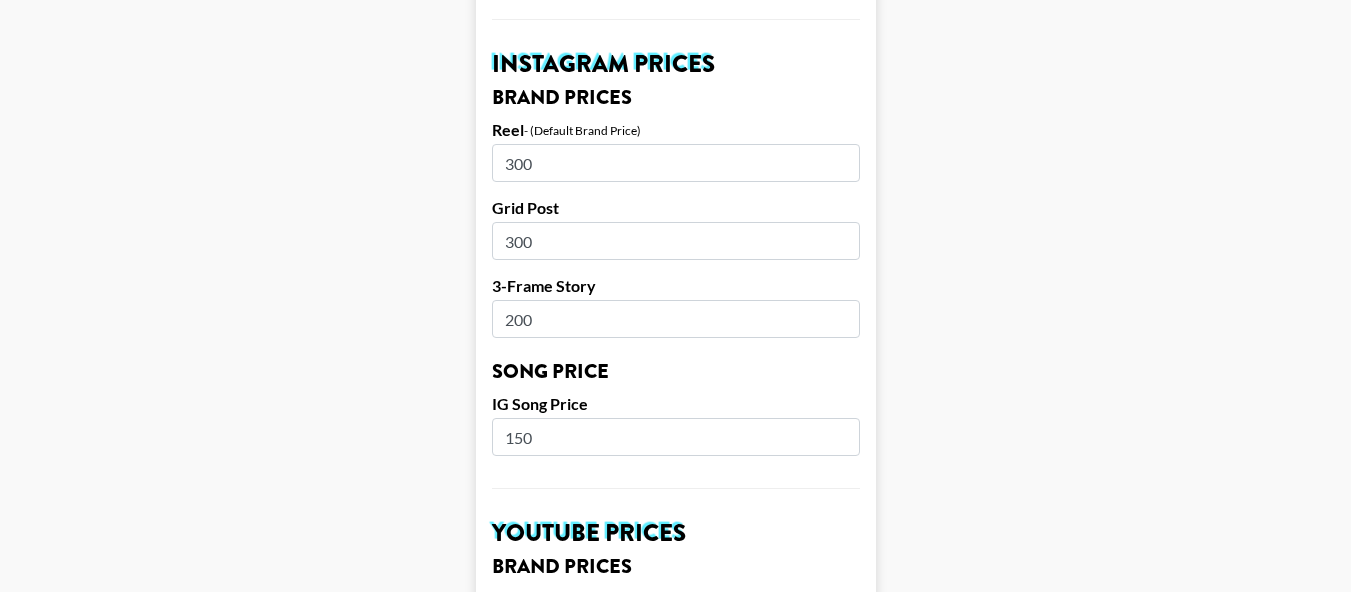 type on "300" 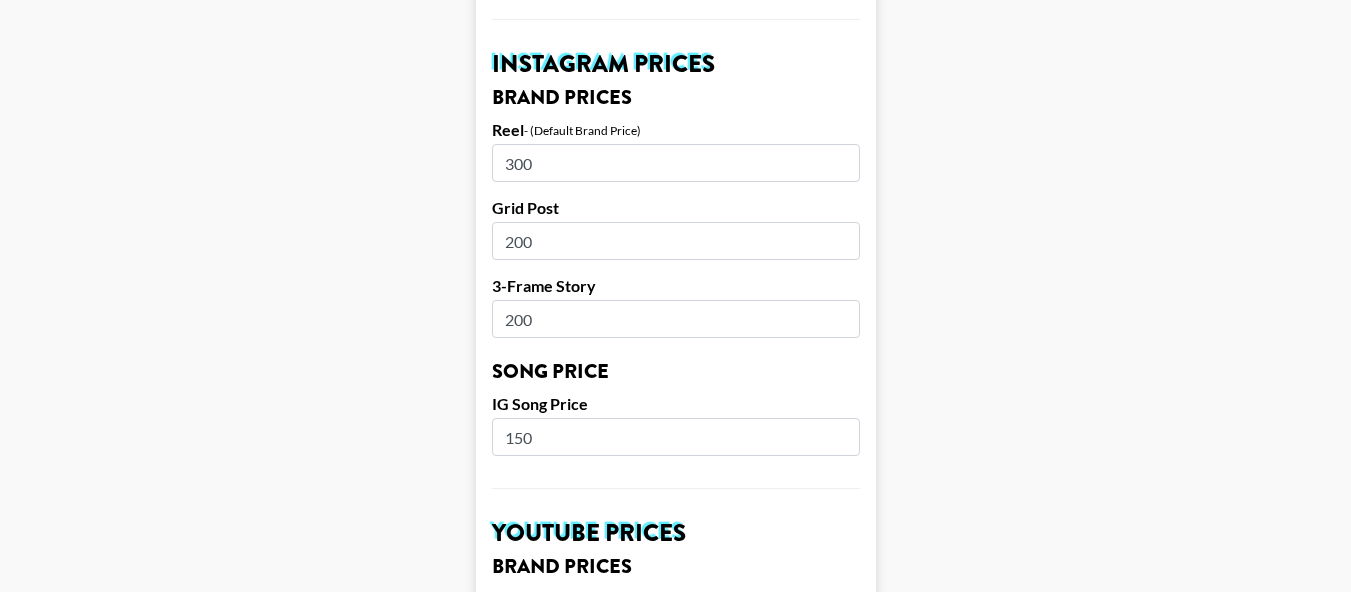 type on "200" 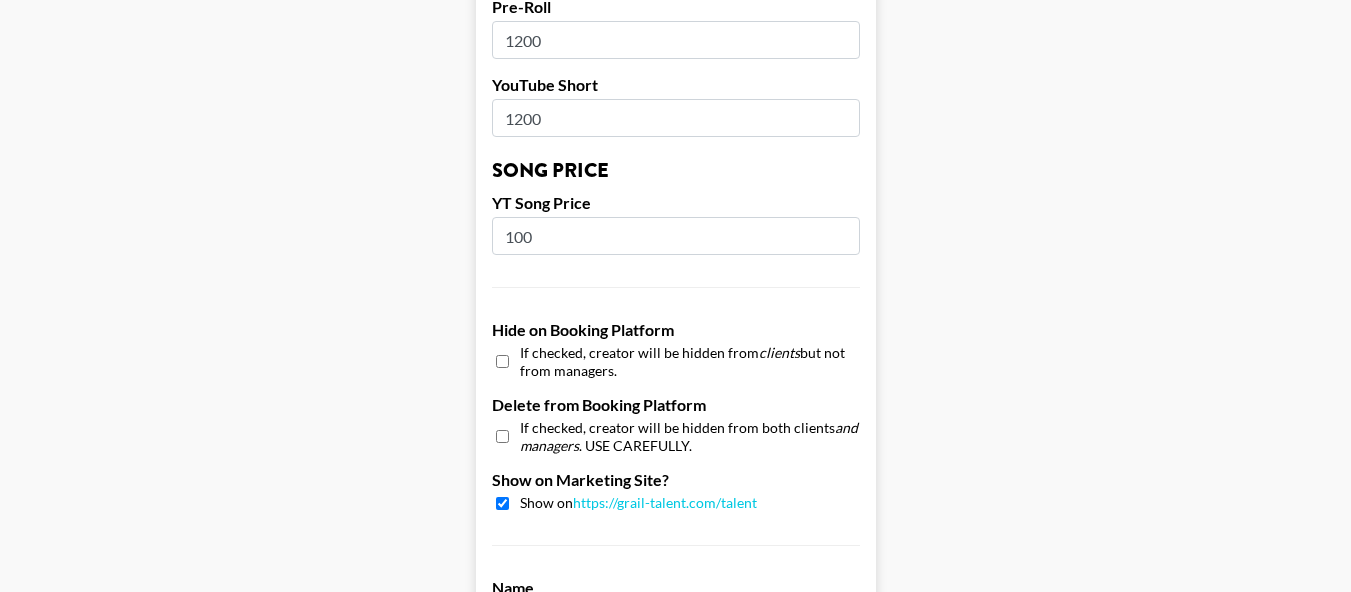 scroll, scrollTop: 2100, scrollLeft: 0, axis: vertical 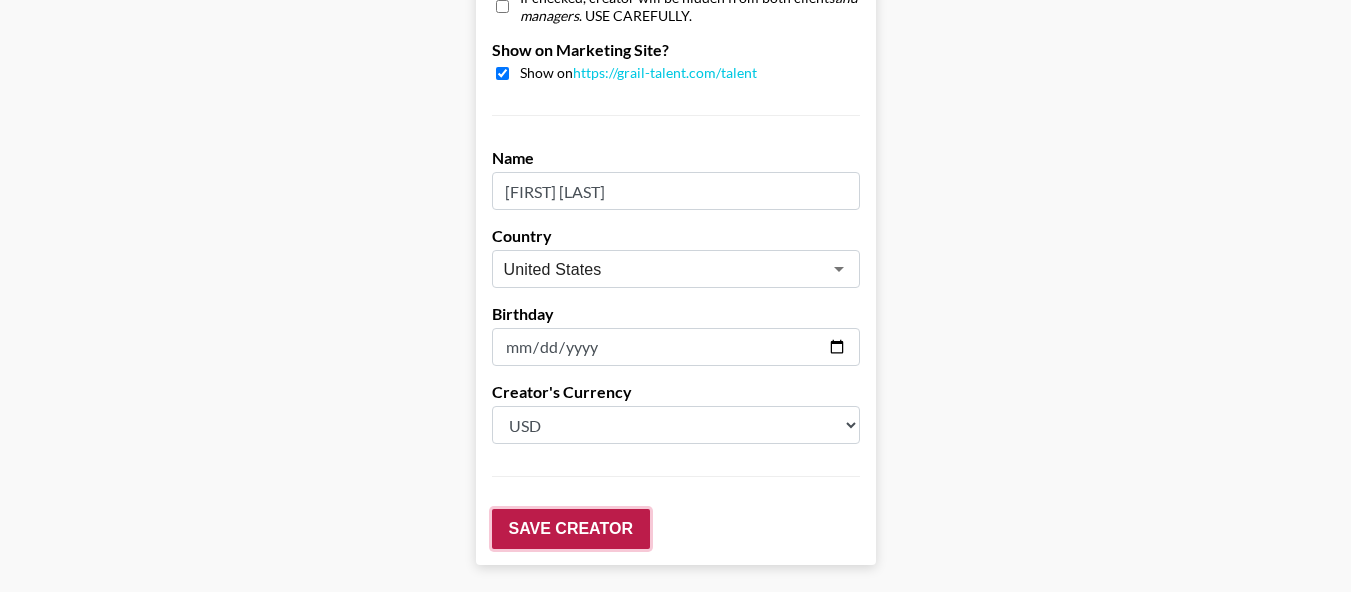 click on "Save Creator" at bounding box center (571, 529) 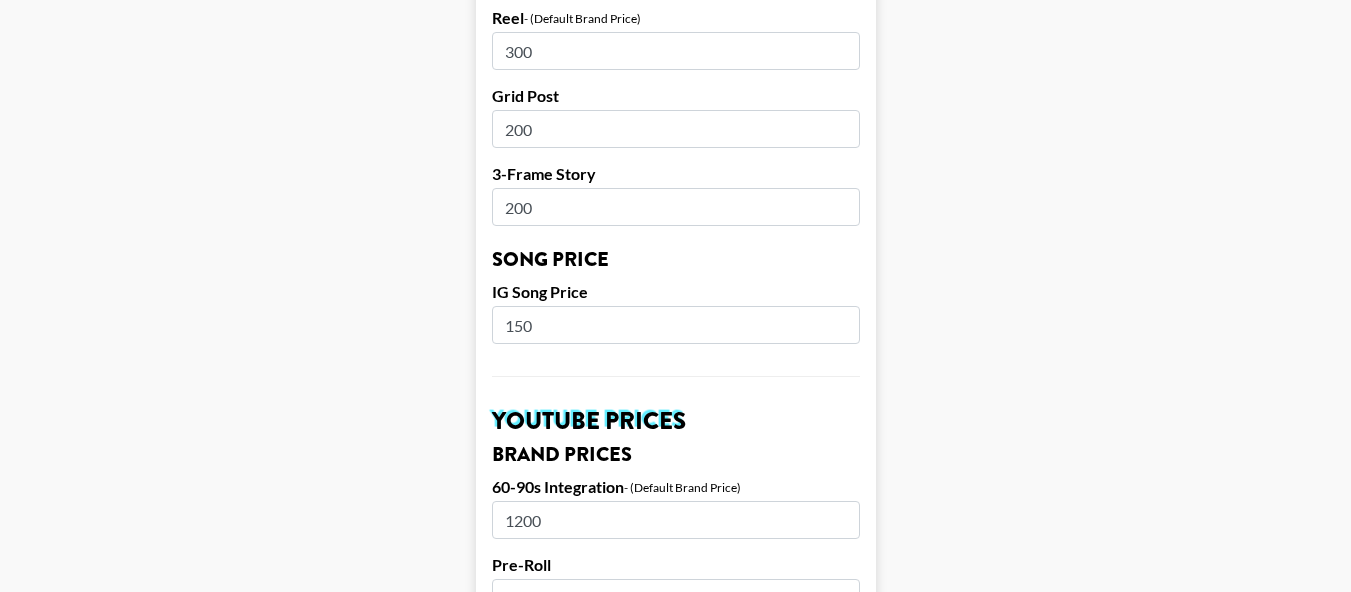 scroll, scrollTop: 1012, scrollLeft: 0, axis: vertical 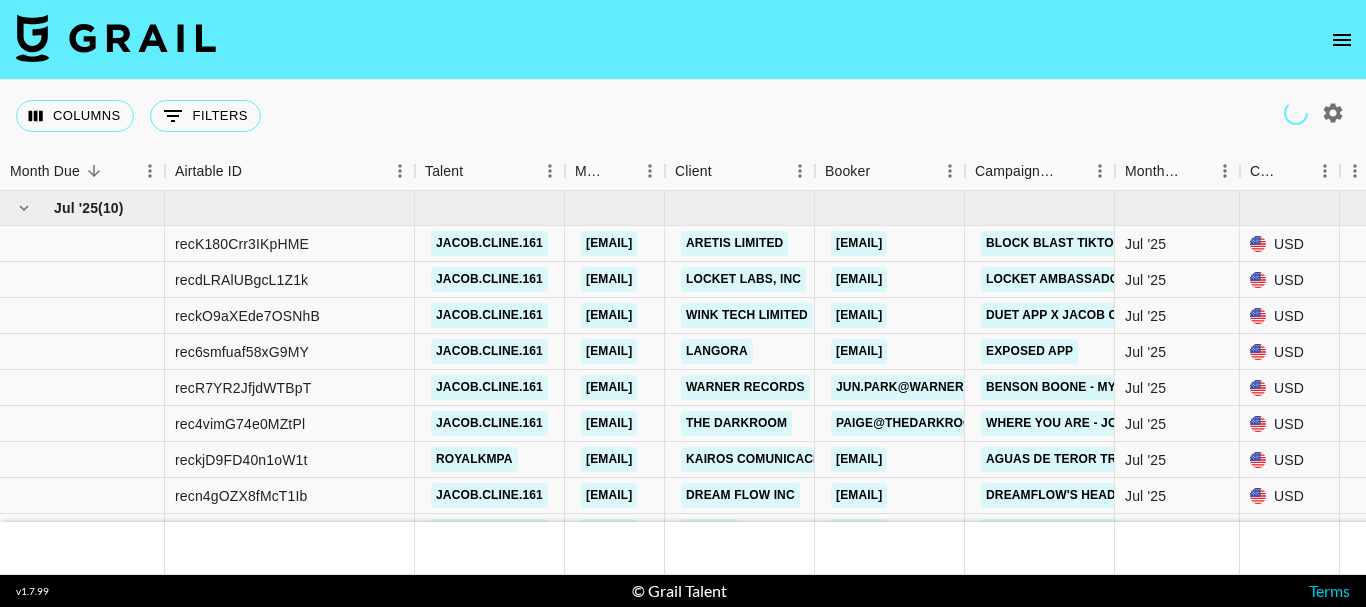 click 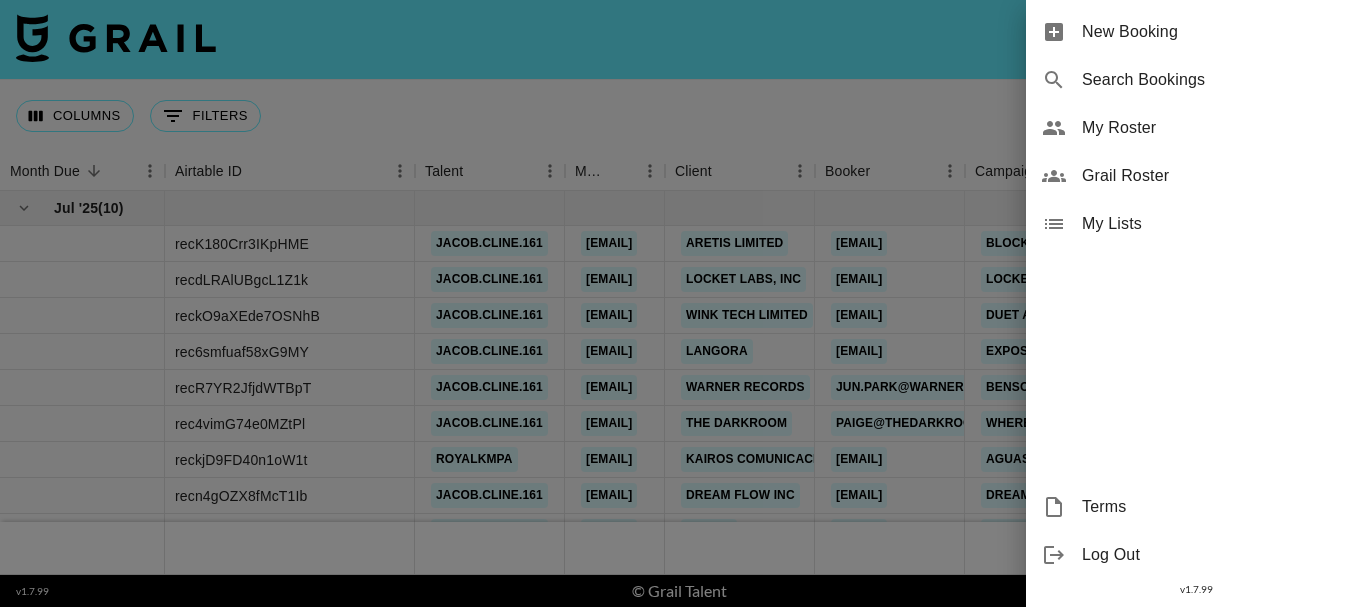 click on "My Roster" at bounding box center (1216, 128) 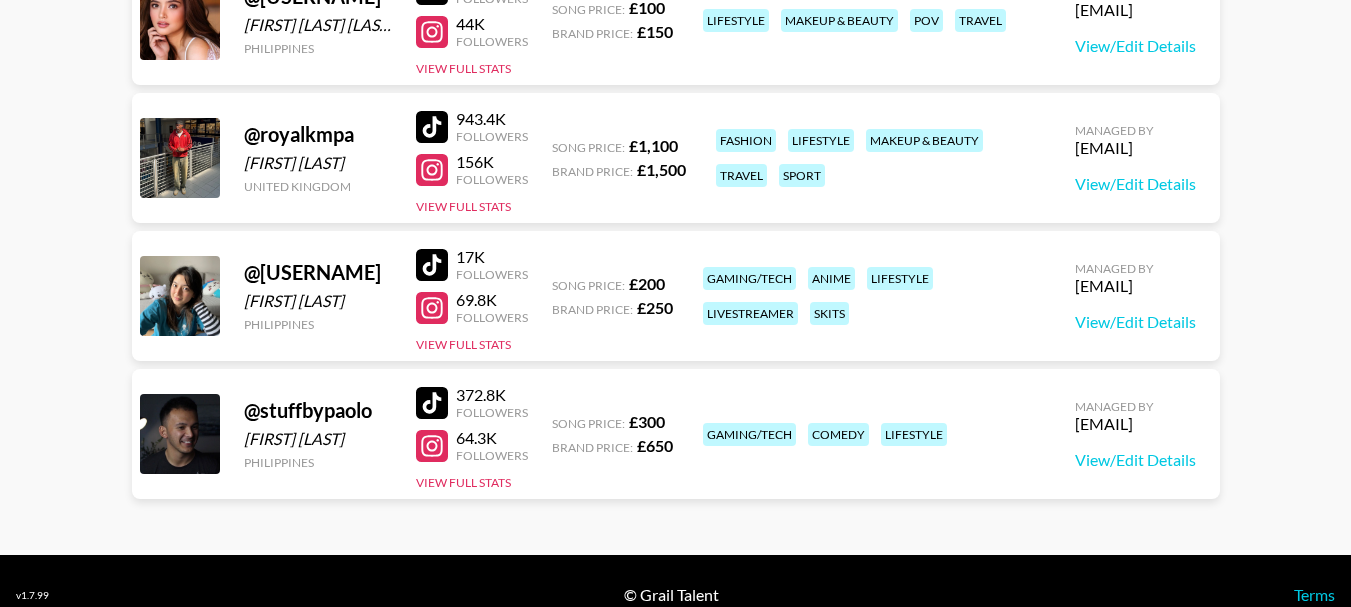 scroll, scrollTop: 791, scrollLeft: 0, axis: vertical 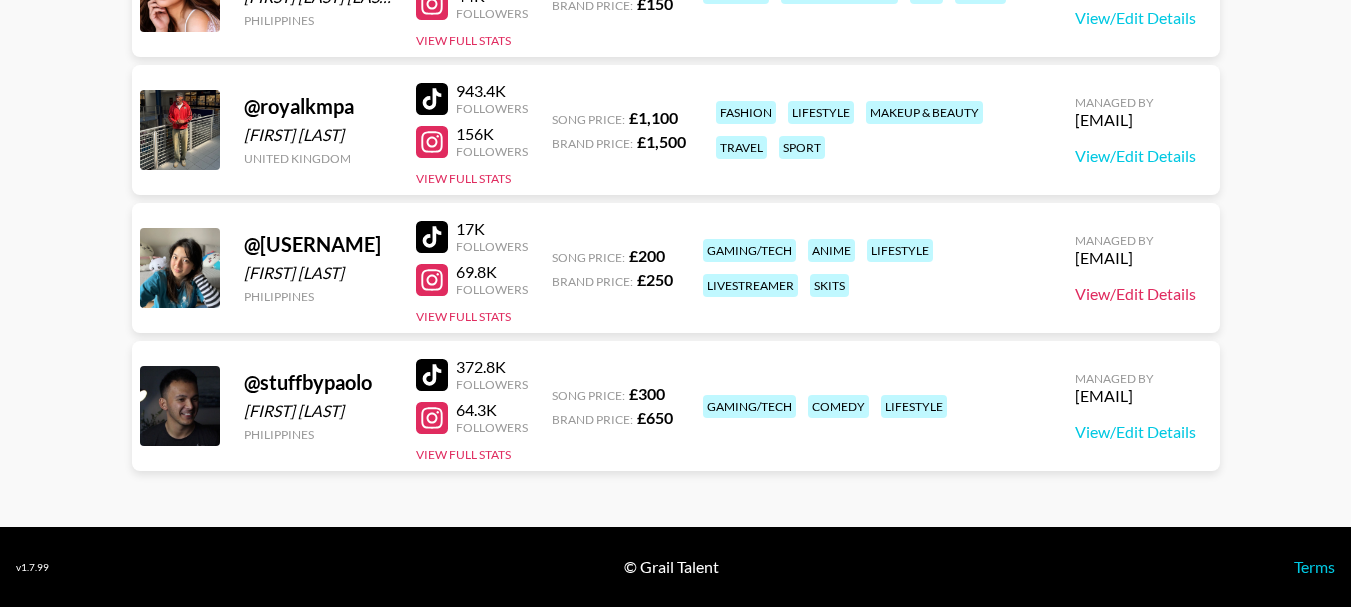click on "View/Edit Details" at bounding box center (1135, 294) 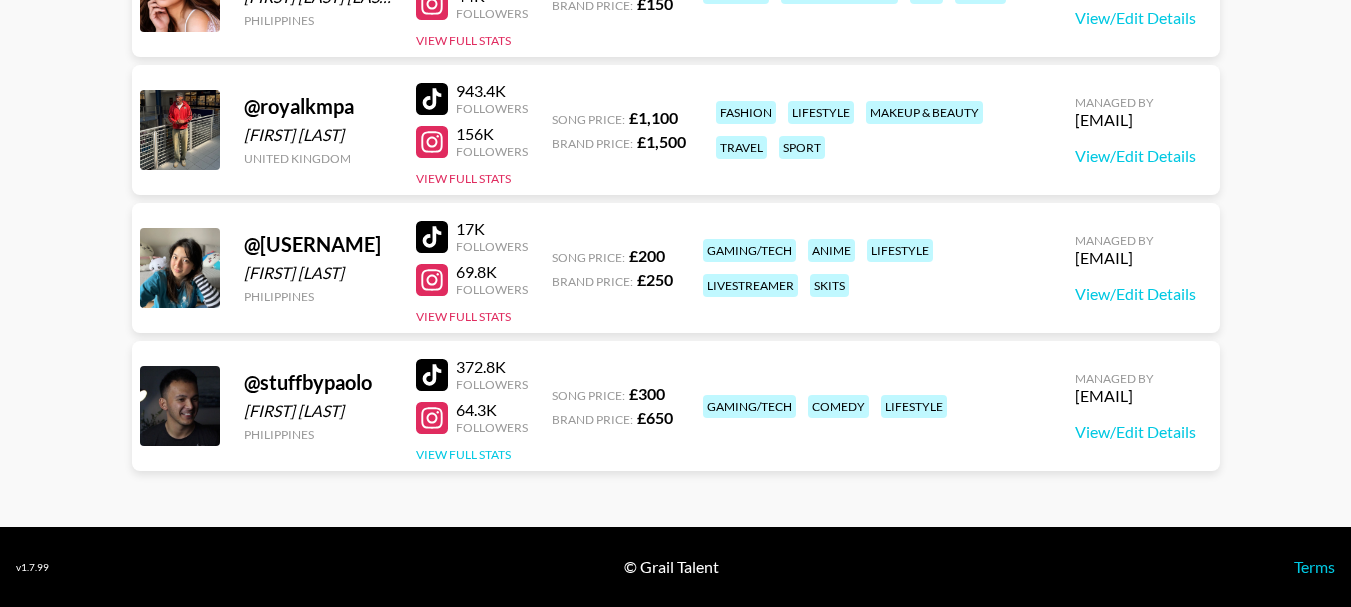 click on "View Full Stats" at bounding box center [463, 454] 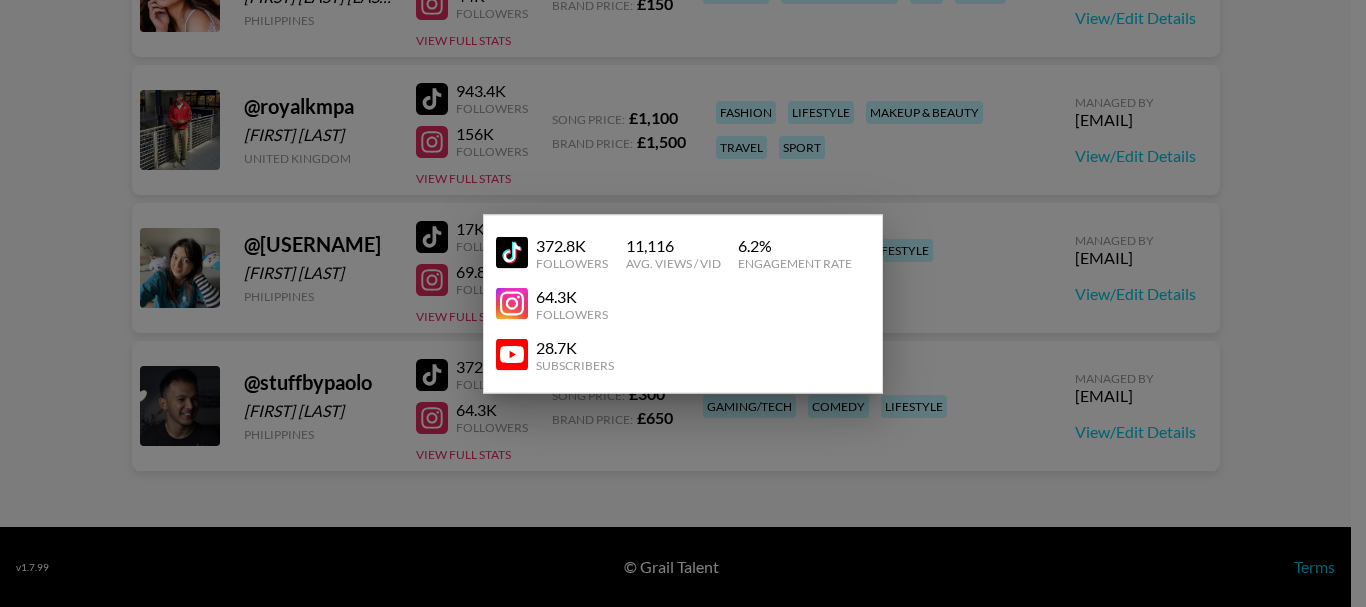 click at bounding box center [683, 303] 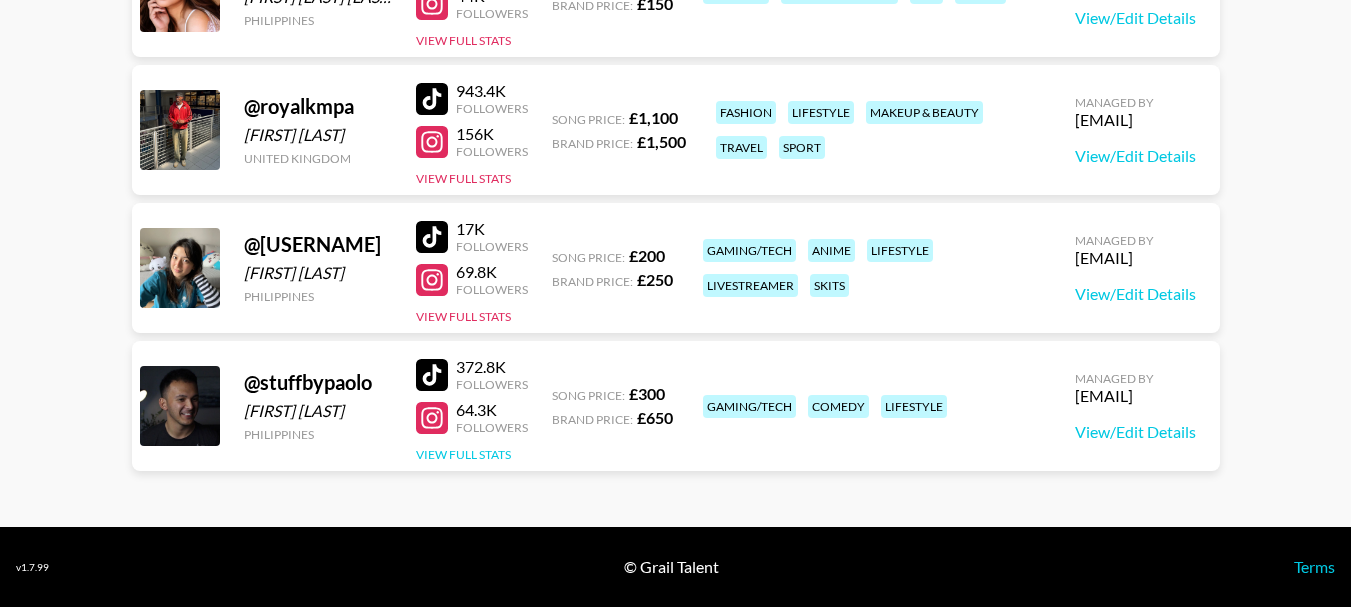 click on "View Full Stats" at bounding box center [463, 454] 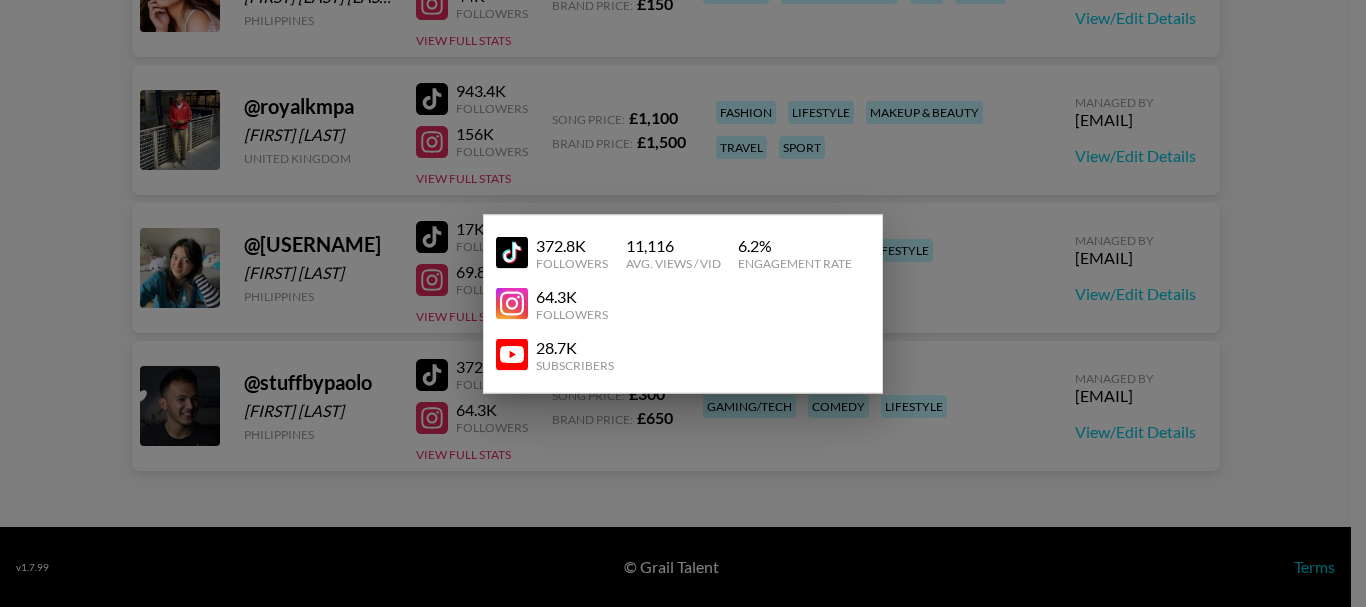 drag, startPoint x: 984, startPoint y: 381, endPoint x: 993, endPoint y: 394, distance: 15.811388 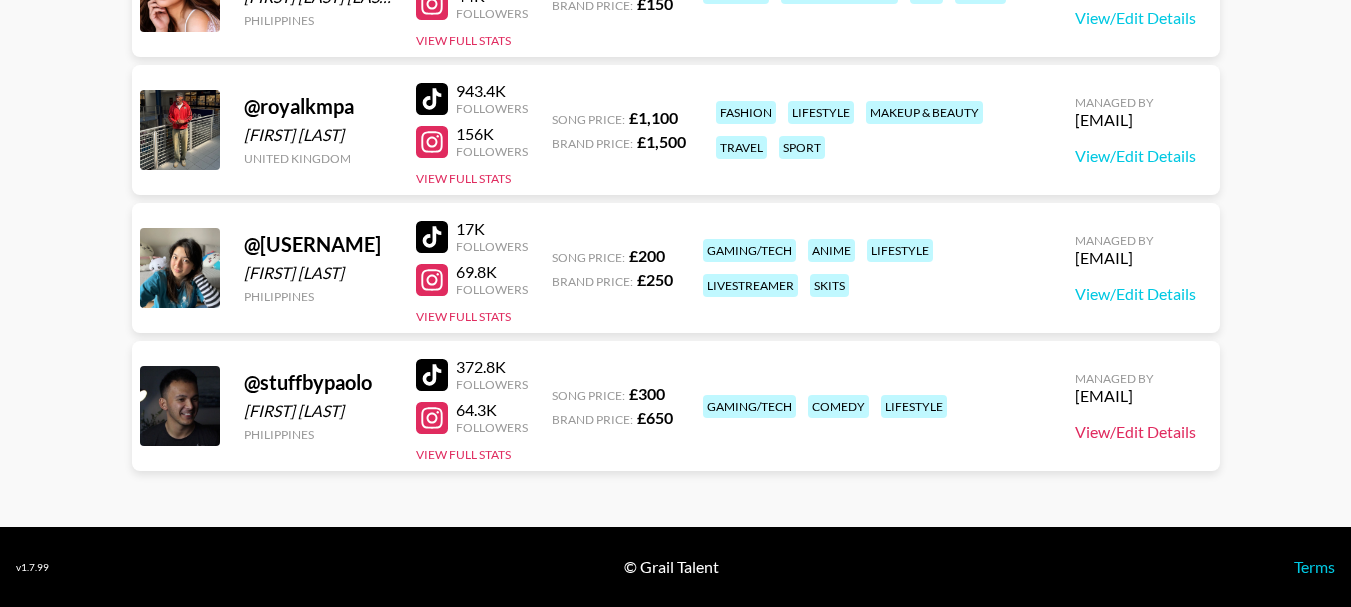 click on "View/Edit Details" at bounding box center (1135, 432) 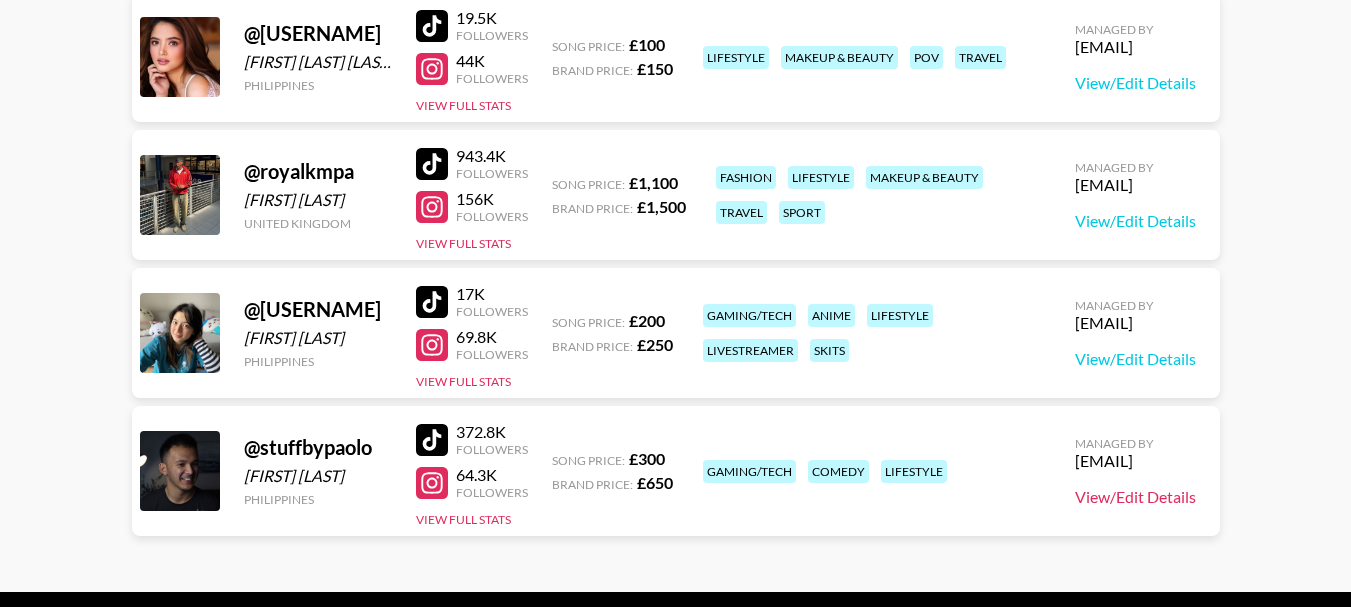 scroll, scrollTop: 691, scrollLeft: 0, axis: vertical 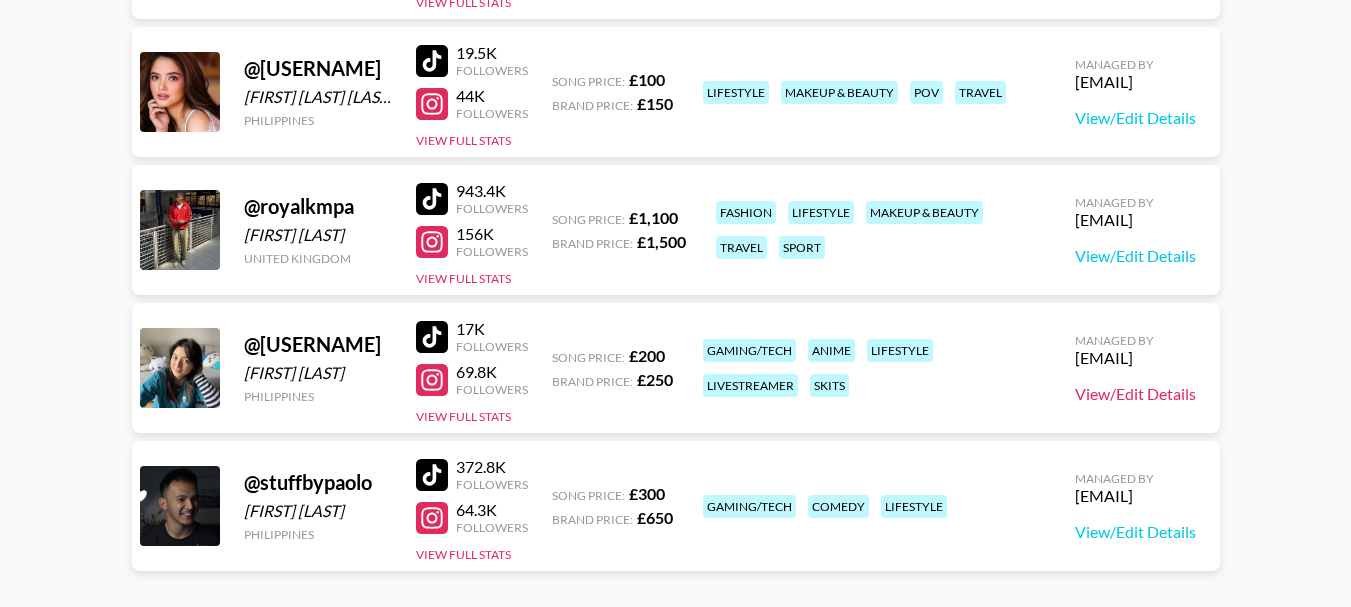 click on "View/Edit Details" at bounding box center [1135, 394] 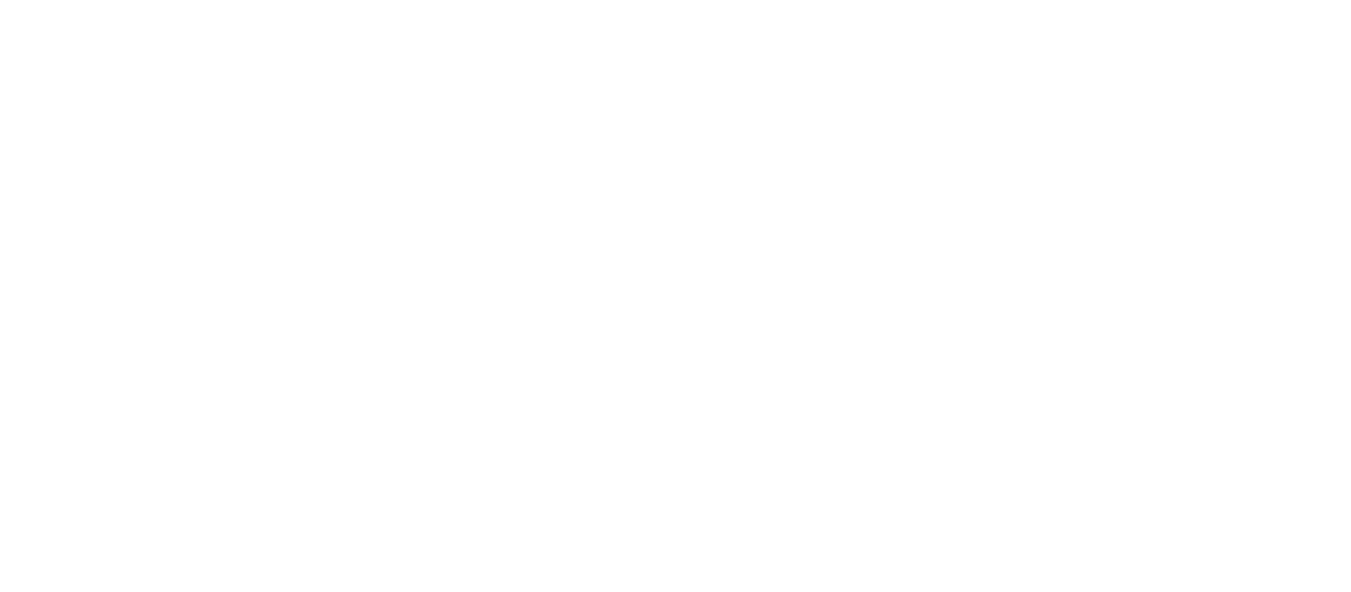 scroll, scrollTop: 0, scrollLeft: 0, axis: both 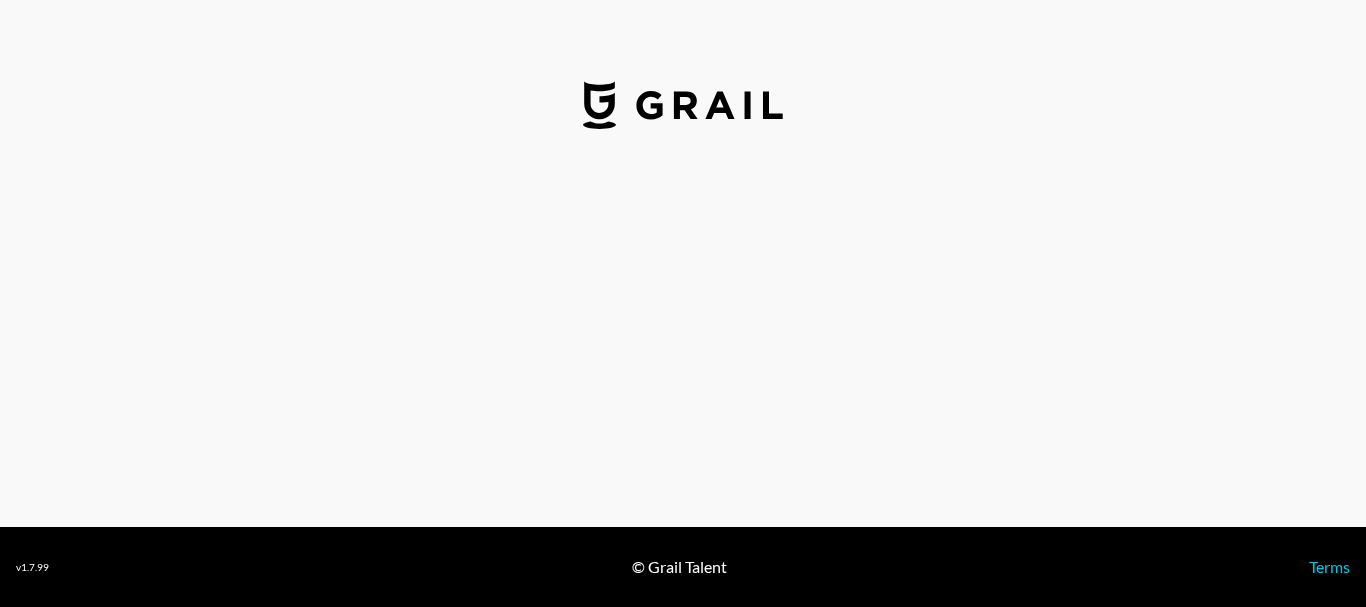 select on "GBP" 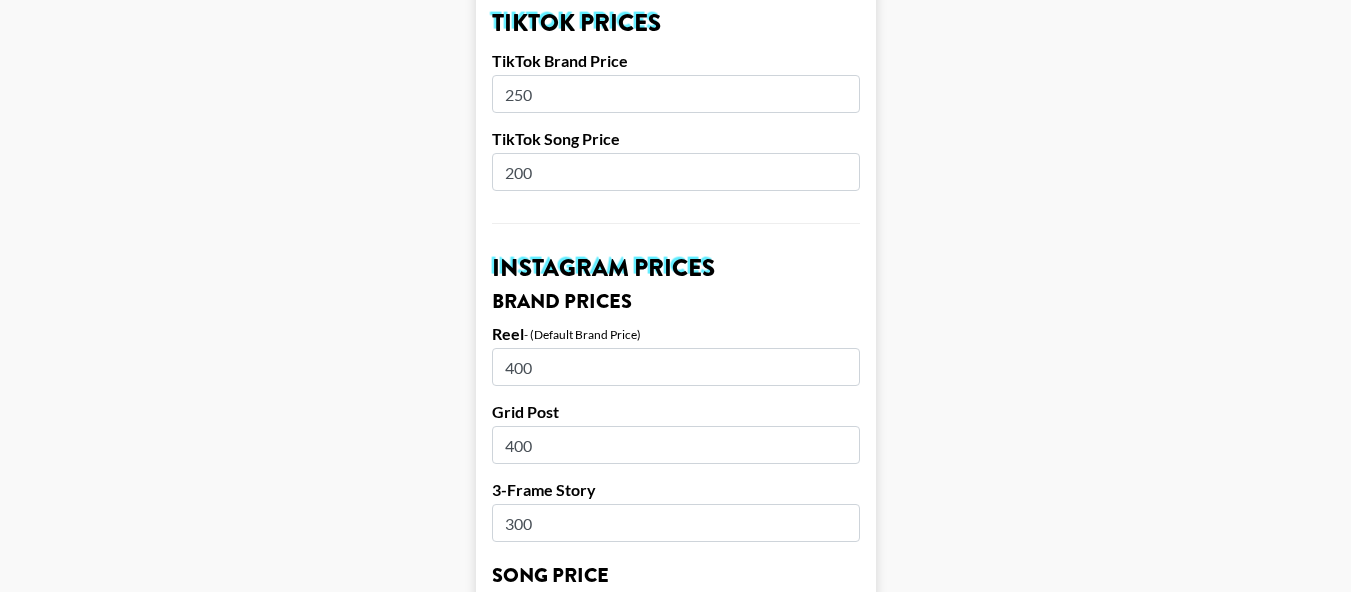 scroll, scrollTop: 621, scrollLeft: 0, axis: vertical 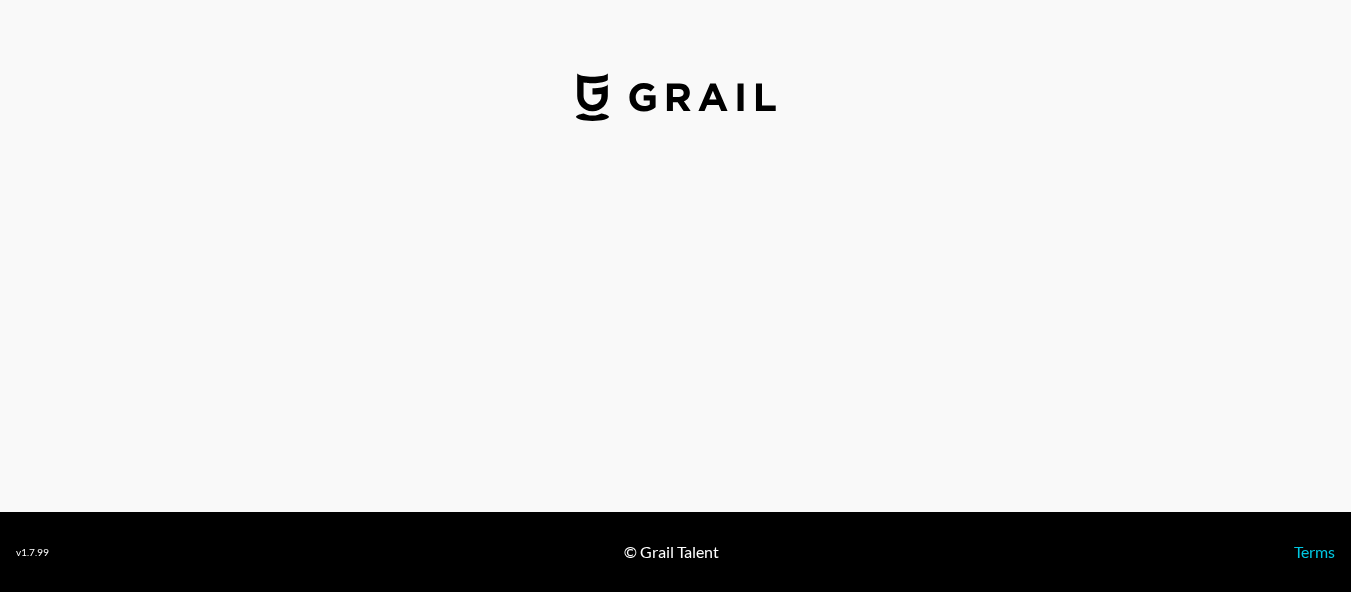 select on "GBP" 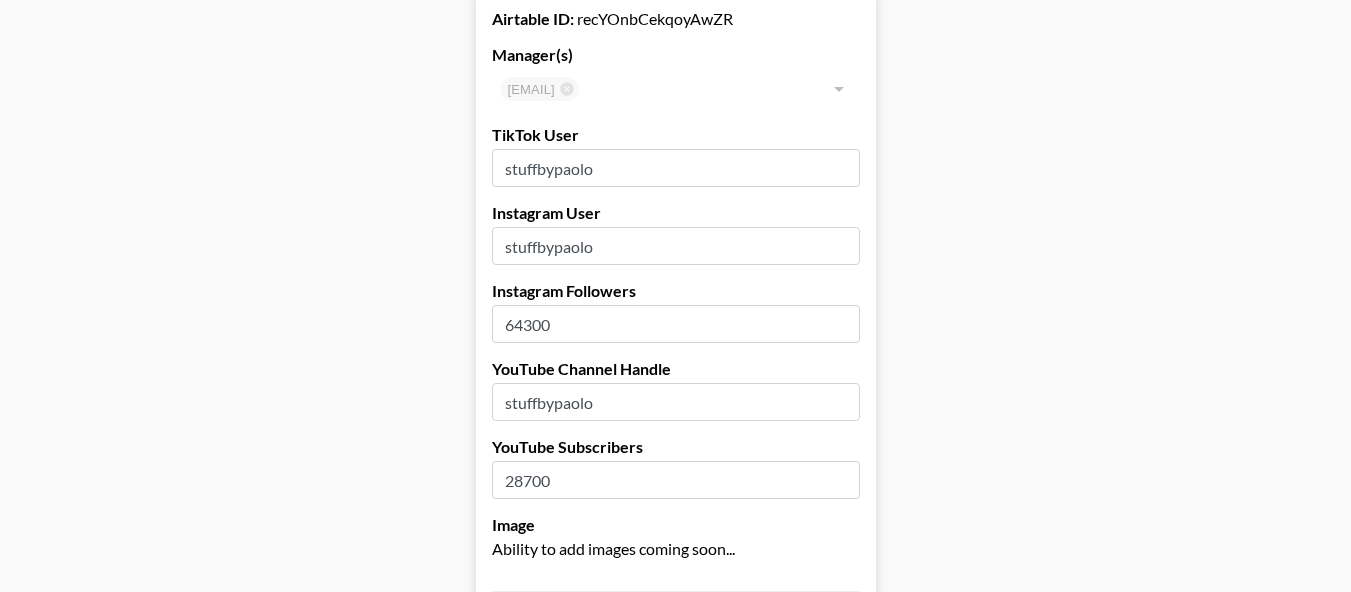 scroll, scrollTop: 500, scrollLeft: 0, axis: vertical 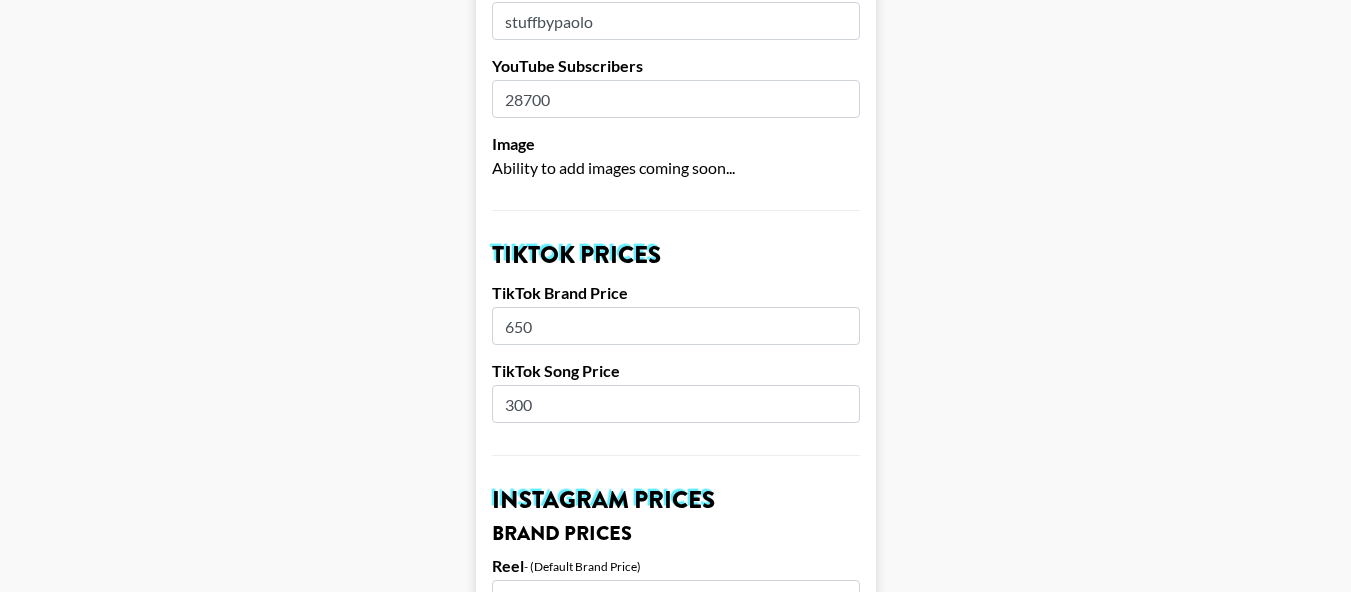 drag, startPoint x: 550, startPoint y: 324, endPoint x: 461, endPoint y: 329, distance: 89.140335 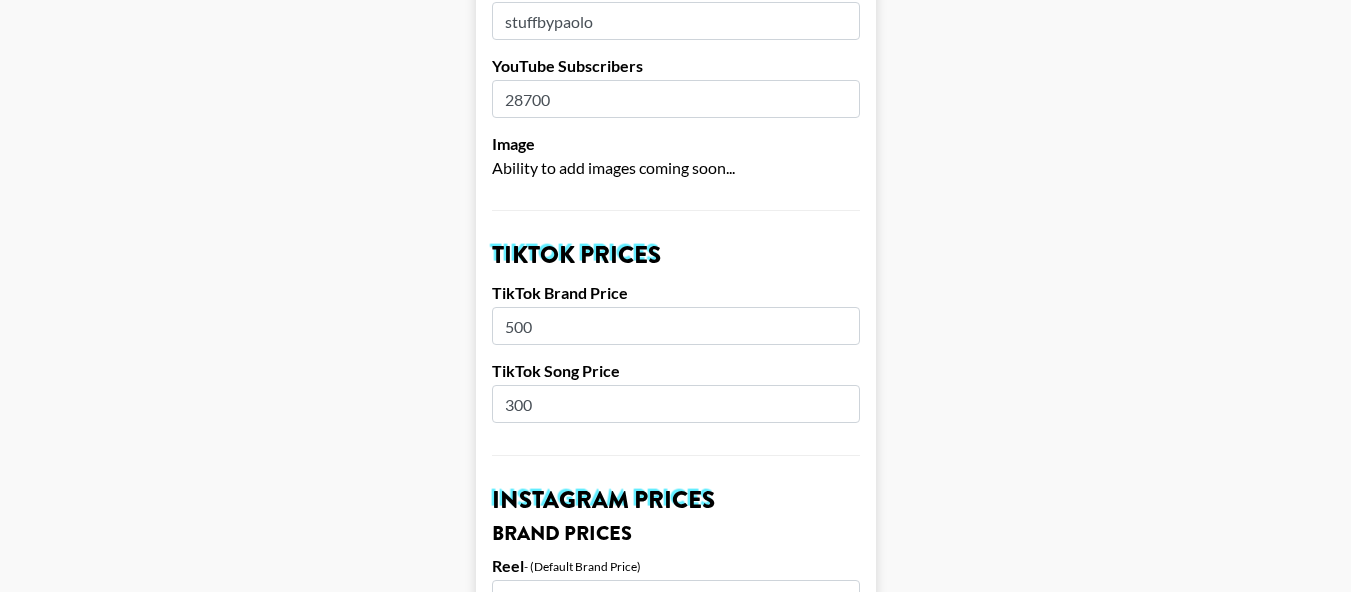 type on "500" 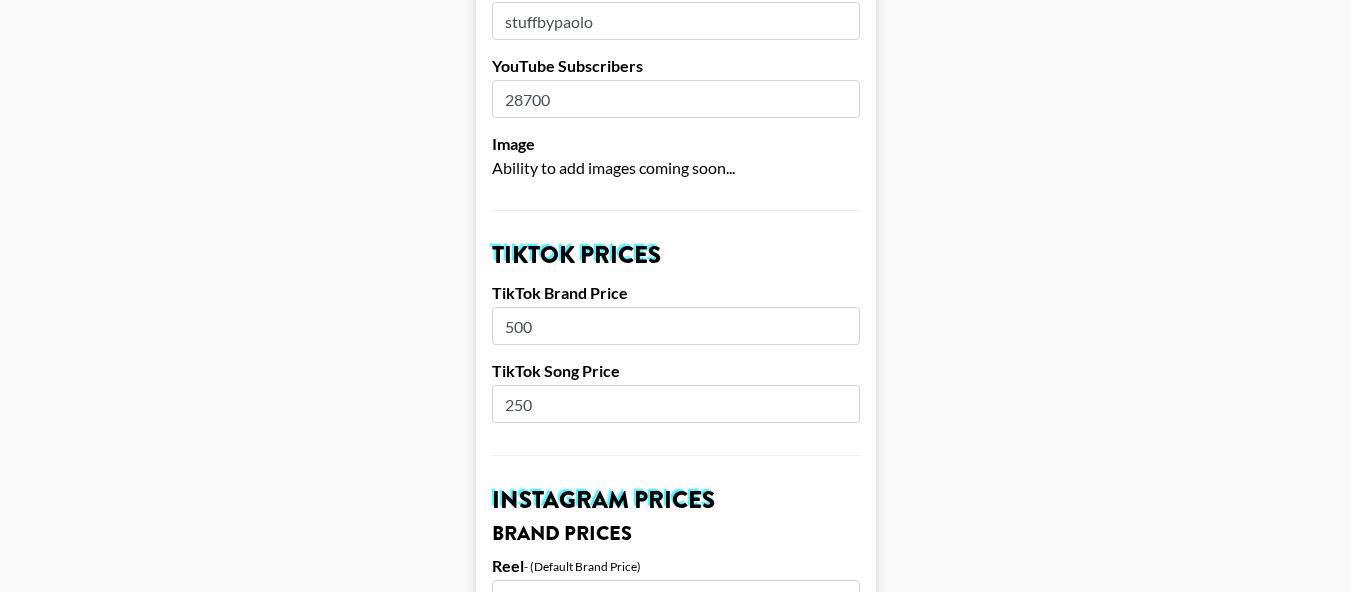 click on "Airtable ID:   recYOnbCekqoyAwZR Manager(s) diane.salazar@grail-talent.com ​ TikTok User stuffbypaolo Instagram User stuffbypaolo Instagram Followers 64300 YouTube Channel Handle stuffbypaolo YouTube Subscribers 28700 Image Ability to add images coming soon... TikTok Prices TikTok Brand Price 500 TikTok Song Price 250 Instagram Prices Brand Prices Reel  - (Default Brand Price) 400 Grid Post 300 3-Frame Story 200 Song Price IG Song Price 200 YouTube Prices Brand Prices 60-90s Integration  - (Default Brand Price) 200 Pre-Roll 100 YouTube Short 150 Song Price YT Song Price 100 Hide on Booking Platform If checked, creator will be hidden from  clients  but not from managers. Delete from Booking Platform If checked, creator will be hidden from both clients   and managers . USE CAREFULLY. Show on Marketing Site? Show on  https://grail-talent.com/talent Name Paolo Mojica Country Philippines ​ Birthday 1997-08-08 Creator's Currency Select a Currency USD GBP Save Creator" at bounding box center (675, 856) 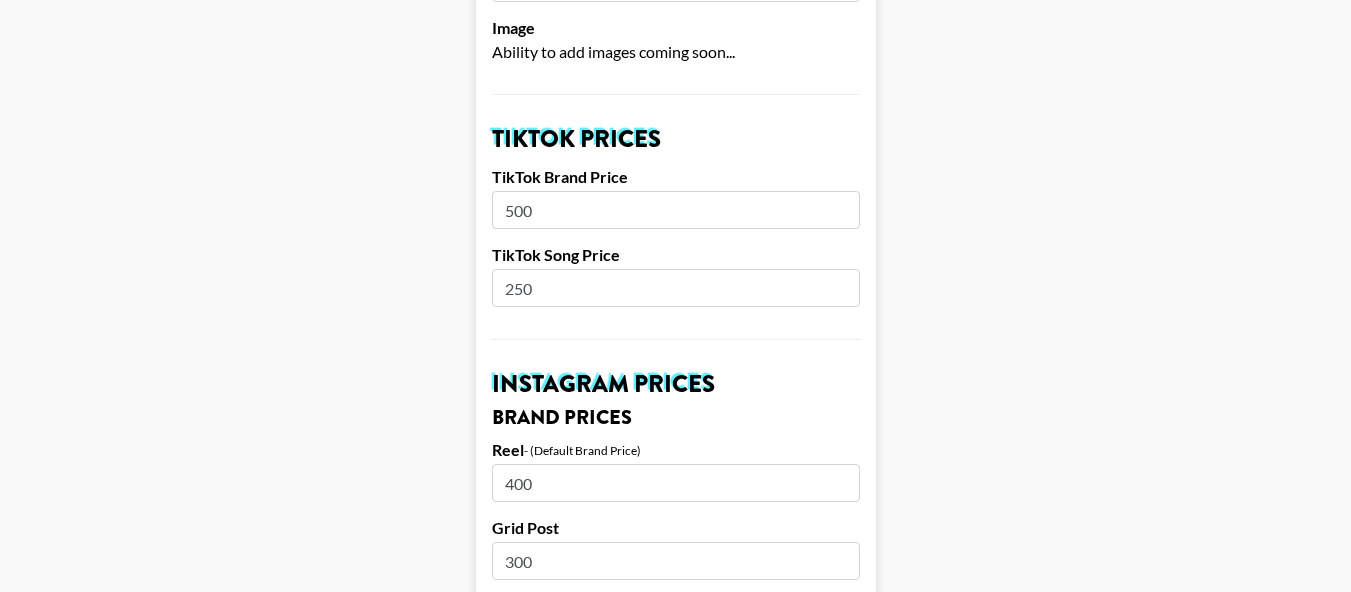 scroll, scrollTop: 700, scrollLeft: 0, axis: vertical 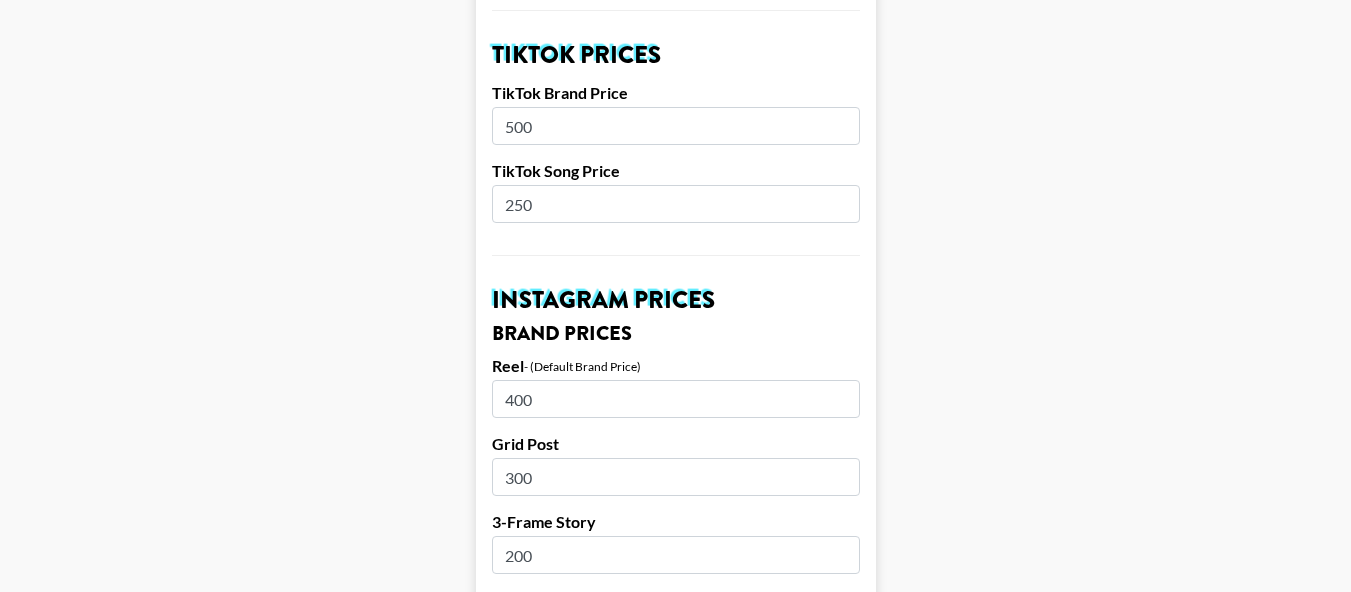 drag, startPoint x: 614, startPoint y: 208, endPoint x: 518, endPoint y: 214, distance: 96.18732 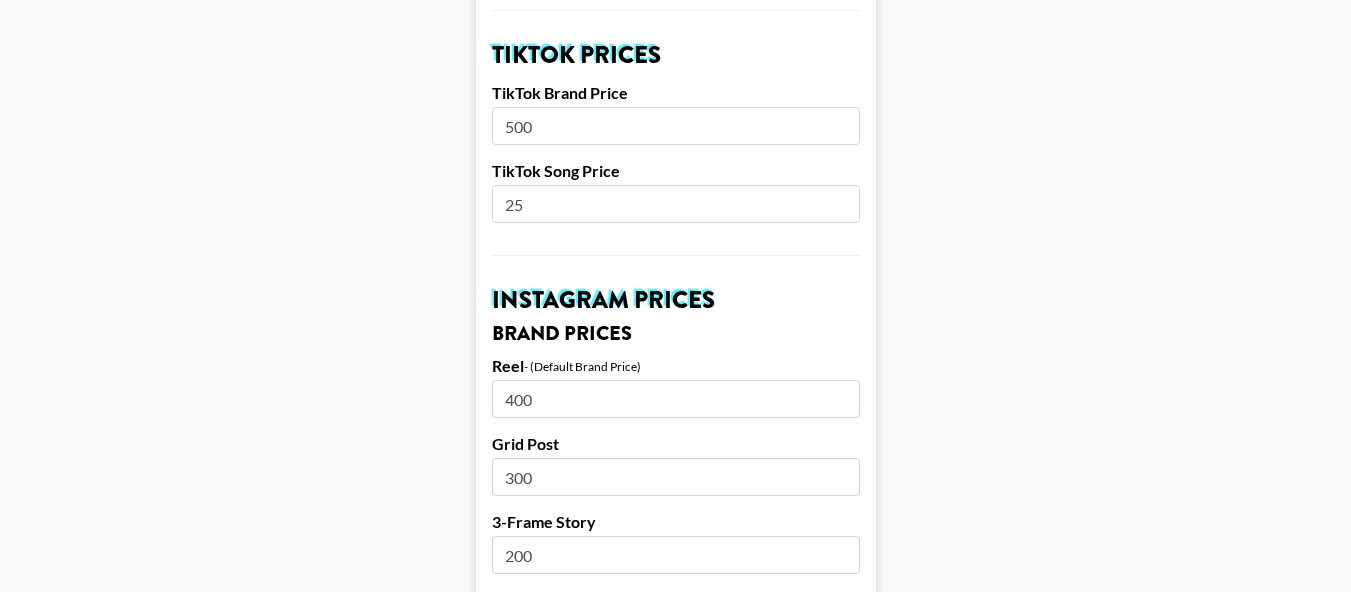 type on "250" 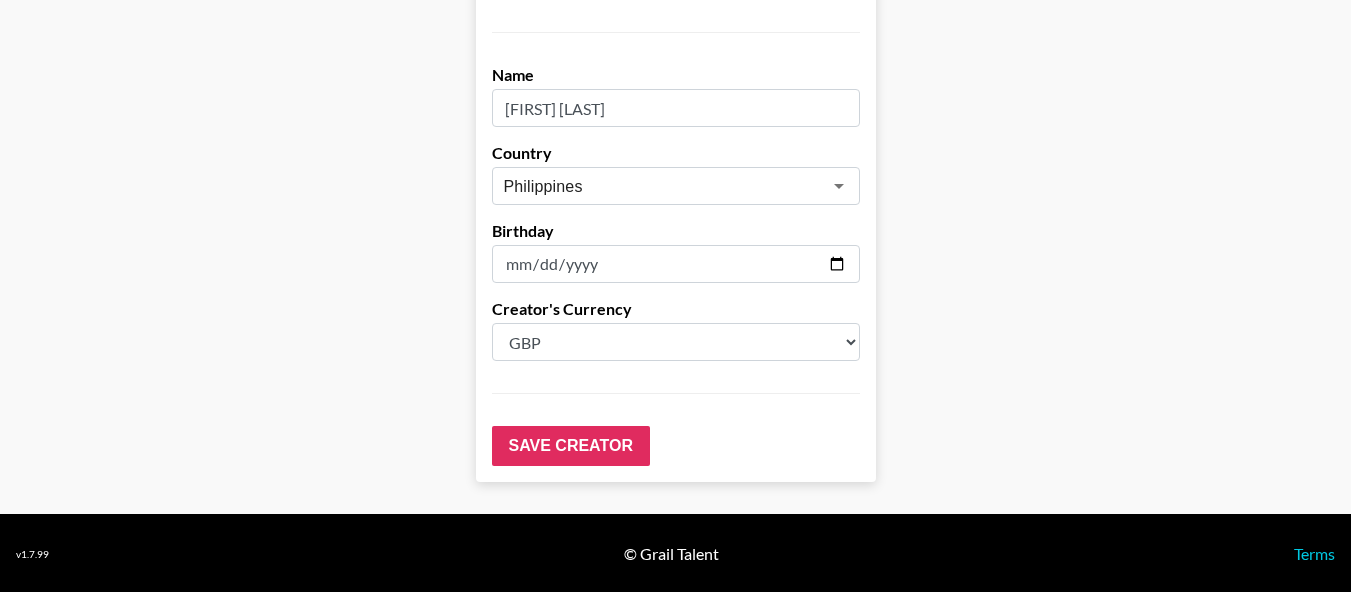 scroll, scrollTop: 2121, scrollLeft: 0, axis: vertical 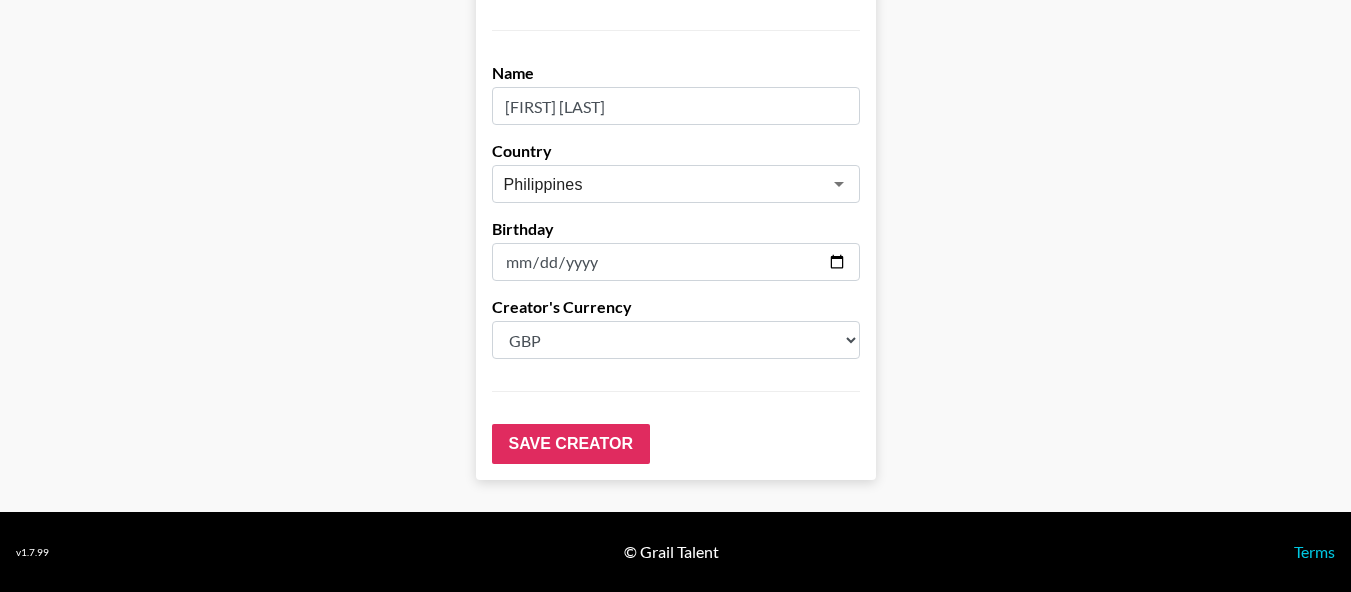 click on "Airtable ID:   recYOnbCekqoyAwZR Manager(s) diane.salazar@grail-talent.com ​ TikTok User stuffbypaolo Instagram User stuffbypaolo Instagram Followers 64300 YouTube Channel Handle stuffbypaolo YouTube Subscribers 28700 Image Ability to add images coming soon... TikTok Prices TikTok Brand Price 500 TikTok Song Price 250 Instagram Prices Brand Prices Reel  - (Default Brand Price) 400 Grid Post 300 3-Frame Story 200 Song Price IG Song Price 200 YouTube Prices Brand Prices 60-90s Integration  - (Default Brand Price) 200 Pre-Roll 100 YouTube Short 150 Song Price YT Song Price 100 Hide on Booking Platform If checked, creator will be hidden from  clients  but not from managers. Delete from Booking Platform If checked, creator will be hidden from both clients   and managers . USE CAREFULLY. Show on Marketing Site? Show on  https://grail-talent.com/talent Name Paolo Mojica Country Philippines ​ Birthday 1997-08-08 Creator's Currency Select a Currency USD GBP Save Creator" at bounding box center [676, -765] 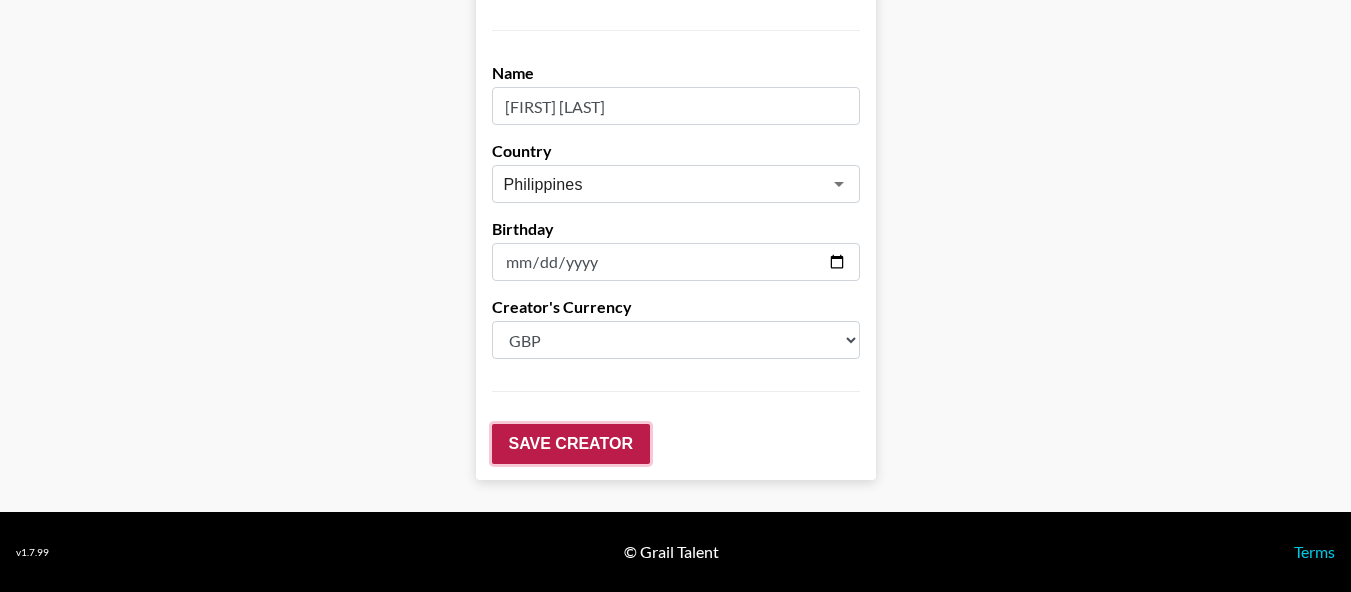 click on "Save Creator" at bounding box center [571, 444] 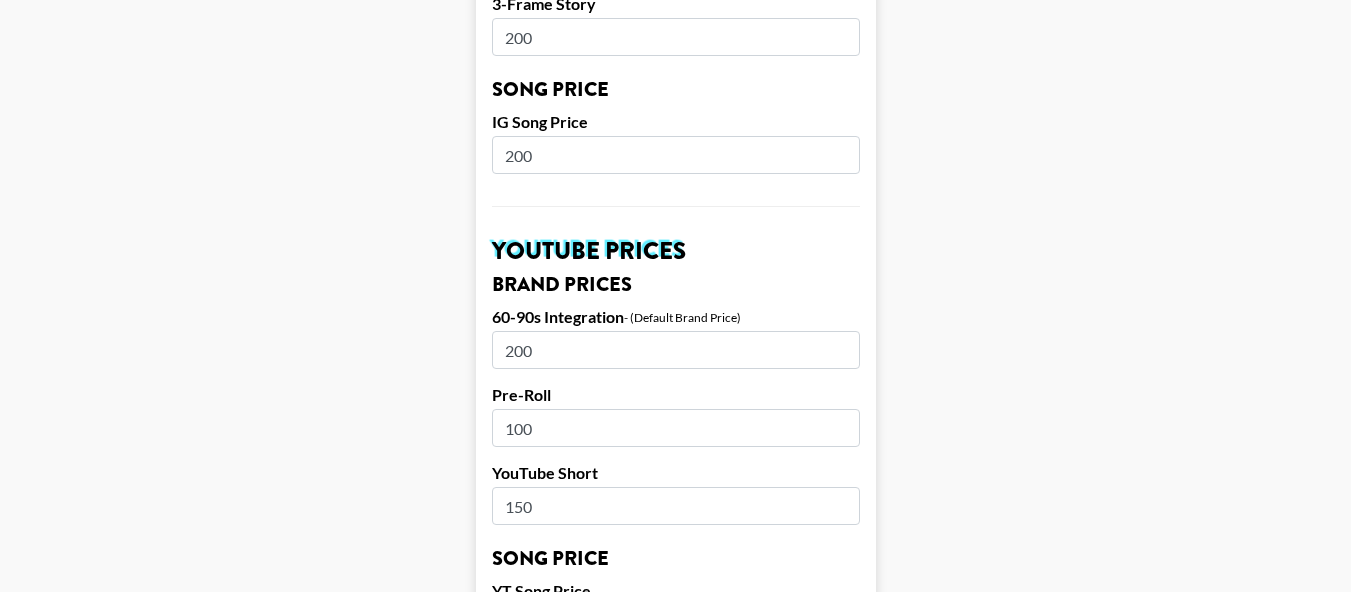 scroll, scrollTop: 1185, scrollLeft: 0, axis: vertical 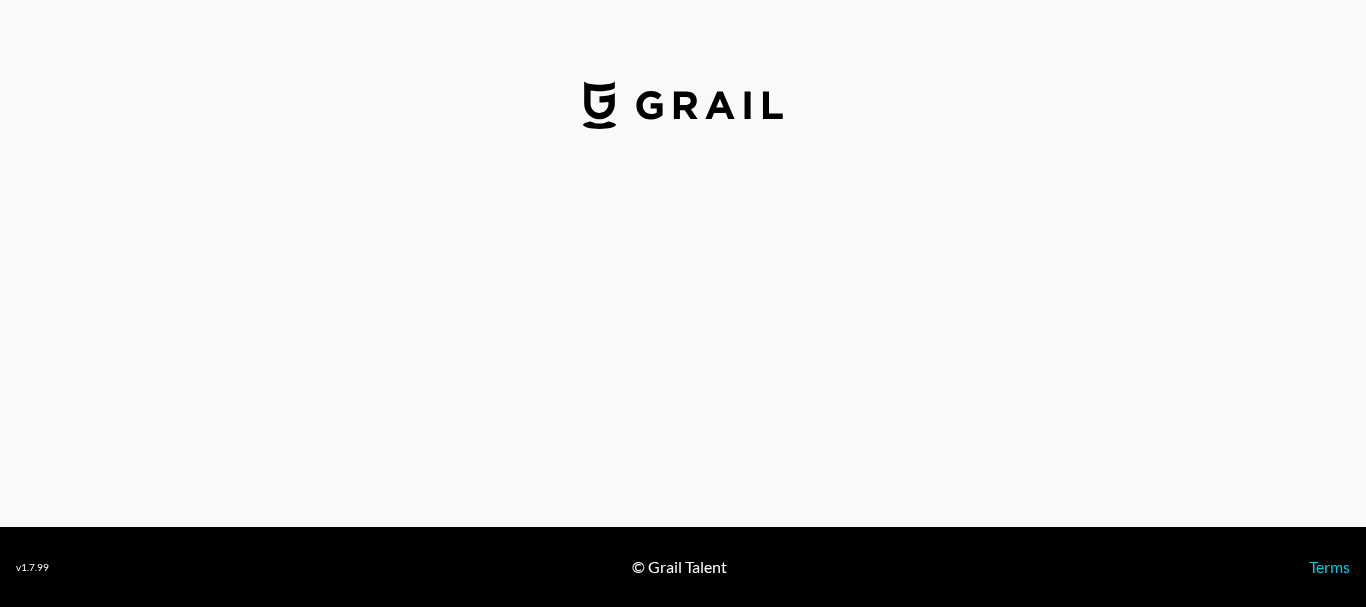 select on "GBP" 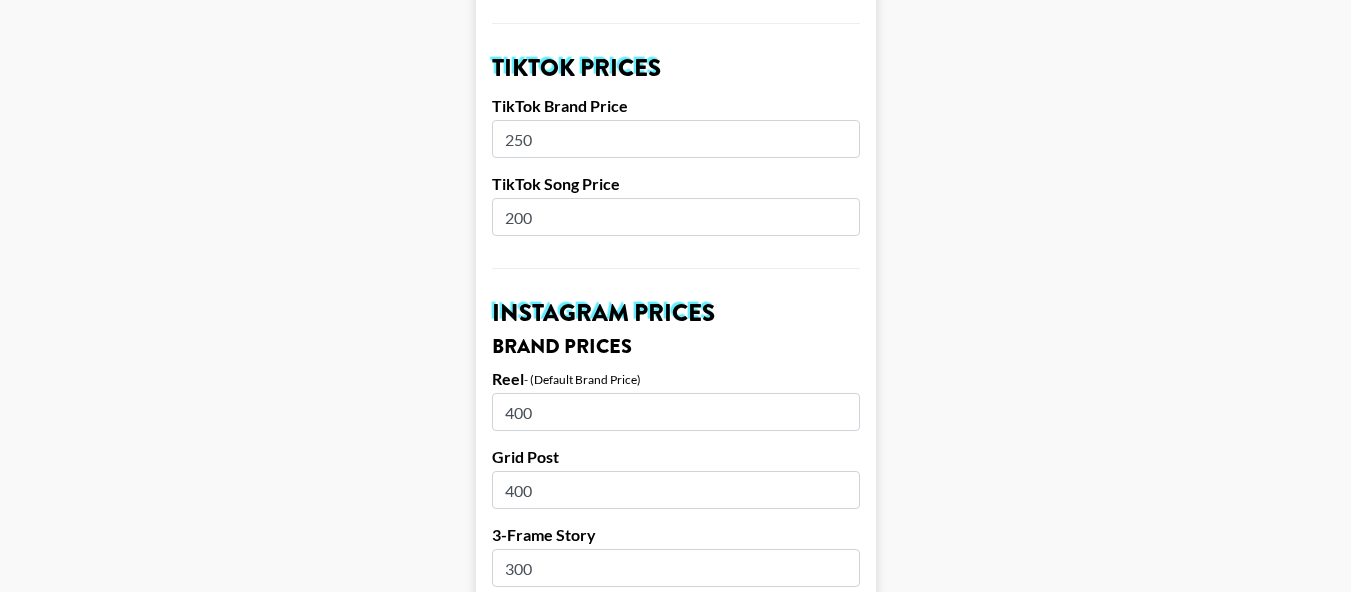 scroll, scrollTop: 600, scrollLeft: 0, axis: vertical 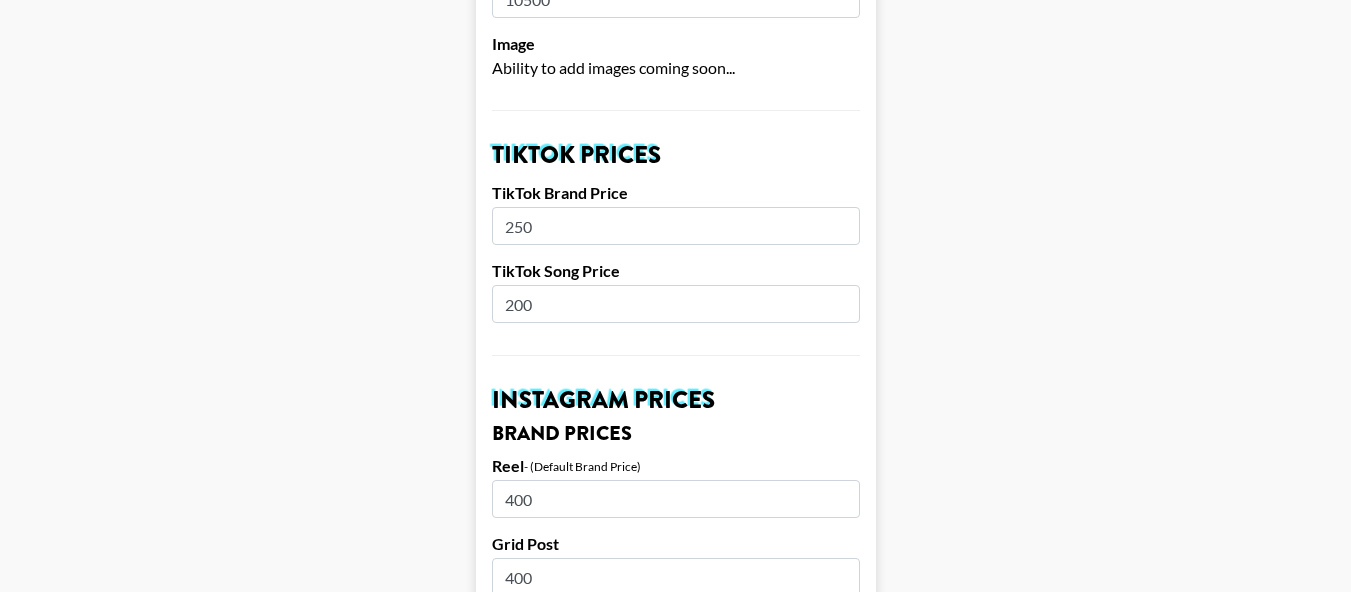 drag, startPoint x: 604, startPoint y: 220, endPoint x: 427, endPoint y: 270, distance: 183.92662 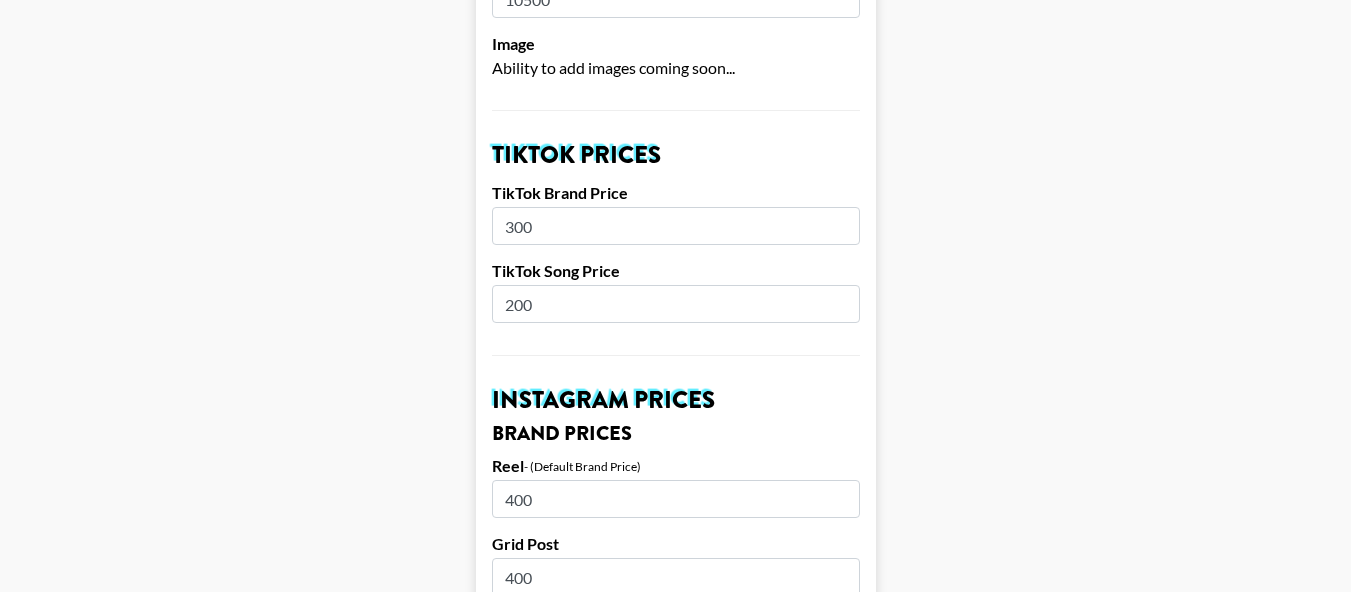 type on "300" 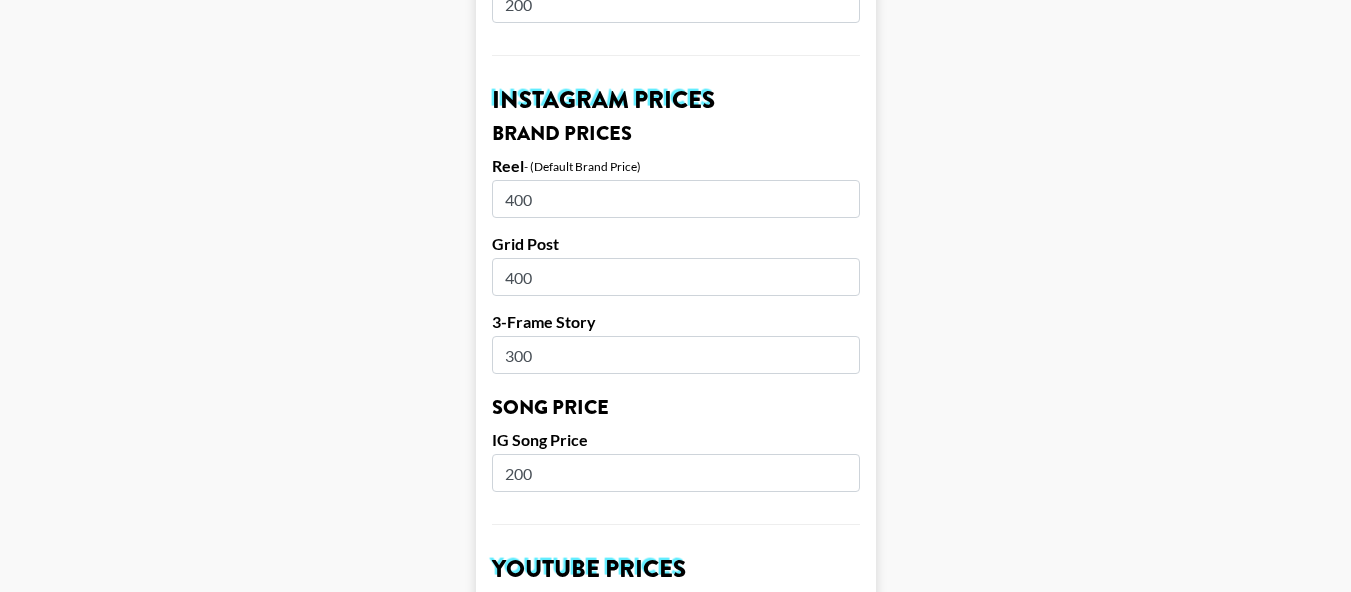 scroll, scrollTop: 600, scrollLeft: 0, axis: vertical 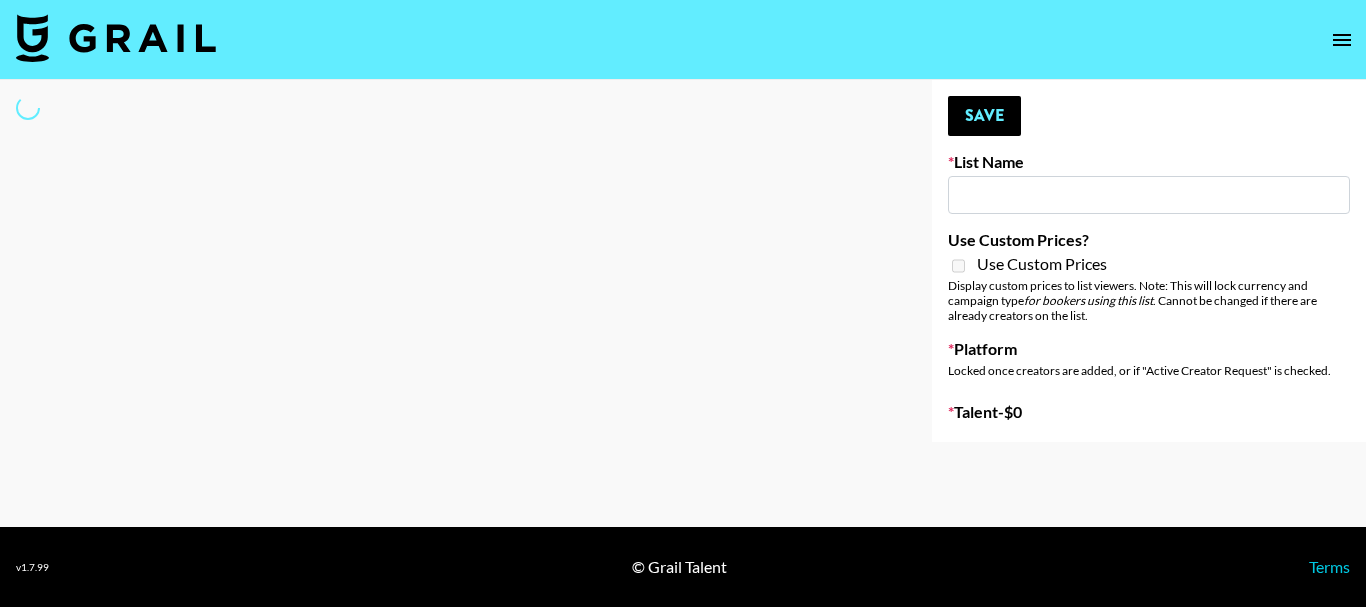 type on "Quick Turnaround Creators - Worldwide 24hrs" 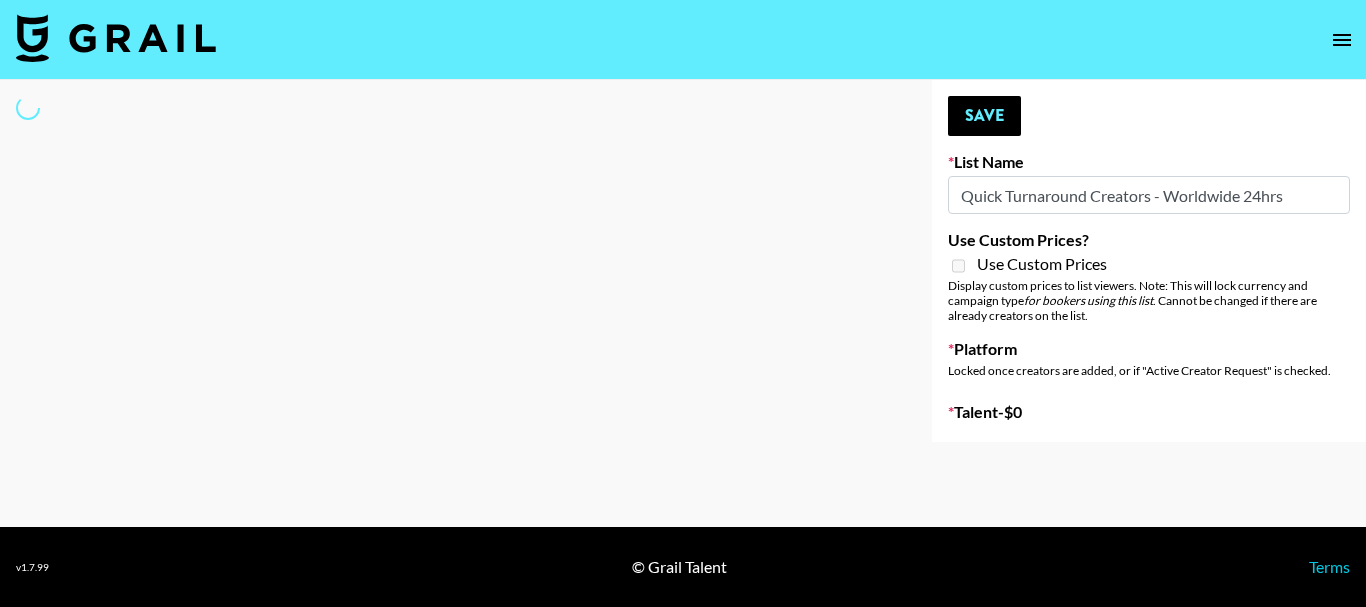 select on "Song" 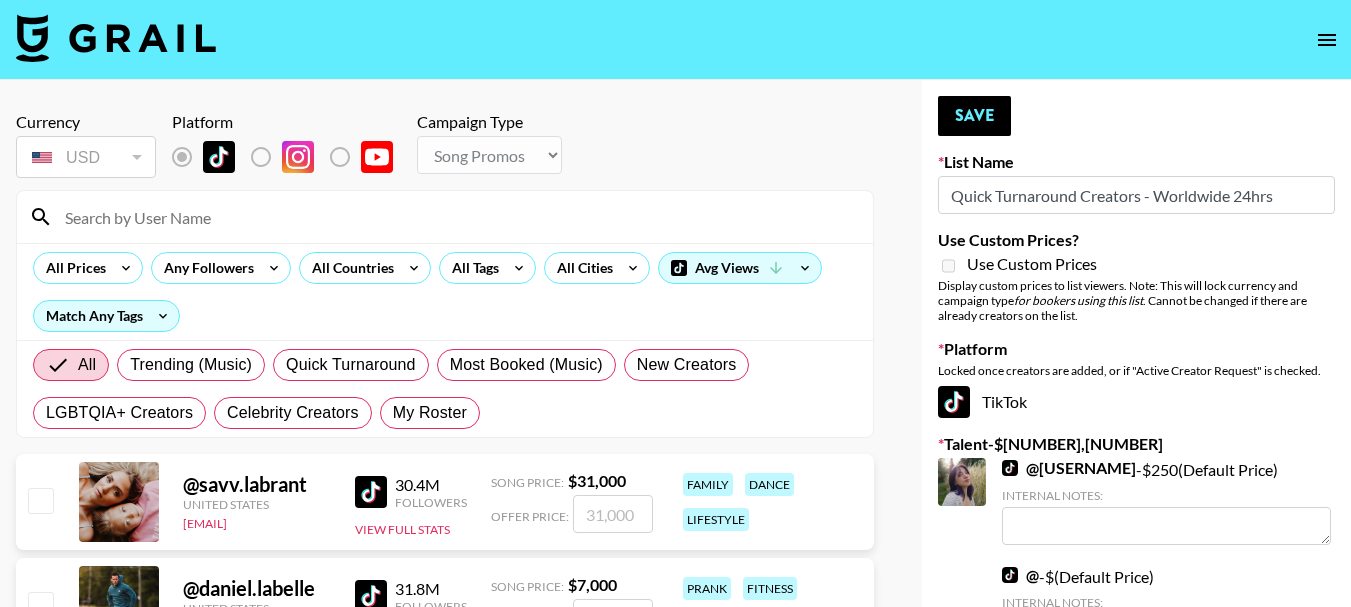 click at bounding box center [445, 217] 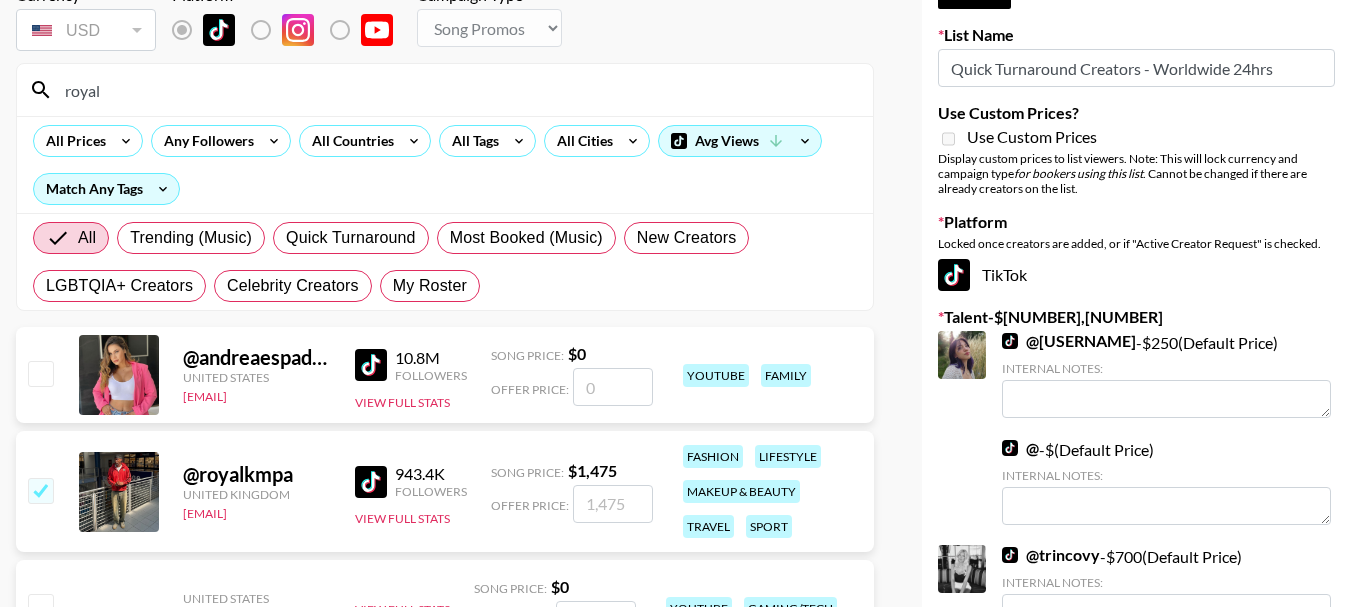 scroll, scrollTop: 0, scrollLeft: 0, axis: both 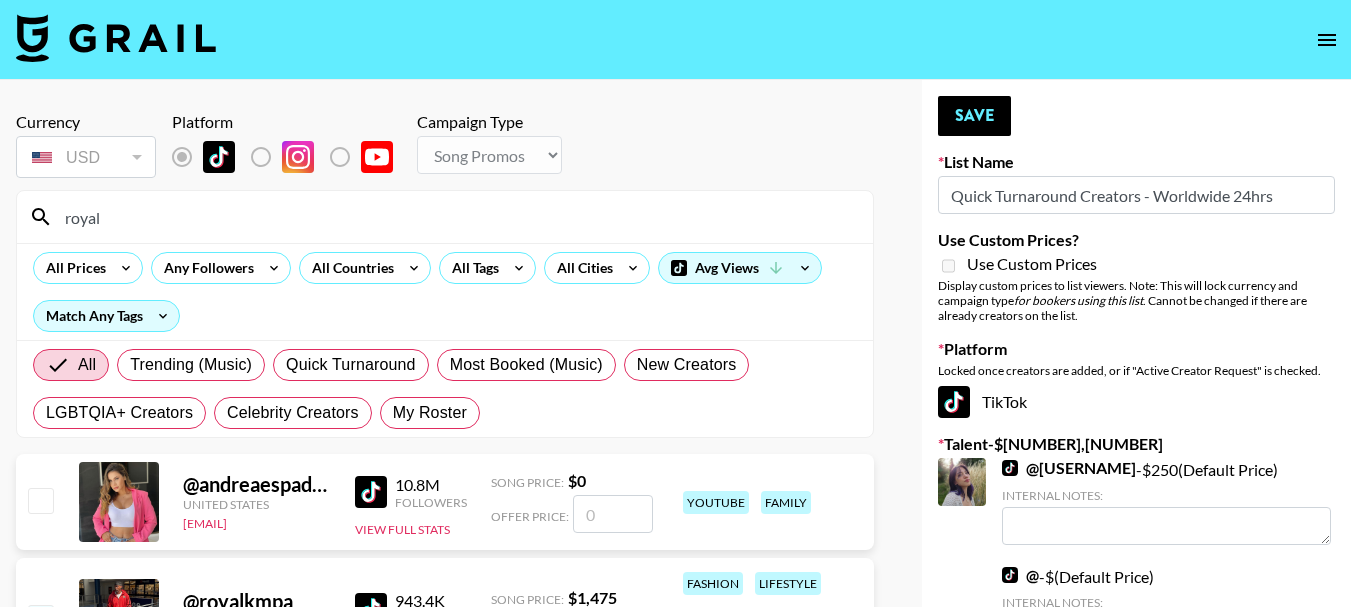 click on "royal" at bounding box center [457, 217] 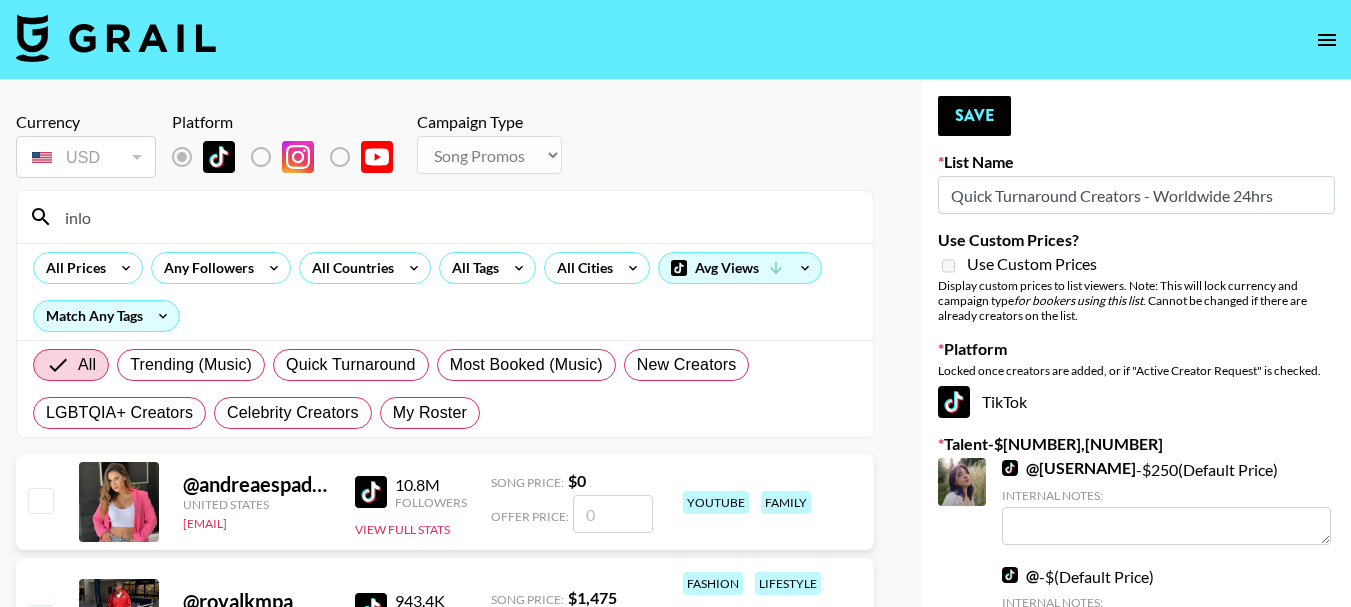 click on "inlo" at bounding box center (457, 217) 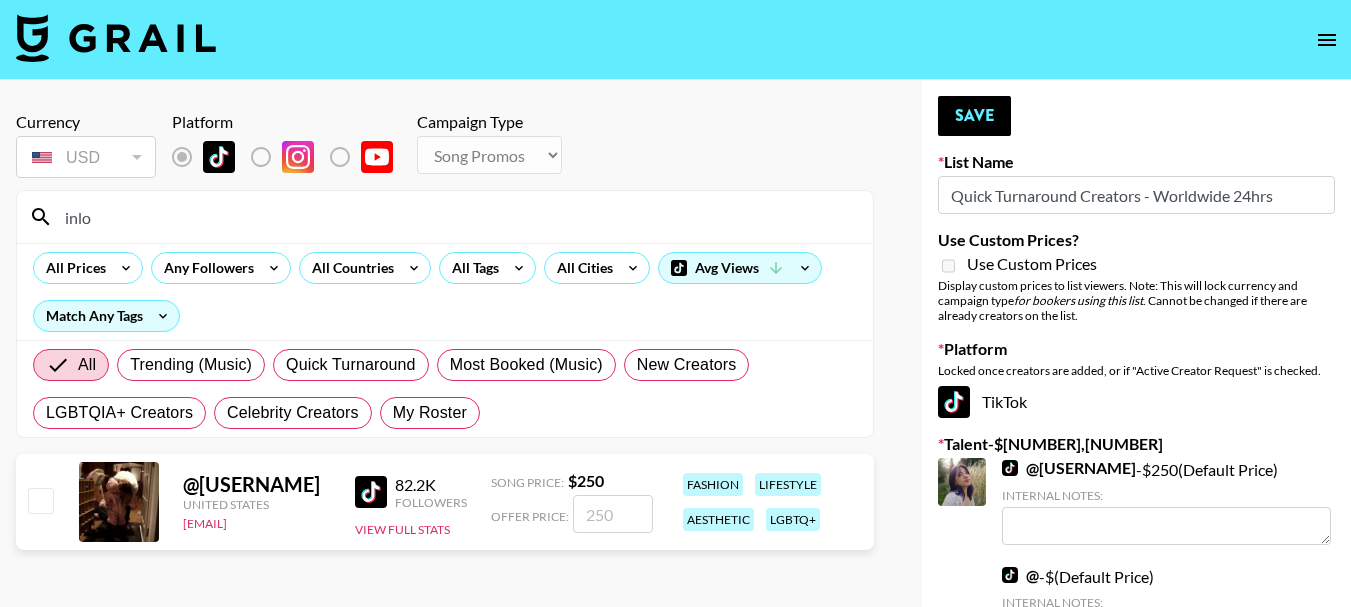 type on "inlo" 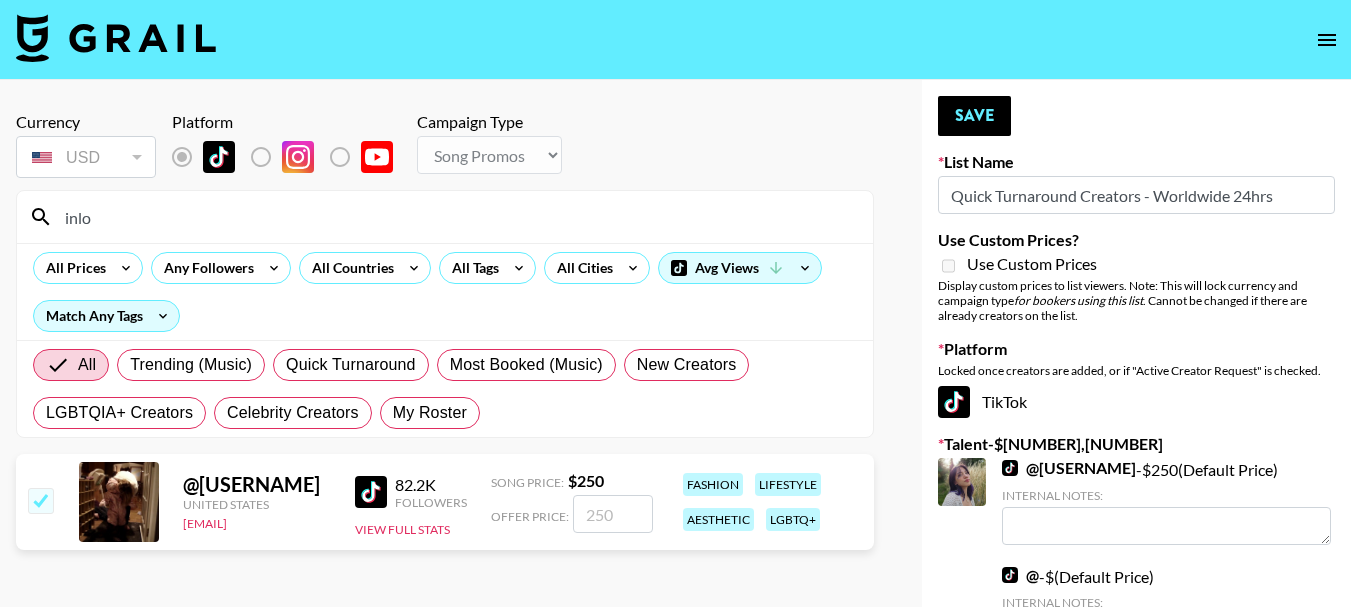 checkbox on "true" 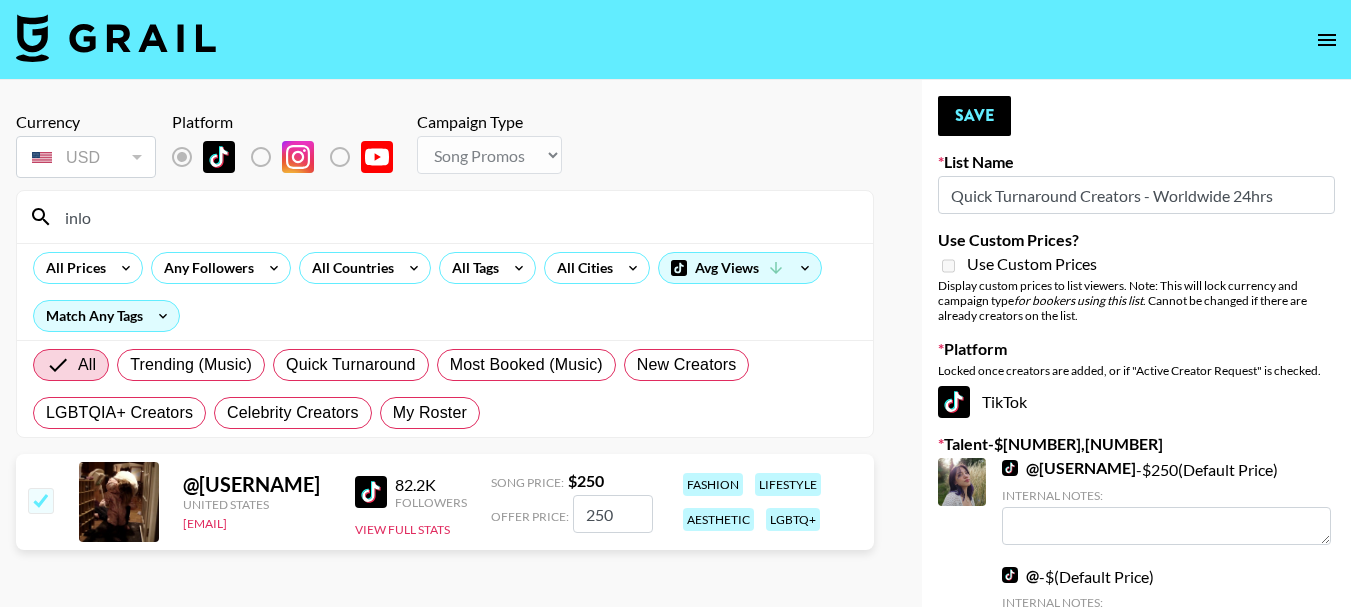 type on "250" 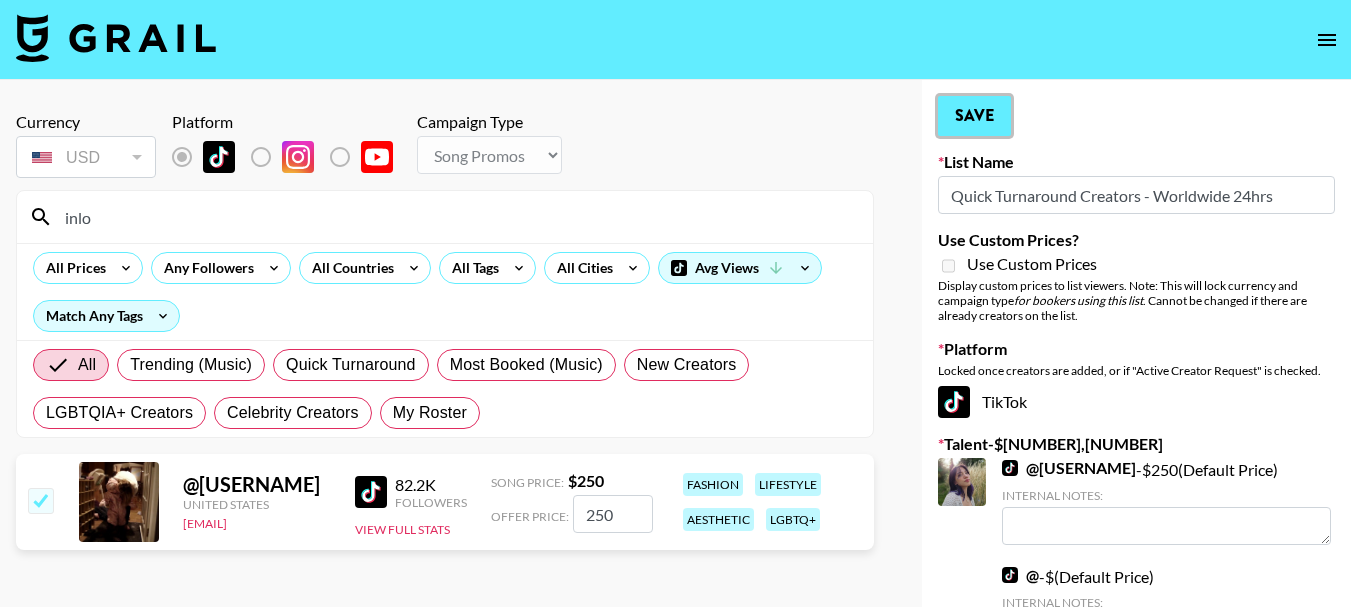drag, startPoint x: 971, startPoint y: 117, endPoint x: 513, endPoint y: 310, distance: 497.00403 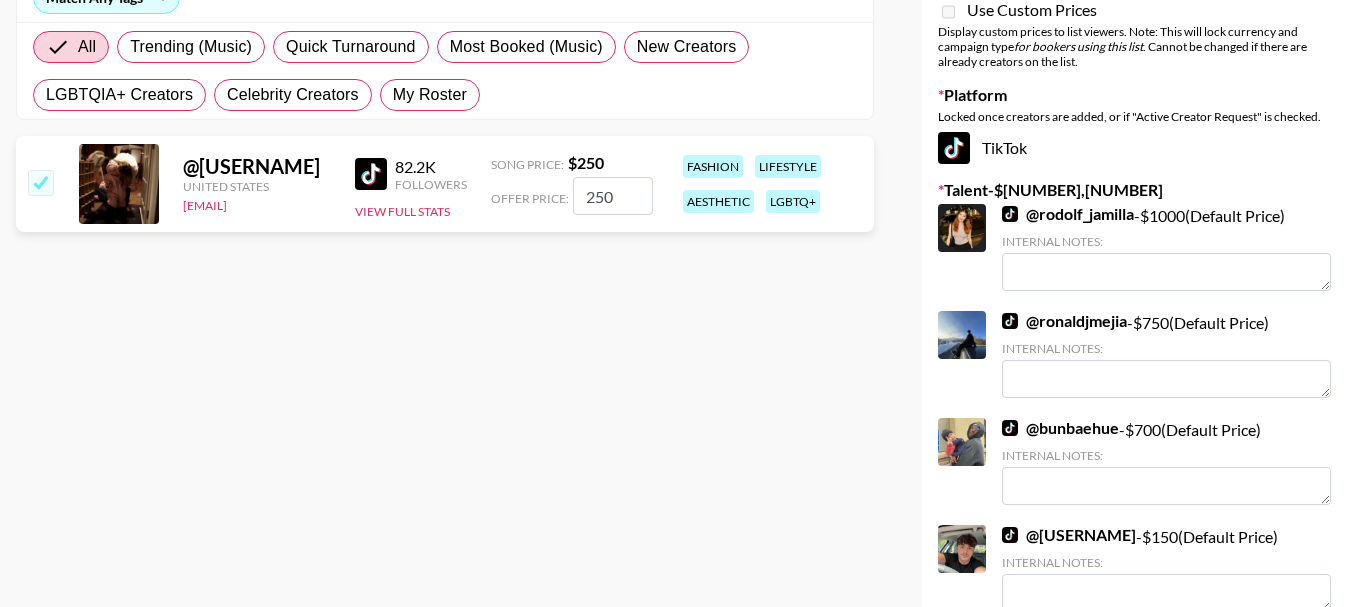 scroll, scrollTop: 0, scrollLeft: 0, axis: both 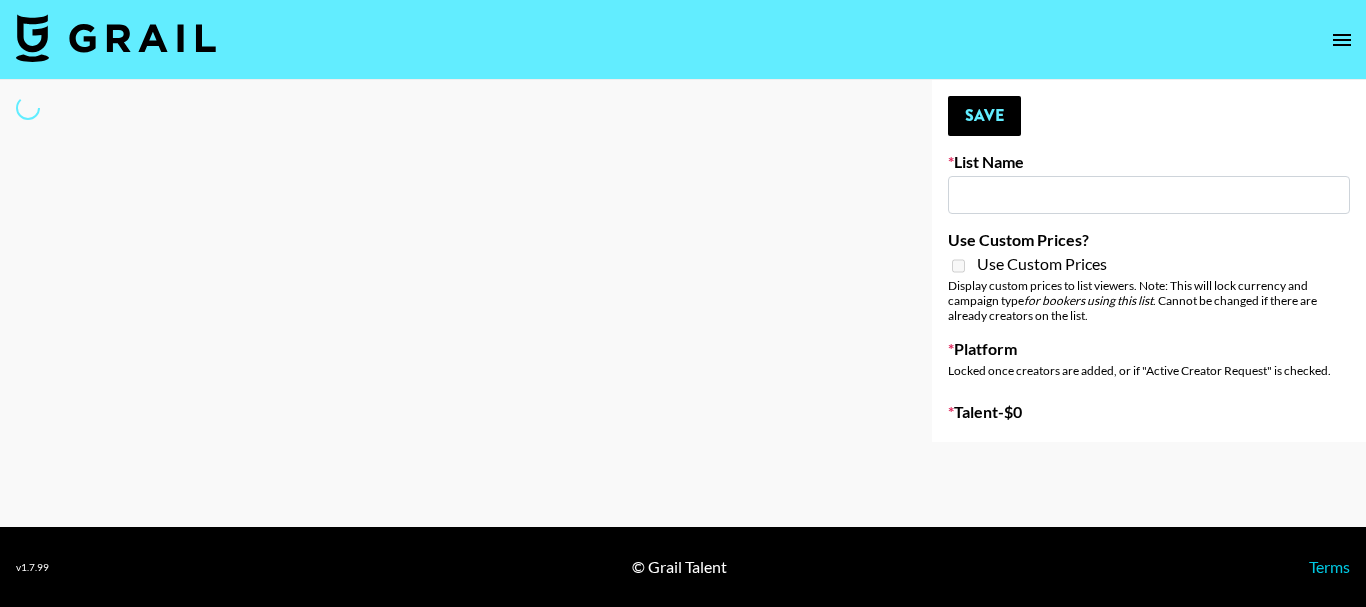 type on "Napoleon - $uicideboy$" 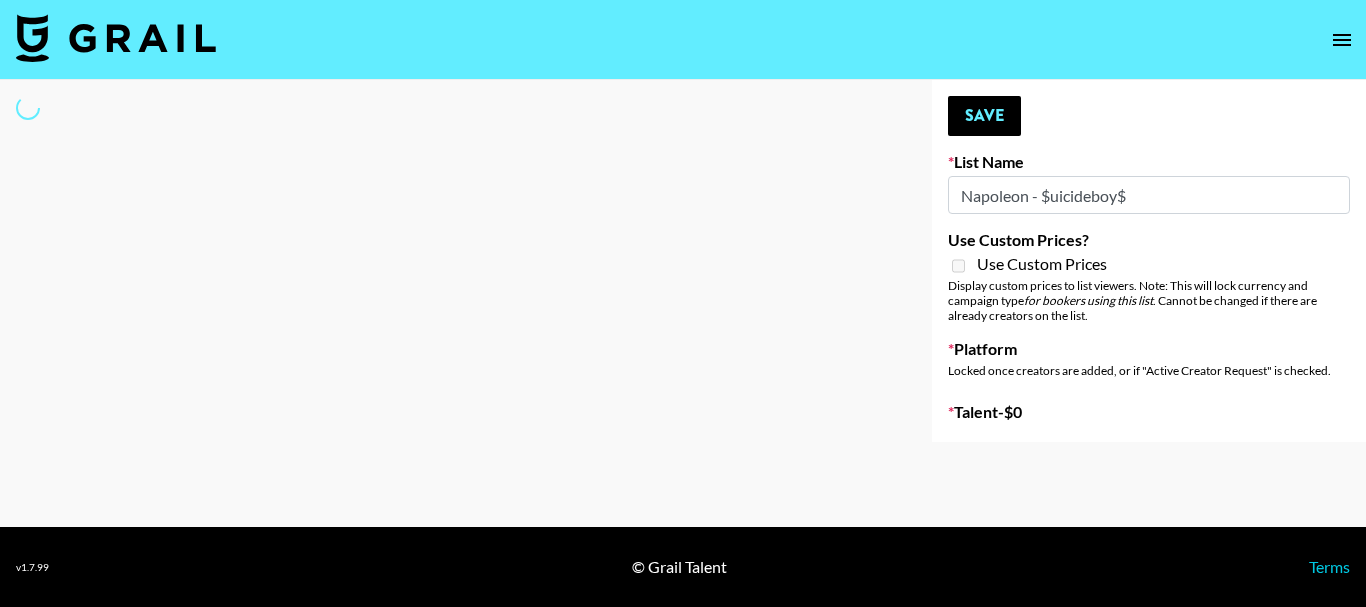 select on "Song" 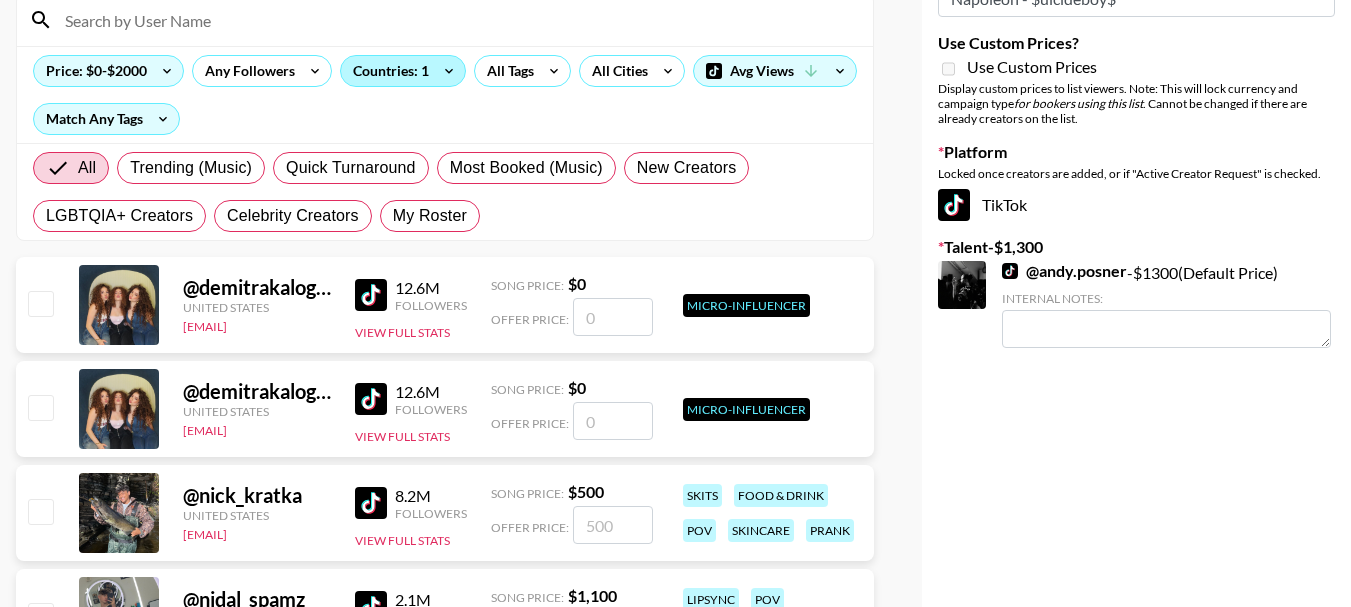 scroll, scrollTop: 0, scrollLeft: 0, axis: both 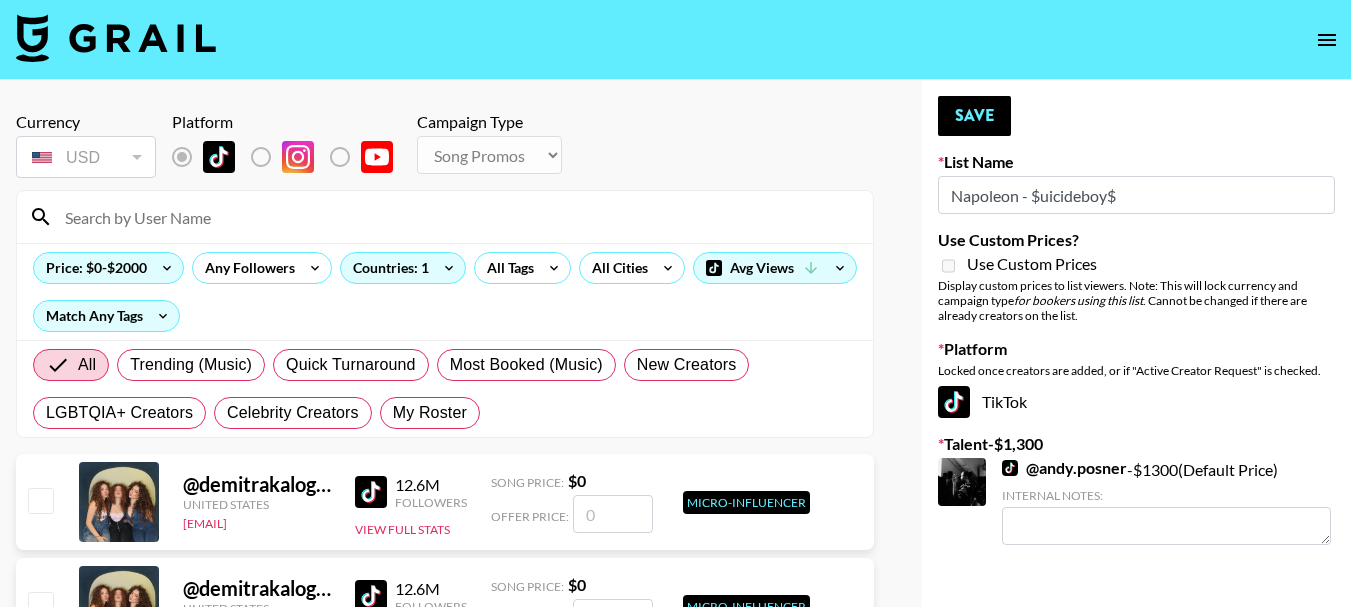 click at bounding box center [457, 217] 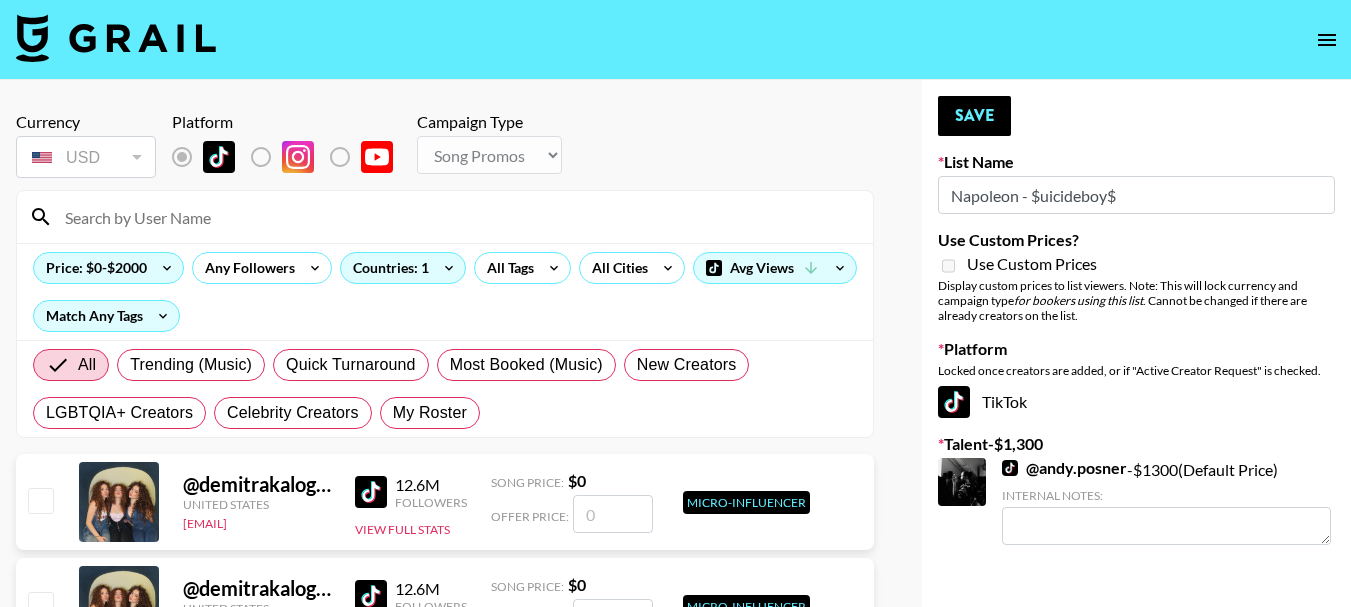 type on "[LAST]" 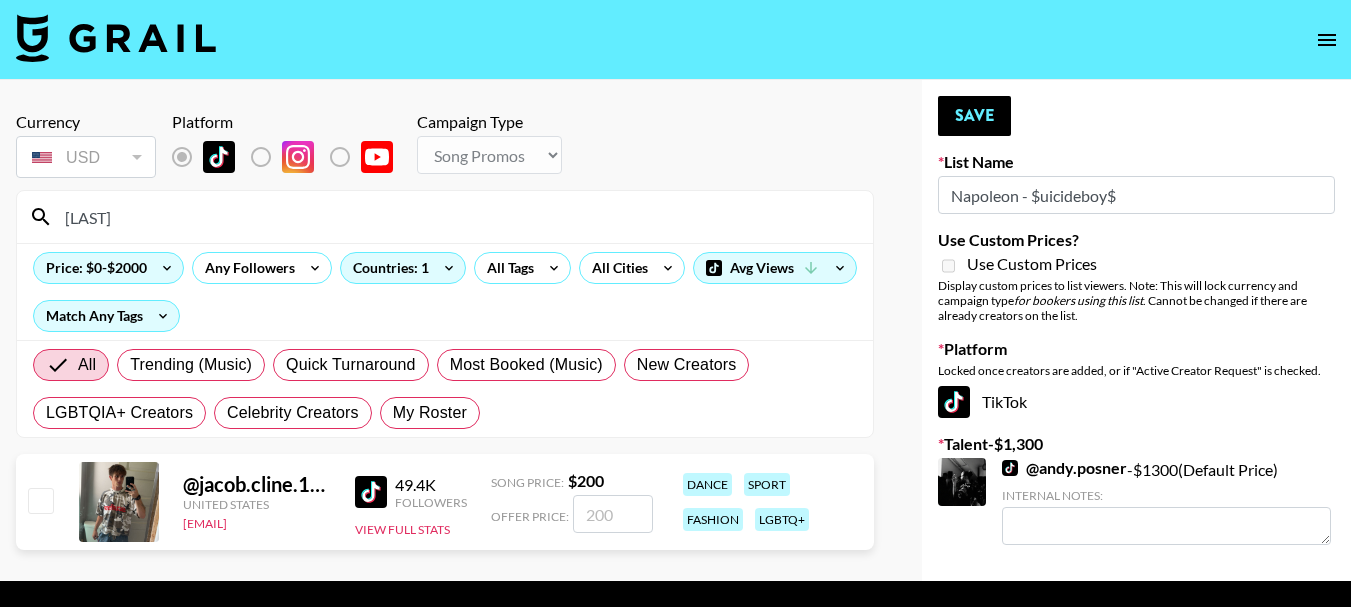 drag, startPoint x: 48, startPoint y: 507, endPoint x: 406, endPoint y: 462, distance: 360.81714 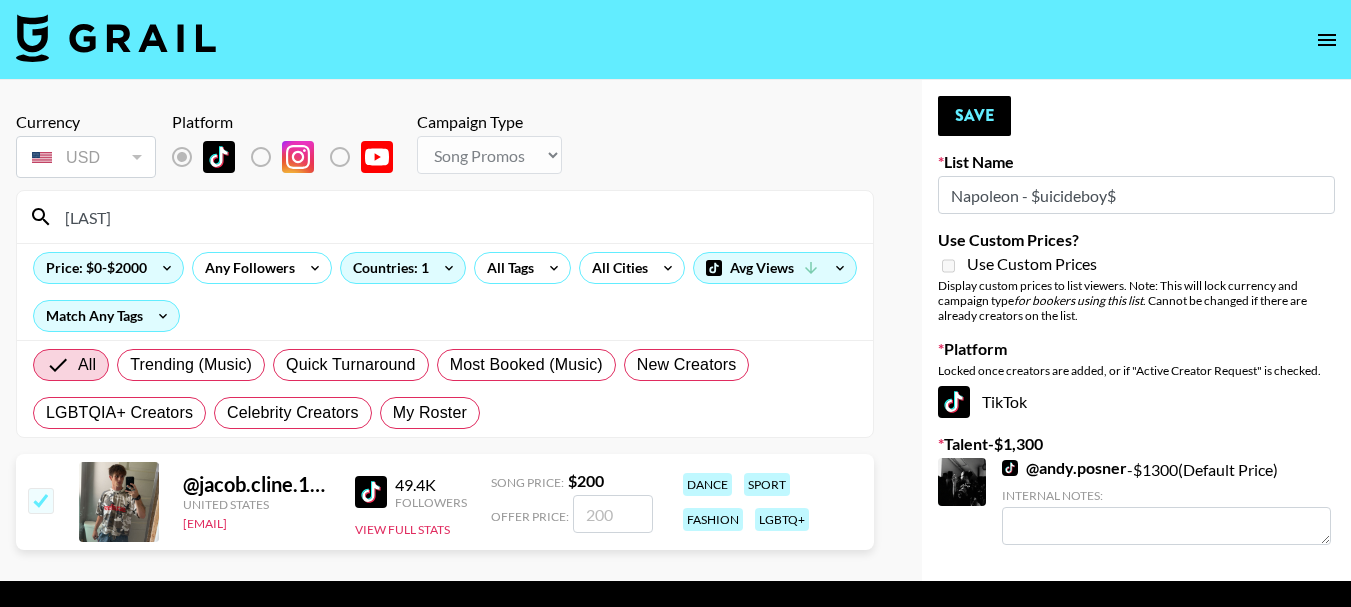 checkbox on "true" 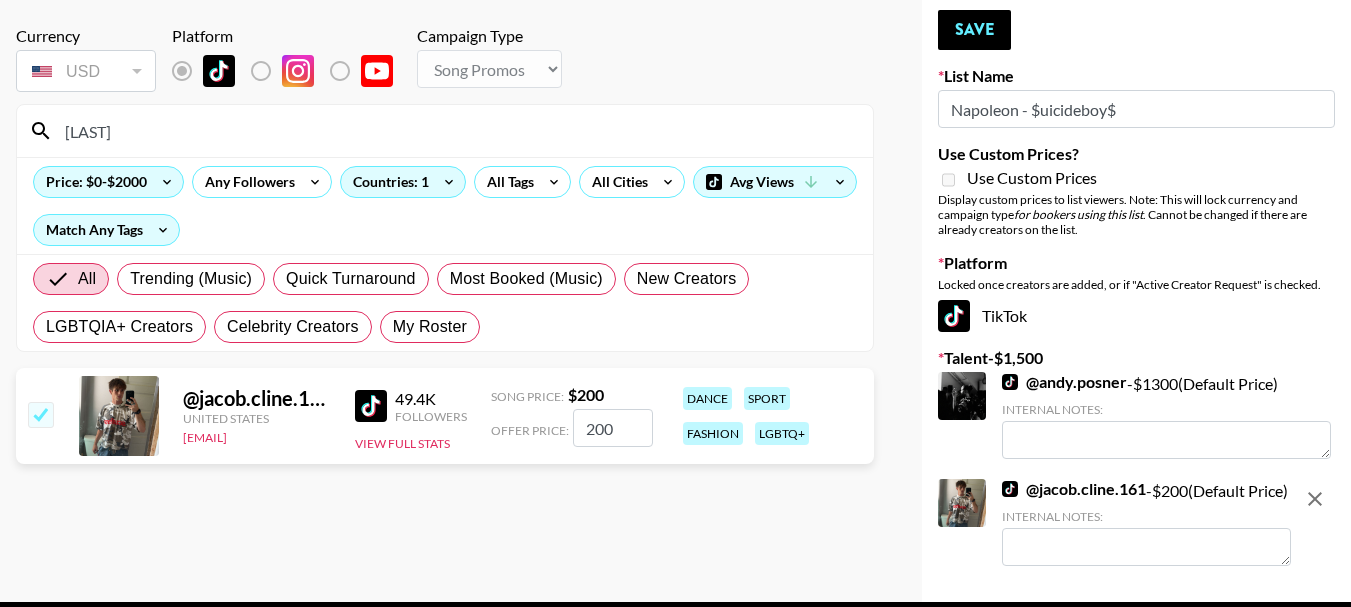 scroll, scrollTop: 0, scrollLeft: 0, axis: both 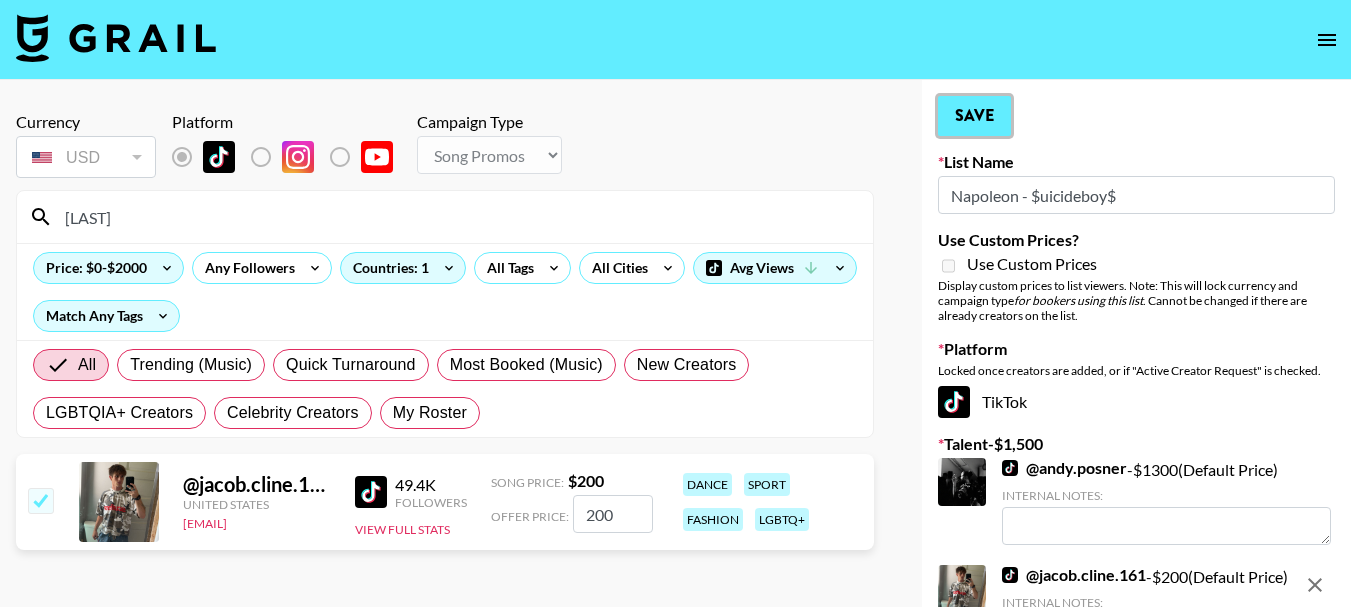 drag, startPoint x: 998, startPoint y: 106, endPoint x: 990, endPoint y: 115, distance: 12.0415945 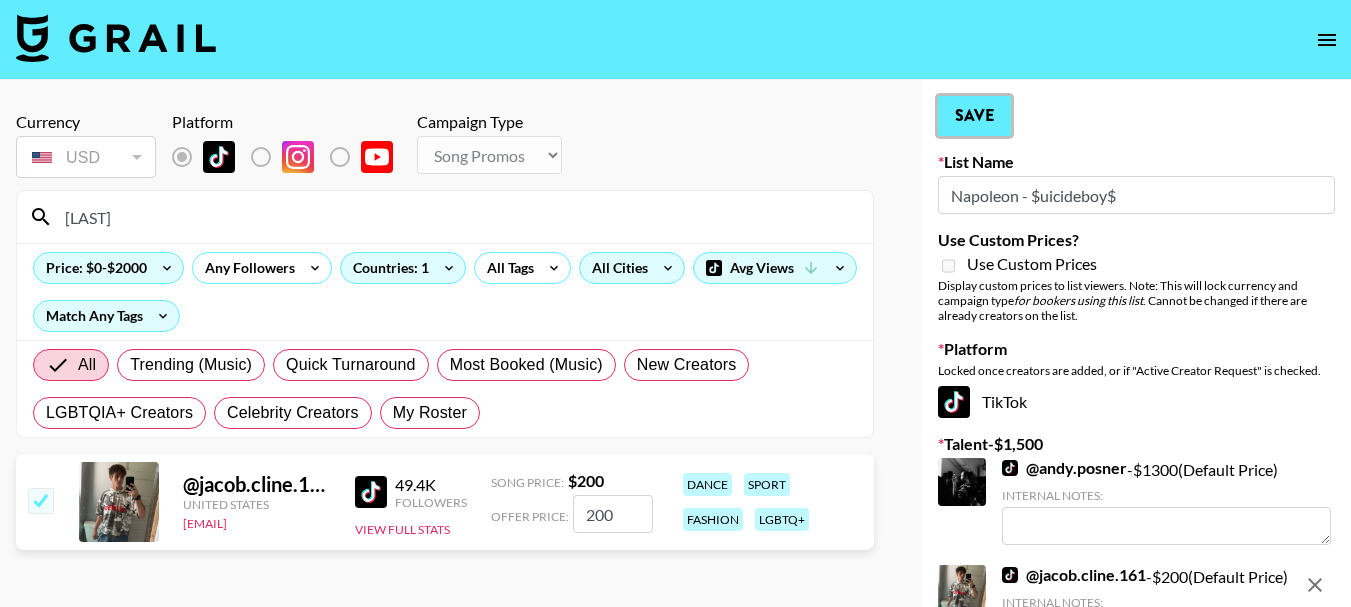 type 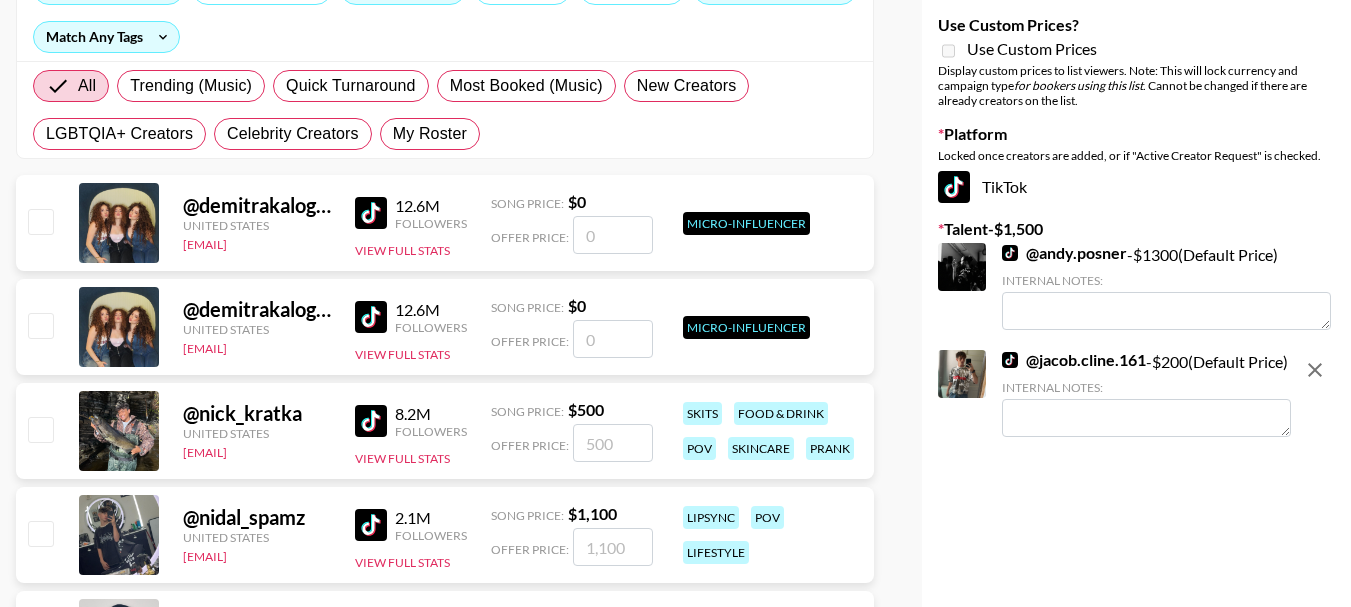 scroll, scrollTop: 300, scrollLeft: 0, axis: vertical 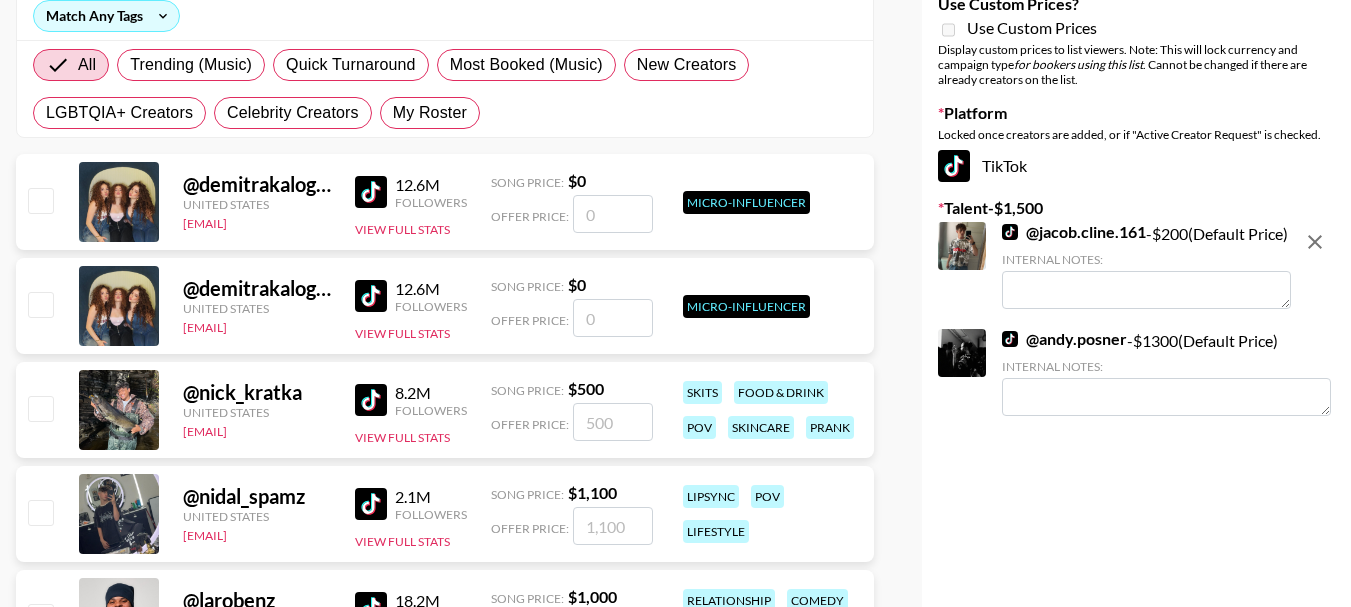 click on "@ [LAST]" at bounding box center [1064, 339] 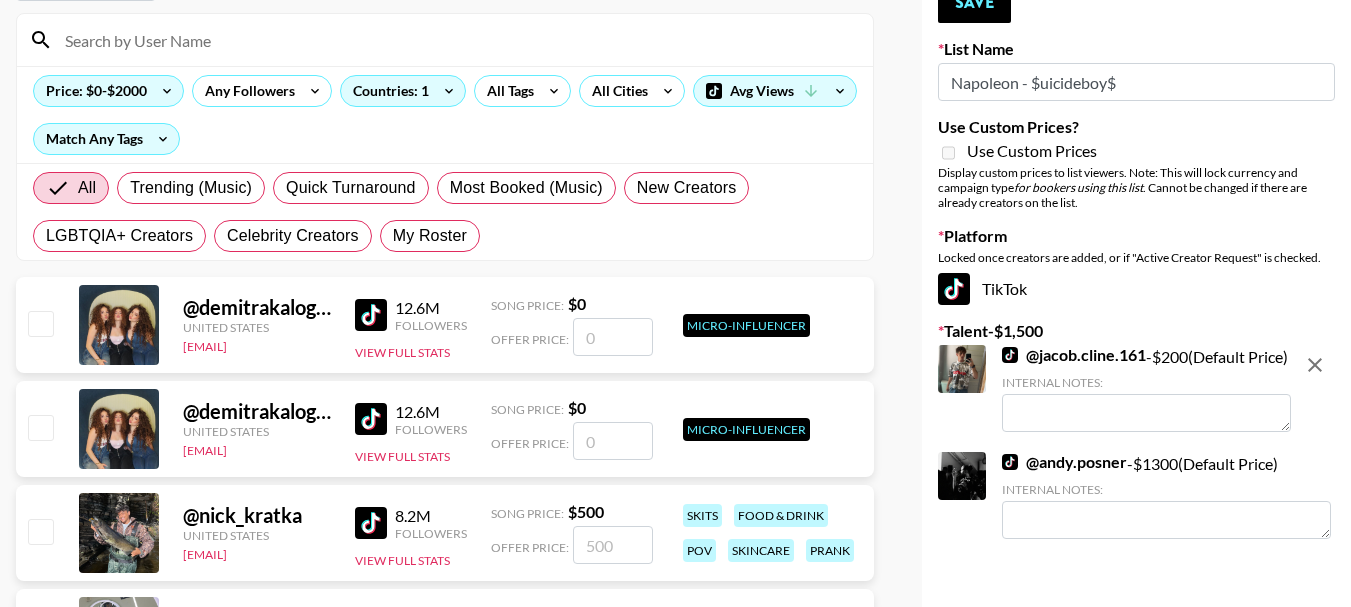 scroll, scrollTop: 0, scrollLeft: 0, axis: both 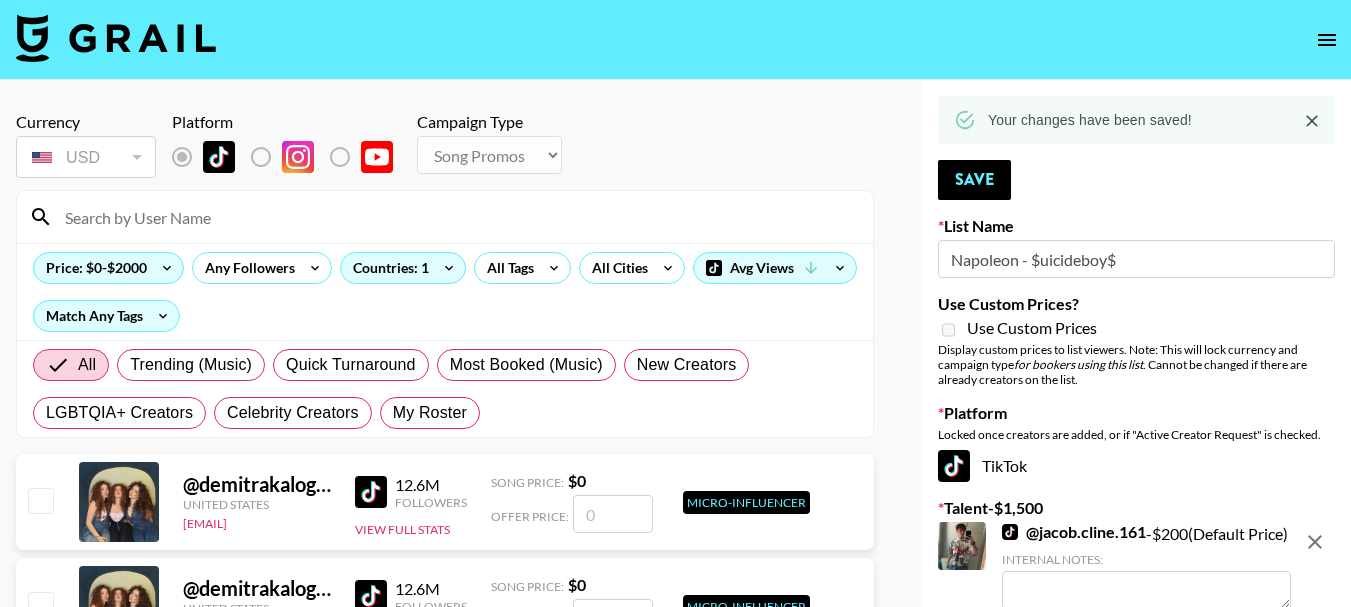checkbox on "true" 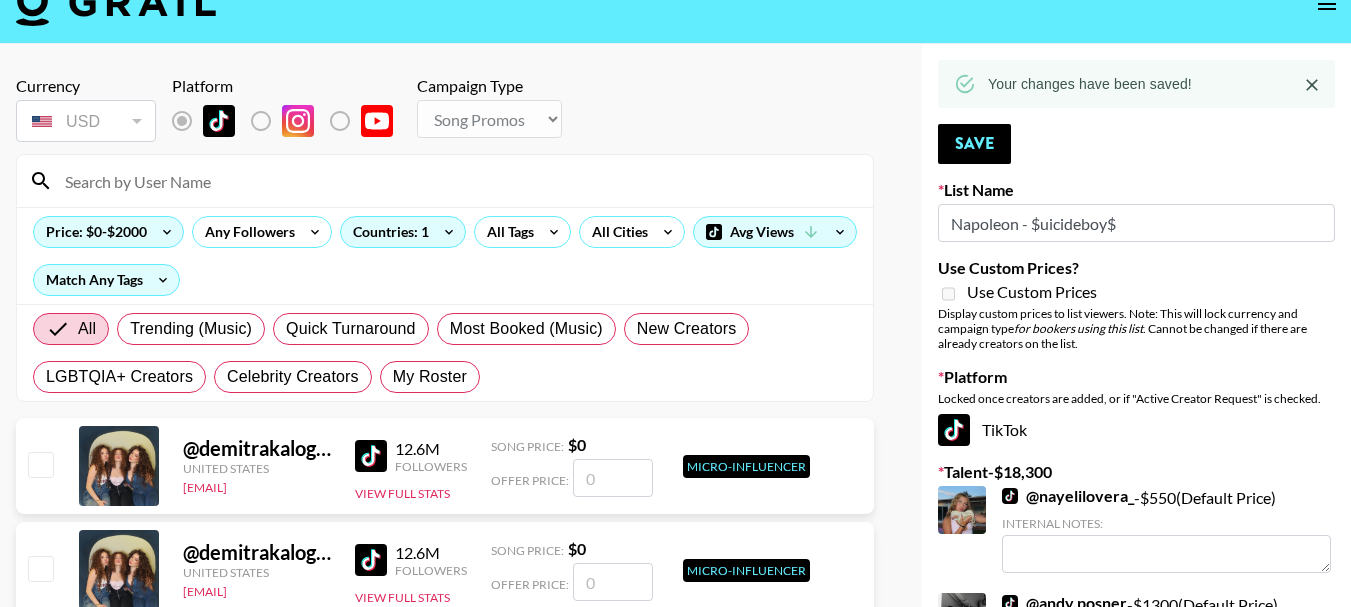 scroll, scrollTop: 0, scrollLeft: 0, axis: both 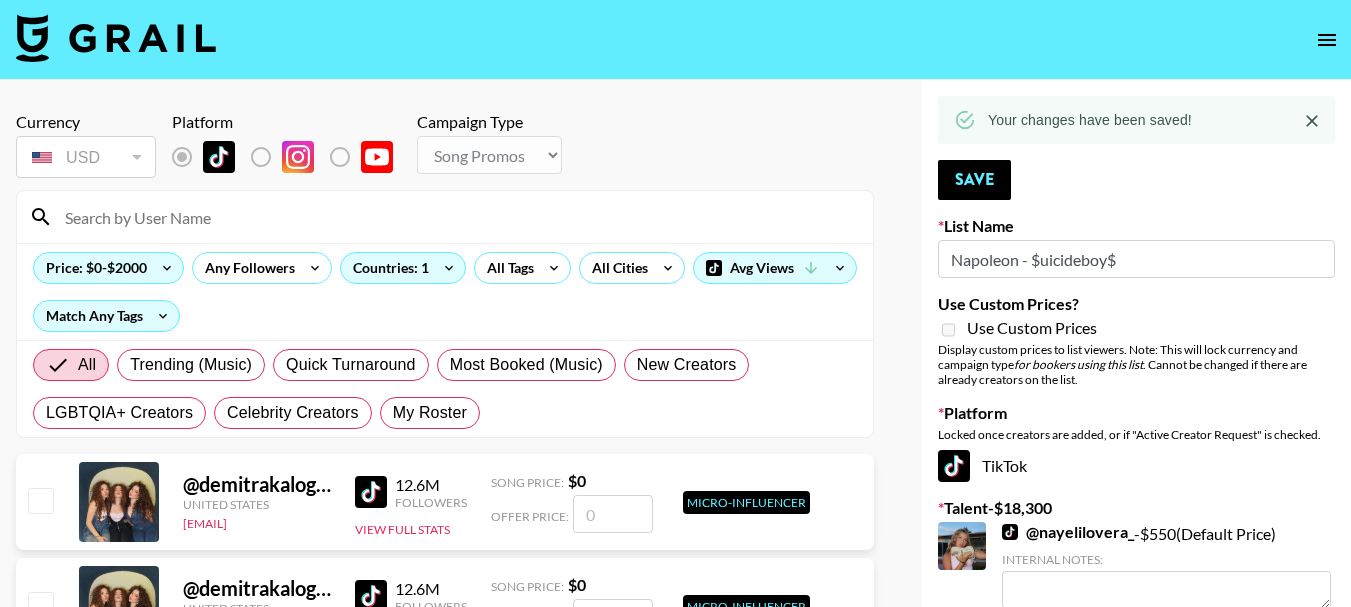 click at bounding box center (457, 217) 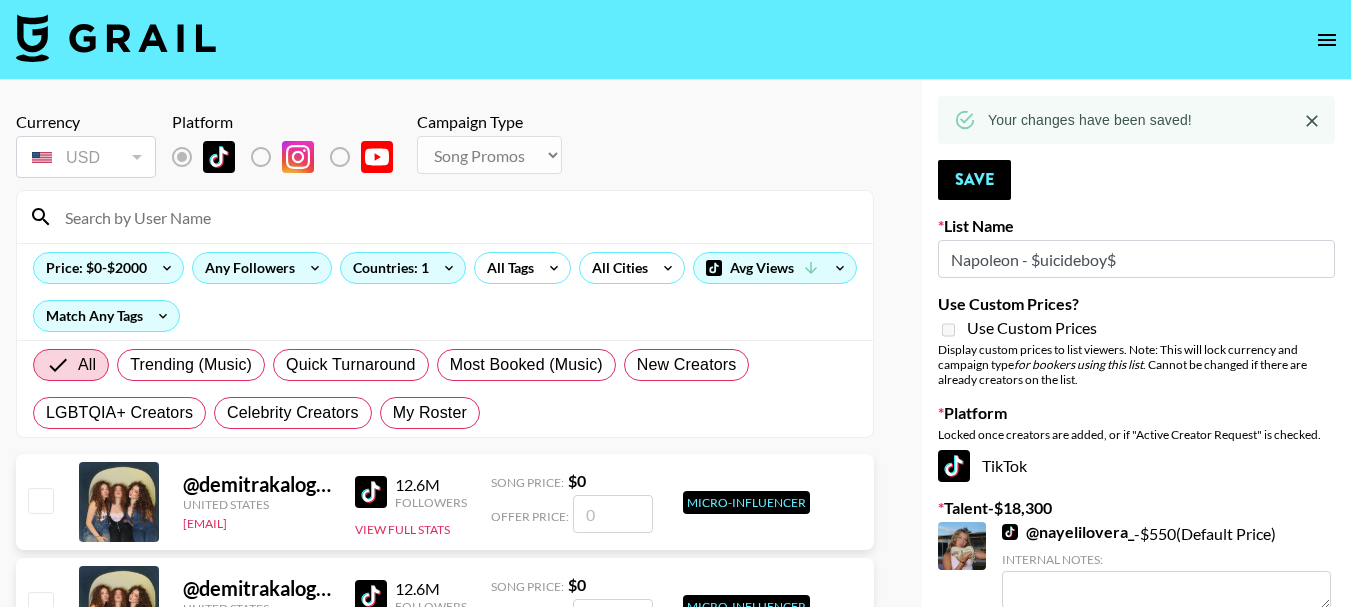 type on "[LAST]" 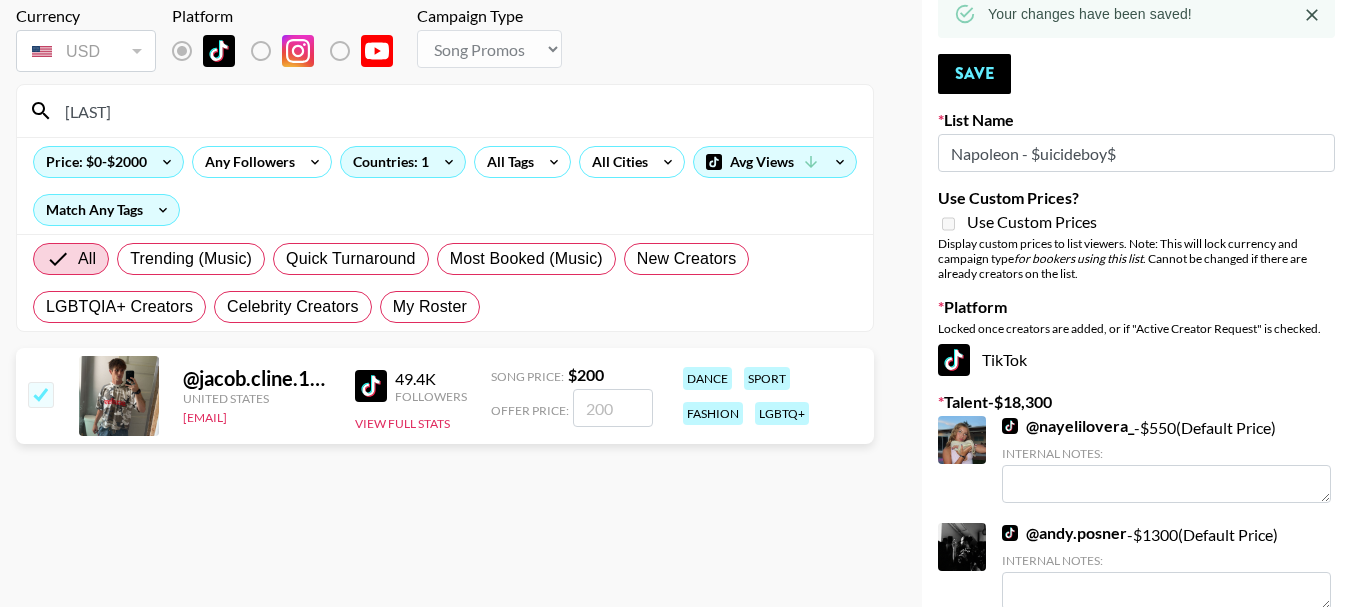 scroll, scrollTop: 0, scrollLeft: 0, axis: both 